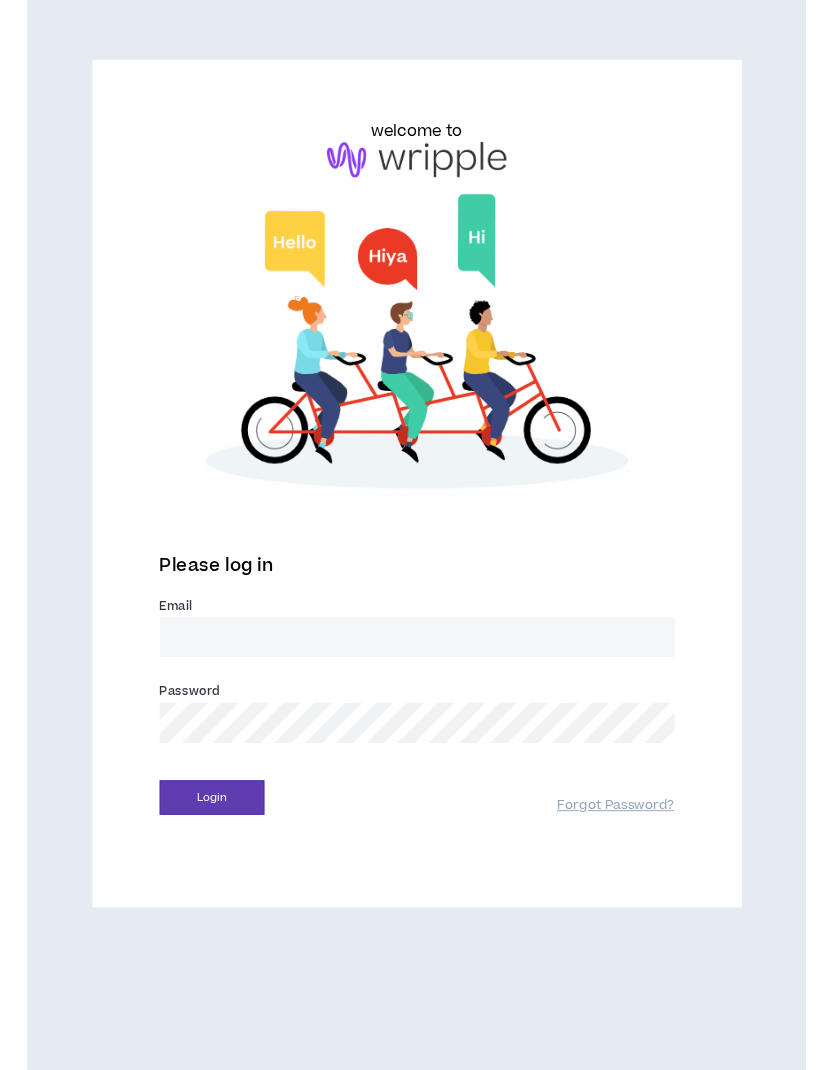 scroll, scrollTop: 0, scrollLeft: 0, axis: both 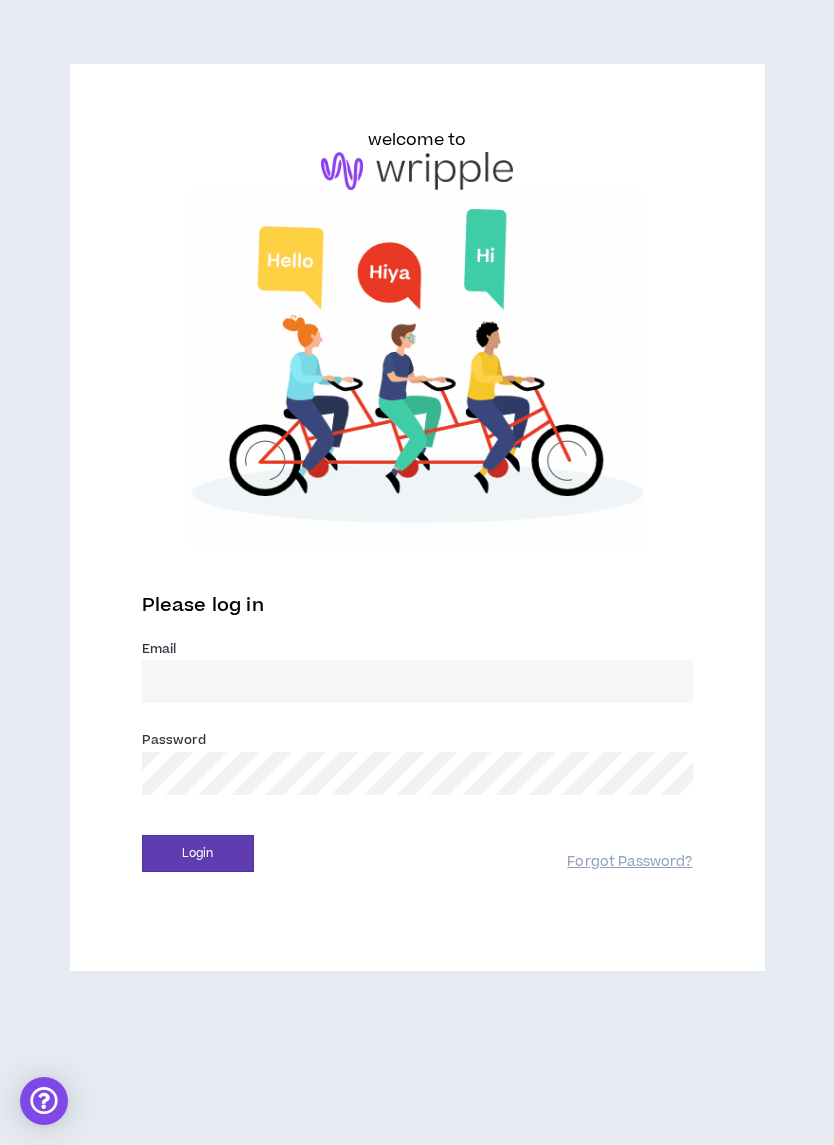 click on "Email  *" at bounding box center [417, 681] 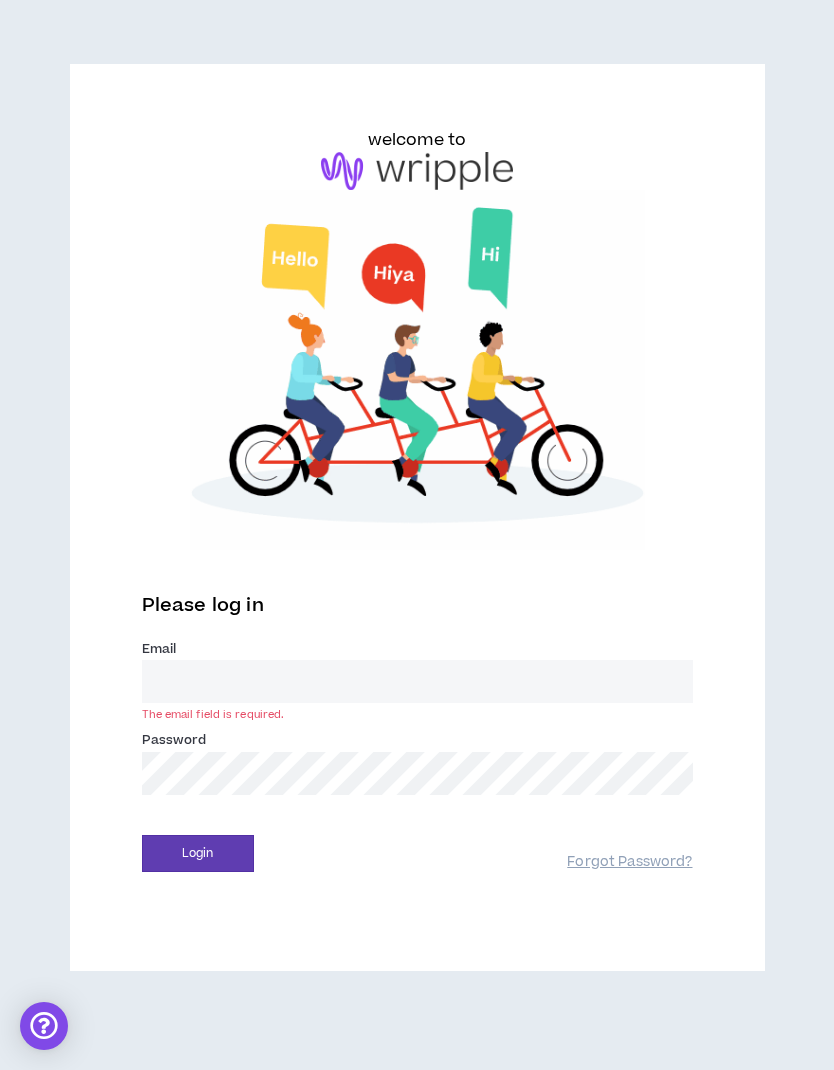 scroll, scrollTop: 80, scrollLeft: 0, axis: vertical 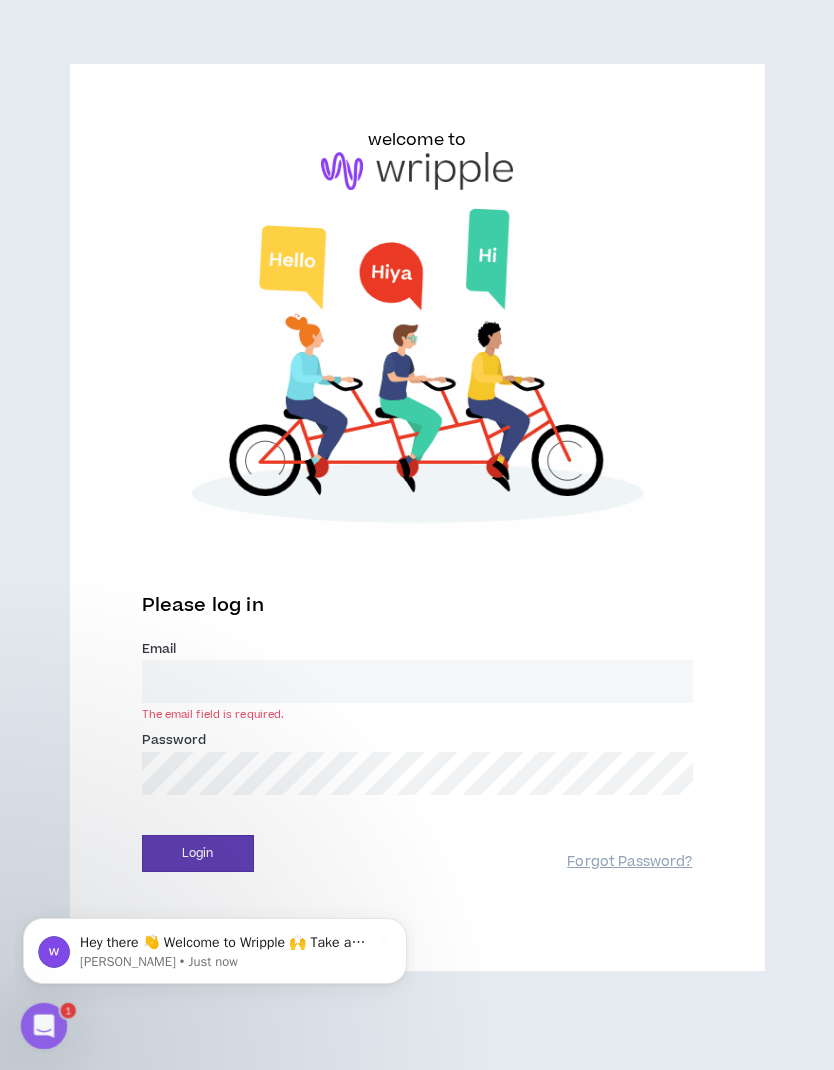 type on "pristine11358@gmail.com" 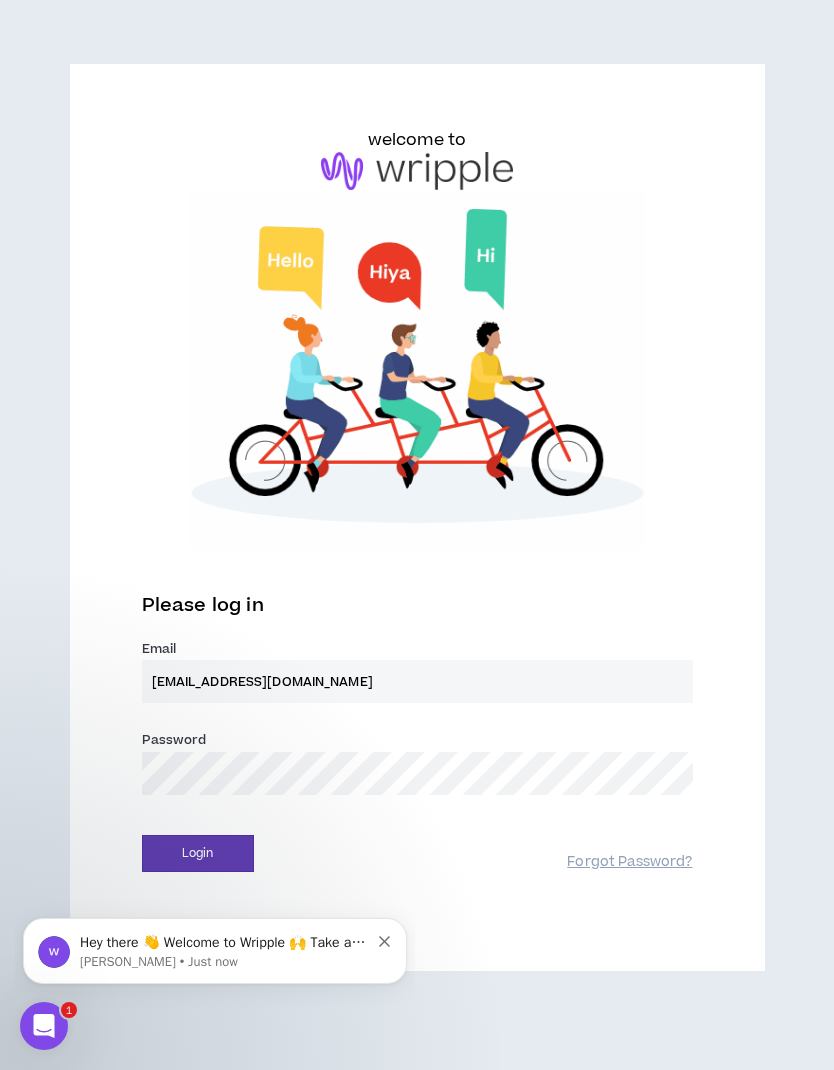 click on "Login" at bounding box center [198, 853] 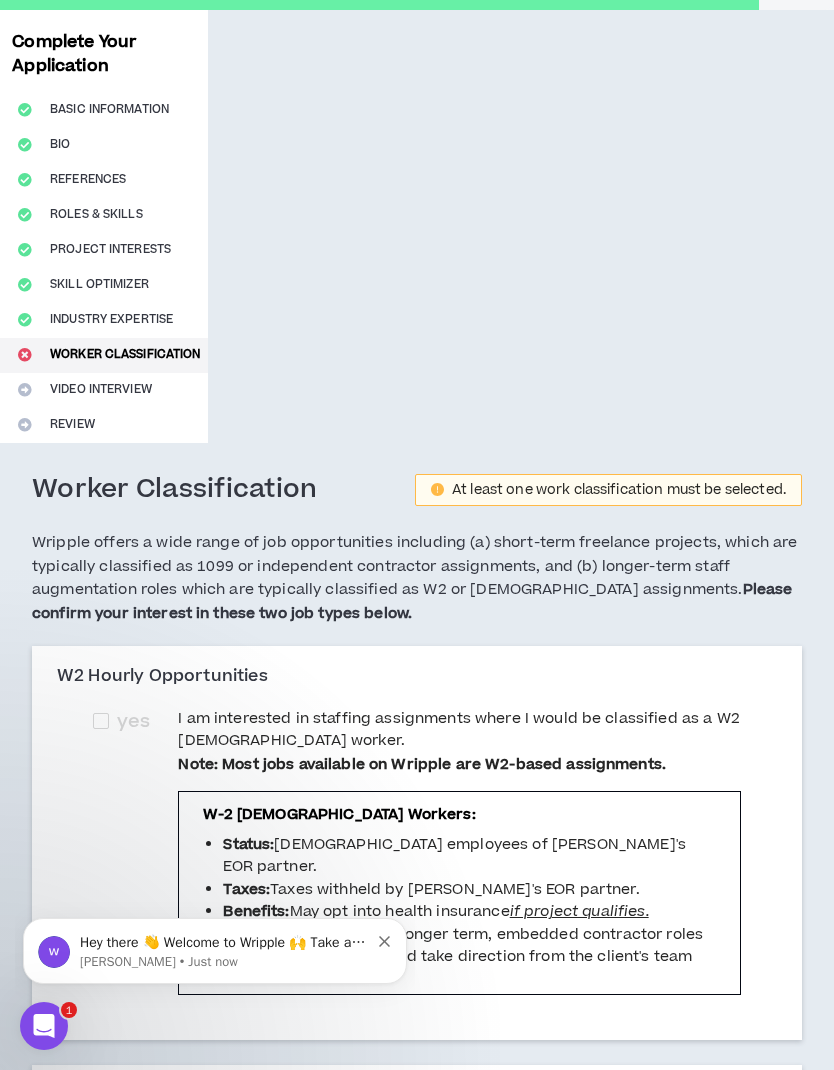 click on "Hey there 👋 Welcome to Wripple 🙌 Take a look around! If you have any questions, just reply to this message. Morgan Morgan • Just now" at bounding box center (215, 951) 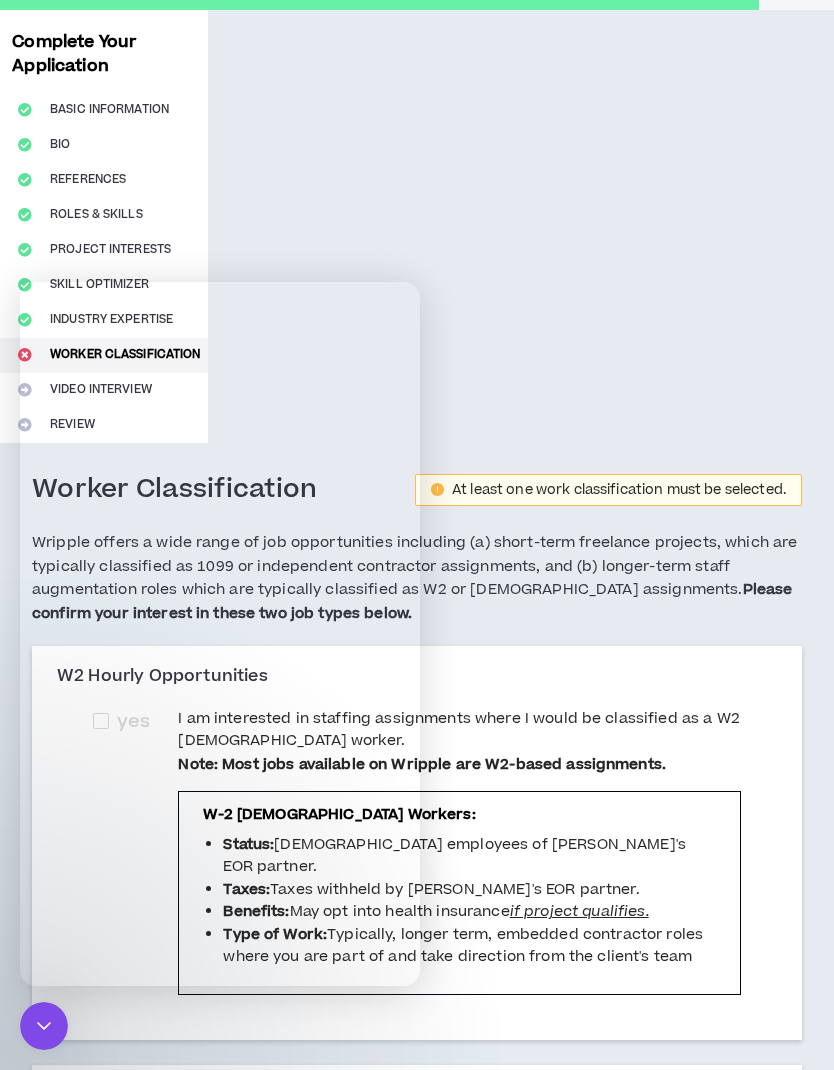click on "Complete Your Application Basic Information Bio References Roles & Skills Project Interests Skill Optimizer Industry Expertise Worker Classification Video Interview Review Worker Classification At least one work classification must be selected. Wripple offers a wide range of job opportunities including (a) short-term freelance projects, which are typically classified as 1099 or independent contractor assignments, and (b) longer-term staff augmentation roles which are typically classified as W2 or temp employee assignments.  Please confirm your interest in these two job types below. W2 Hourly Opportunities yes I am interested in staffing assignments where I would be classified as a W2 hourly worker. Note: Most jobs available on Wripple are W2-based assignments. W-2 Hourly Workers: Status:  Temp employees of Wripple's EOR partner. Taxes:  Taxes withheld by Wripple's EOR partner. Benefits:  May opt into health insurance  if project qualifies. Type of Work: 1099 Hourly Opportunities yes 1099 Workers: Status: Yes" at bounding box center [417, 1083] 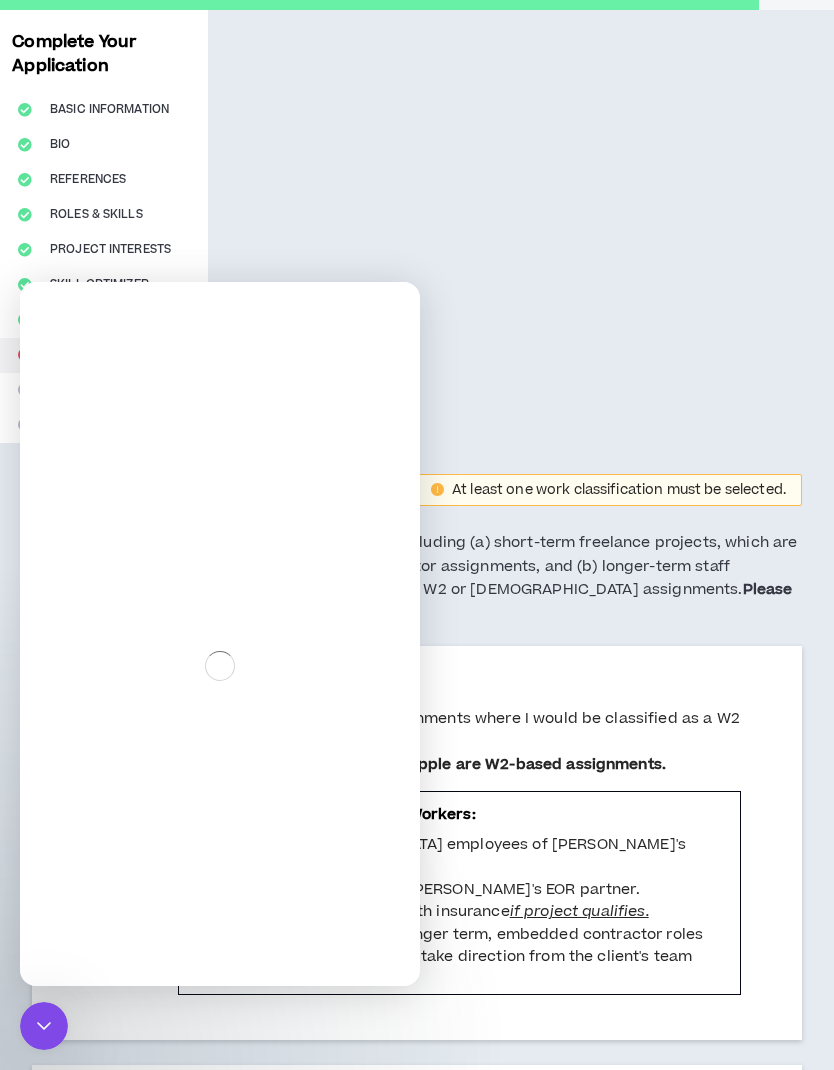 scroll, scrollTop: 0, scrollLeft: 0, axis: both 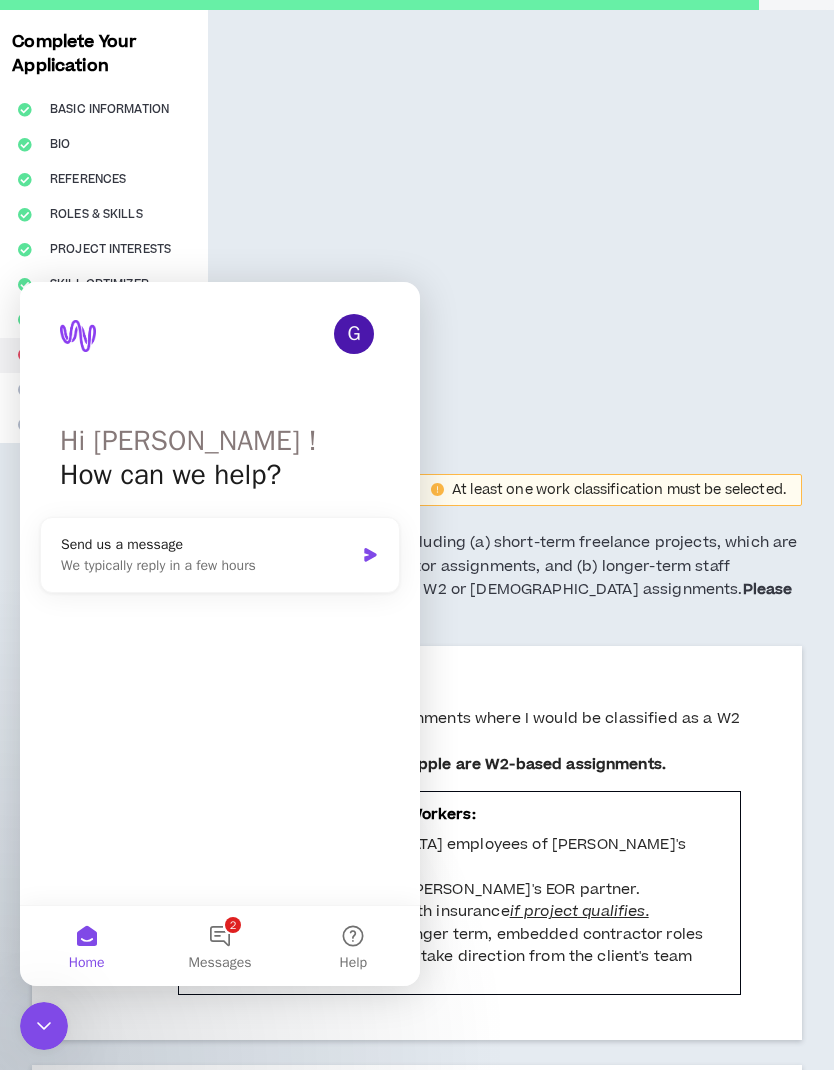 click on "Complete Your Application Basic Information Bio References Roles & Skills Project Interests Skill Optimizer Industry Expertise Worker Classification Video Interview Review Worker Classification At least one work classification must be selected. Wripple offers a wide range of job opportunities including (a) short-term freelance projects, which are typically classified as 1099 or independent contractor assignments, and (b) longer-term staff augmentation roles which are typically classified as W2 or temp employee assignments.  Please confirm your interest in these two job types below. W2 Hourly Opportunities yes I am interested in staffing assignments where I would be classified as a W2 hourly worker. Note: Most jobs available on Wripple are W2-based assignments. W-2 Hourly Workers: Status:  Temp employees of Wripple's EOR partner. Taxes:  Taxes withheld by Wripple's EOR partner. Benefits:  May opt into health insurance  if project qualifies. Type of Work: 1099 Hourly Opportunities yes 1099 Workers: Status: Yes" at bounding box center (417, 1083) 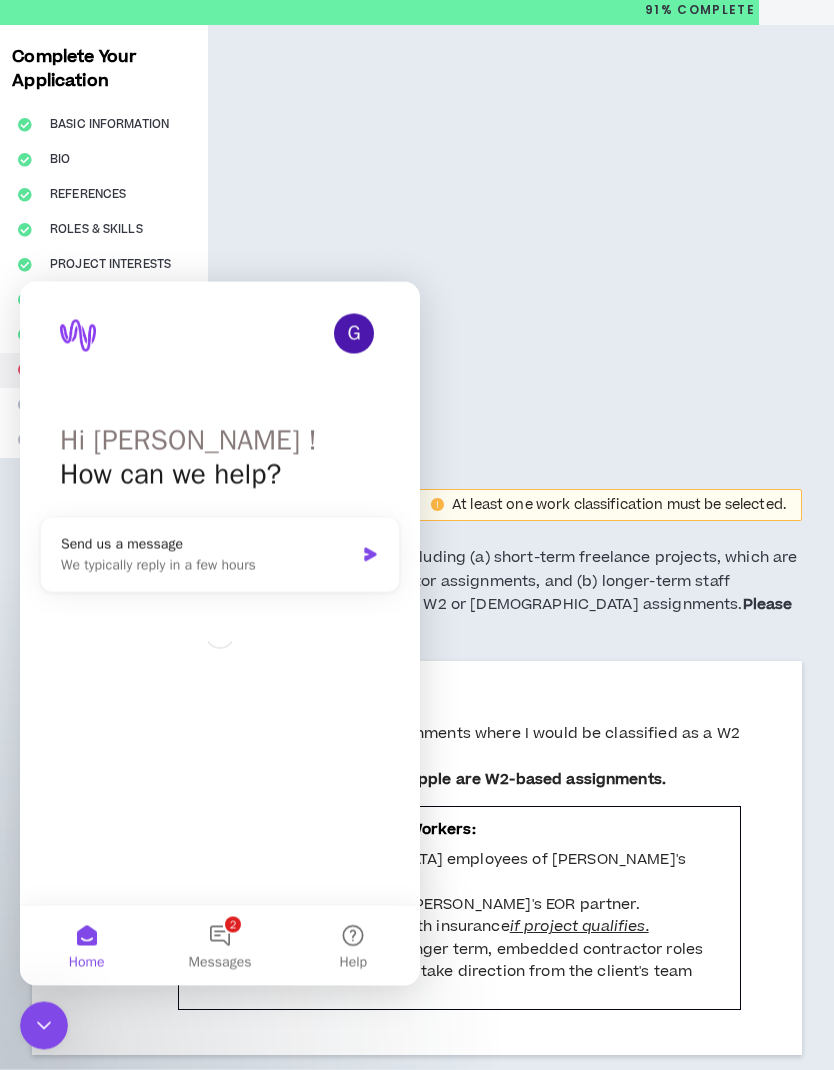 scroll, scrollTop: 0, scrollLeft: 0, axis: both 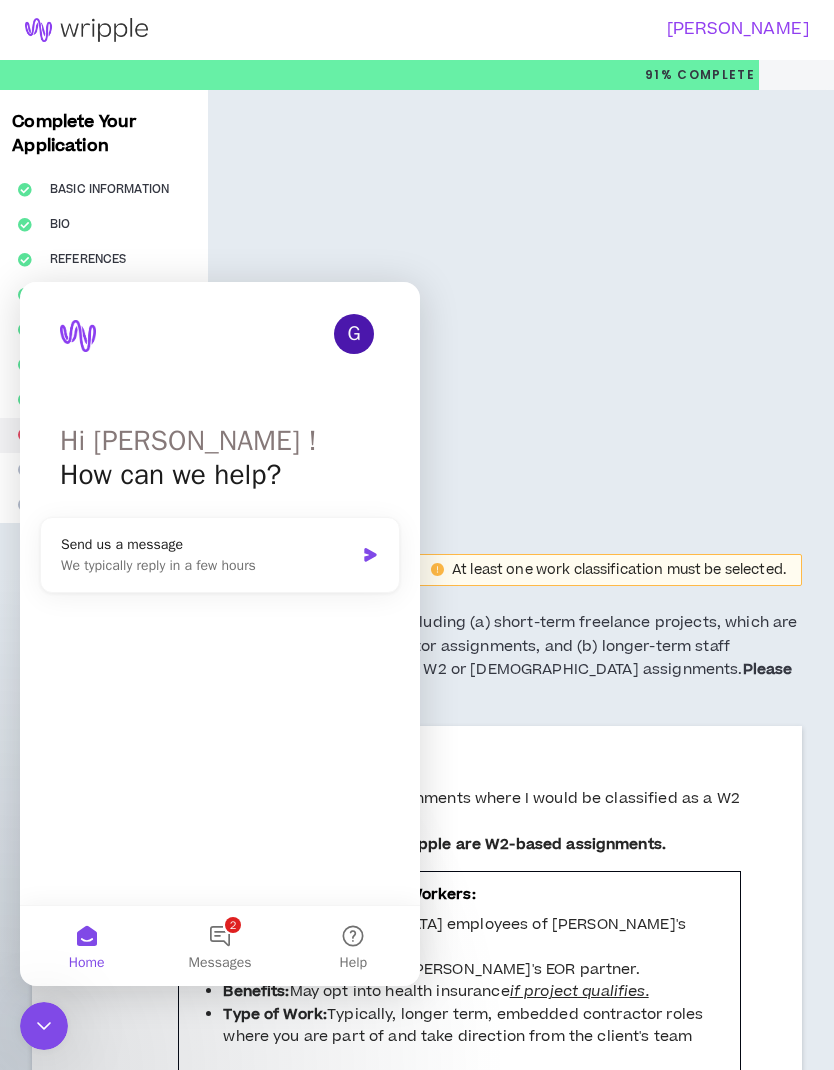click on "Complete Your Application Basic Information Bio References Roles & Skills Project Interests Skill Optimizer Industry Expertise Worker Classification Video Interview Review Worker Classification At least one work classification must be selected. Wripple offers a wide range of job opportunities including (a) short-term freelance projects, which are typically classified as 1099 or independent contractor assignments, and (b) longer-term staff augmentation roles which are typically classified as W2 or temp employee assignments.  Please confirm your interest in these two job types below. W2 Hourly Opportunities yes I am interested in staffing assignments where I would be classified as a W2 hourly worker. Note: Most jobs available on Wripple are W2-based assignments. W-2 Hourly Workers: Status:  Temp employees of Wripple's EOR partner. Taxes:  Taxes withheld by Wripple's EOR partner. Benefits:  May opt into health insurance  if project qualifies. Type of Work: 1099 Hourly Opportunities yes 1099 Workers: Status: Yes" at bounding box center [417, 1163] 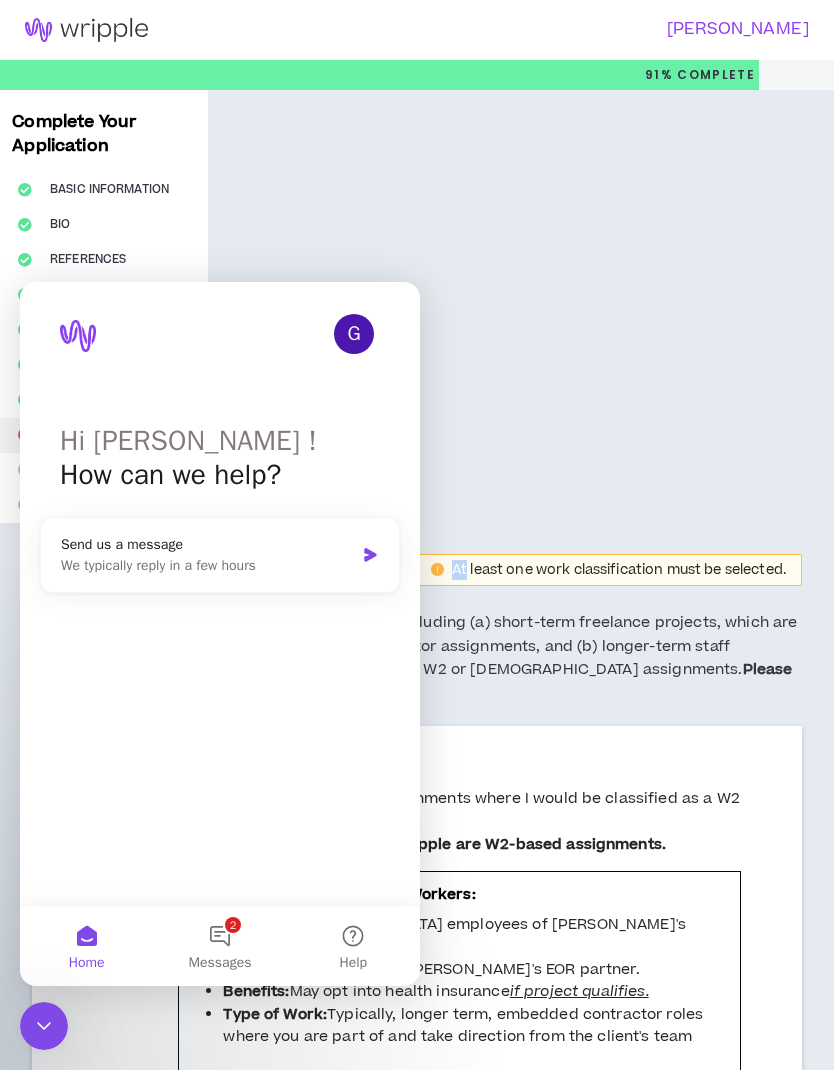 click on "Complete Your Application Basic Information Bio References Roles & Skills Project Interests Skill Optimizer Industry Expertise Worker Classification Video Interview Review Worker Classification At least one work classification must be selected. Wripple offers a wide range of job opportunities including (a) short-term freelance projects, which are typically classified as 1099 or independent contractor assignments, and (b) longer-term staff augmentation roles which are typically classified as W2 or temp employee assignments.  Please confirm your interest in these two job types below. W2 Hourly Opportunities yes I am interested in staffing assignments where I would be classified as a W2 hourly worker. Note: Most jobs available on Wripple are W2-based assignments. W-2 Hourly Workers: Status:  Temp employees of Wripple's EOR partner. Taxes:  Taxes withheld by Wripple's EOR partner. Benefits:  May opt into health insurance  if project qualifies. Type of Work: 1099 Hourly Opportunities yes 1099 Workers: Status: Yes" at bounding box center [417, 1163] 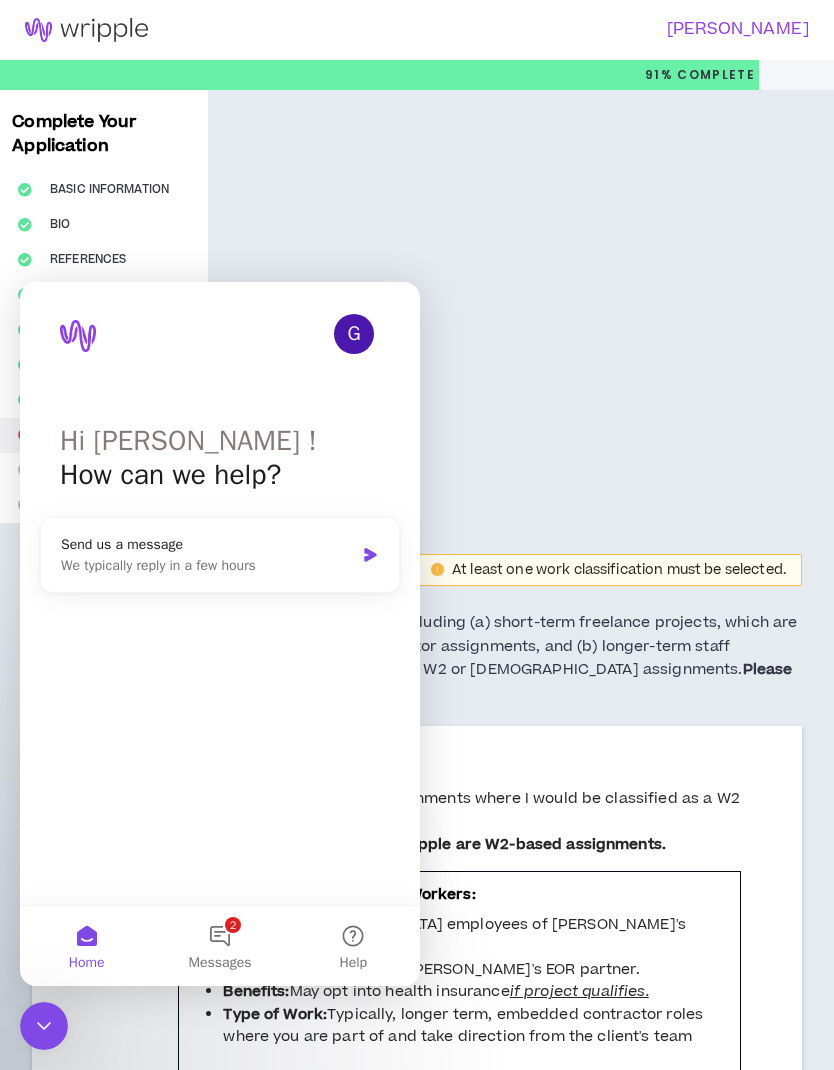 click on "Complete Your Application Basic Information Bio References Roles & Skills Project Interests Skill Optimizer Industry Expertise Worker Classification Video Interview Review Worker Classification At least one work classification must be selected. Wripple offers a wide range of job opportunities including (a) short-term freelance projects, which are typically classified as 1099 or independent contractor assignments, and (b) longer-term staff augmentation roles which are typically classified as W2 or temp employee assignments.  Please confirm your interest in these two job types below. W2 Hourly Opportunities yes I am interested in staffing assignments where I would be classified as a W2 hourly worker. Note: Most jobs available on Wripple are W2-based assignments. W-2 Hourly Workers: Status:  Temp employees of Wripple's EOR partner. Taxes:  Taxes withheld by Wripple's EOR partner. Benefits:  May opt into health insurance  if project qualifies. Type of Work: 1099 Hourly Opportunities yes 1099 Workers: Status: Yes" at bounding box center [417, 1163] 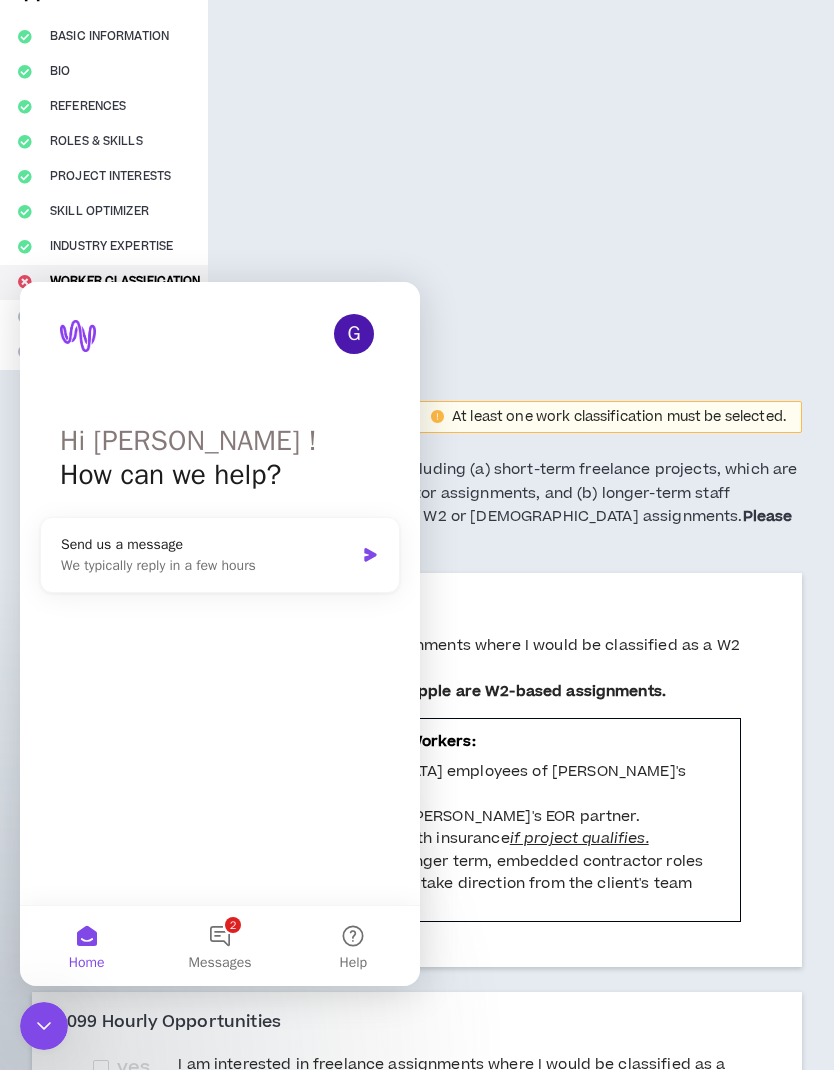 scroll, scrollTop: 149, scrollLeft: 0, axis: vertical 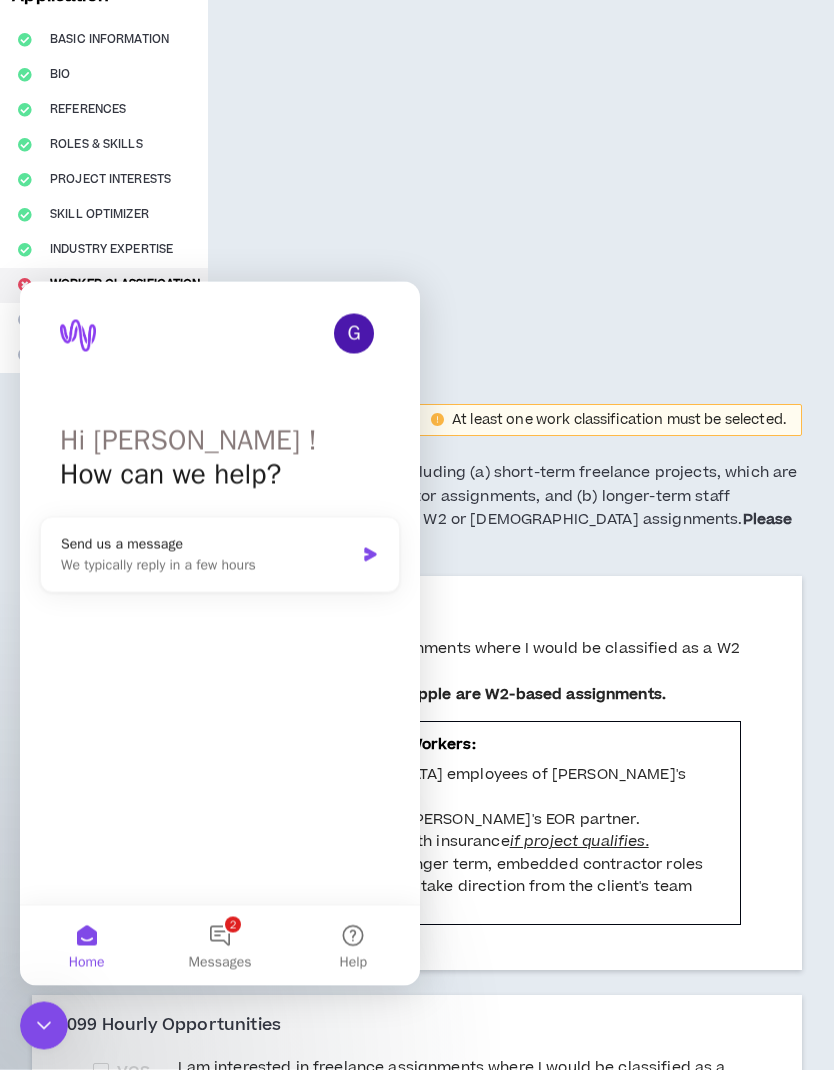 click on "2 Messages" at bounding box center (219, 945) 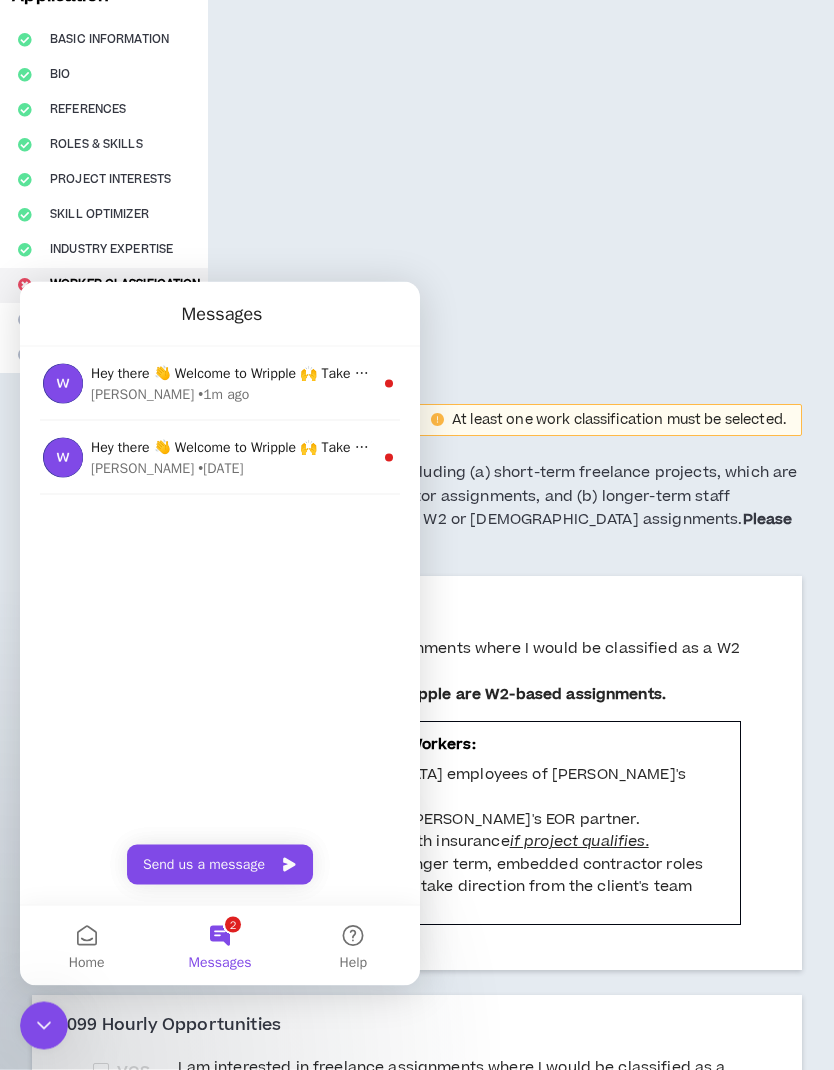 click on "Complete Your Application Basic Information Bio References Roles & Skills Project Interests Skill Optimizer Industry Expertise Worker Classification Video Interview Review Worker Classification At least one work classification must be selected. Wripple offers a wide range of job opportunities including (a) short-term freelance projects, which are typically classified as 1099 or independent contractor assignments, and (b) longer-term staff augmentation roles which are typically classified as W2 or temp employee assignments.  Please confirm your interest in these two job types below. W2 Hourly Opportunities yes I am interested in staffing assignments where I would be classified as a W2 hourly worker. Note: Most jobs available on Wripple are W2-based assignments. W-2 Hourly Workers: Status:  Temp employees of Wripple's EOR partner. Taxes:  Taxes withheld by Wripple's EOR partner. Benefits:  May opt into health insurance  if project qualifies. Type of Work: 1099 Hourly Opportunities yes 1099 Workers: Status: Yes" at bounding box center [417, 1014] 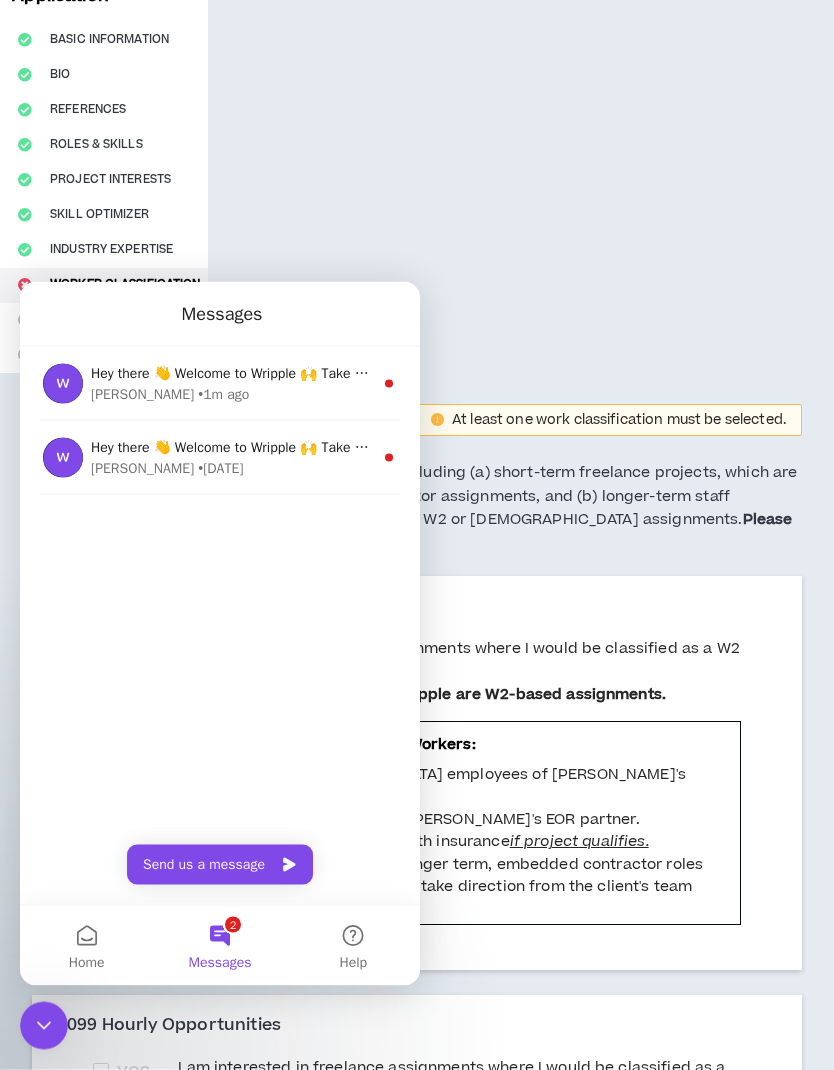scroll, scrollTop: 0, scrollLeft: 0, axis: both 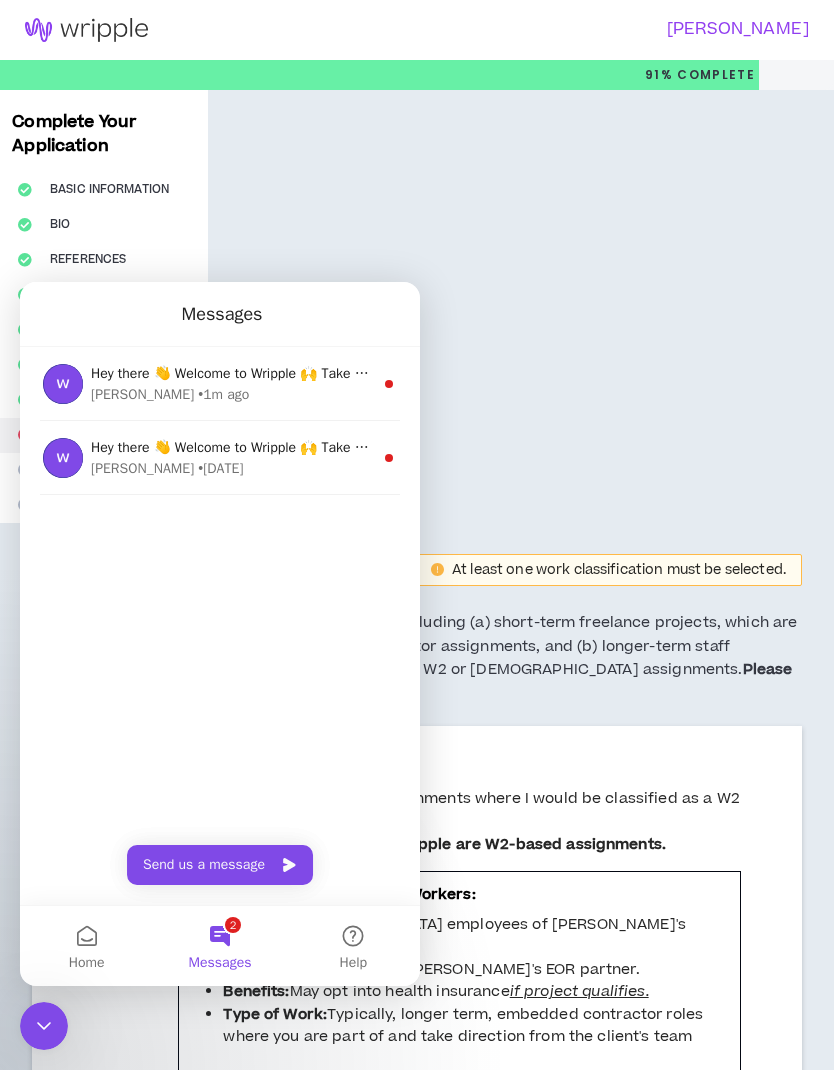 click on "Complete Your Application Basic Information Bio References Roles & Skills Project Interests Skill Optimizer Industry Expertise Worker Classification Video Interview Review Worker Classification At least one work classification must be selected. Wripple offers a wide range of job opportunities including (a) short-term freelance projects, which are typically classified as 1099 or independent contractor assignments, and (b) longer-term staff augmentation roles which are typically classified as W2 or temp employee assignments.  Please confirm your interest in these two job types below. W2 Hourly Opportunities yes I am interested in staffing assignments where I would be classified as a W2 hourly worker. Note: Most jobs available on Wripple are W2-based assignments. W-2 Hourly Workers: Status:  Temp employees of Wripple's EOR partner. Taxes:  Taxes withheld by Wripple's EOR partner. Benefits:  May opt into health insurance  if project qualifies. Type of Work: 1099 Hourly Opportunities yes 1099 Workers: Status: Yes" at bounding box center [417, 1163] 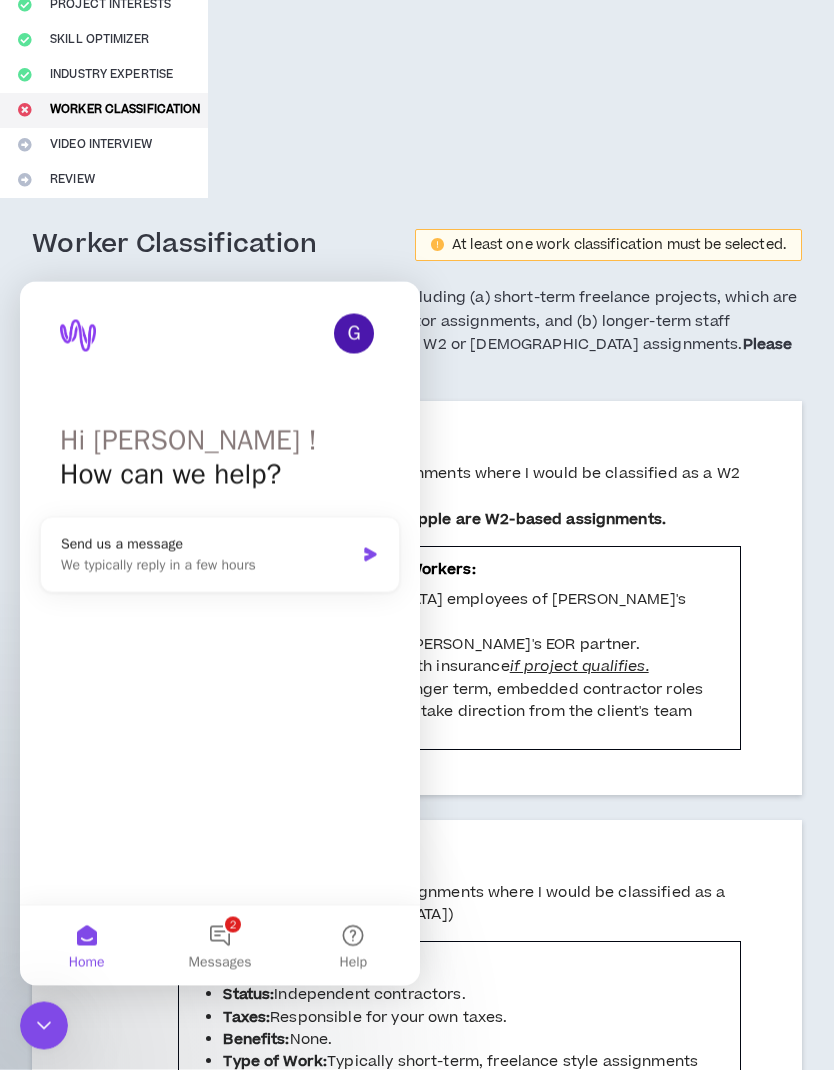 scroll, scrollTop: 325, scrollLeft: 0, axis: vertical 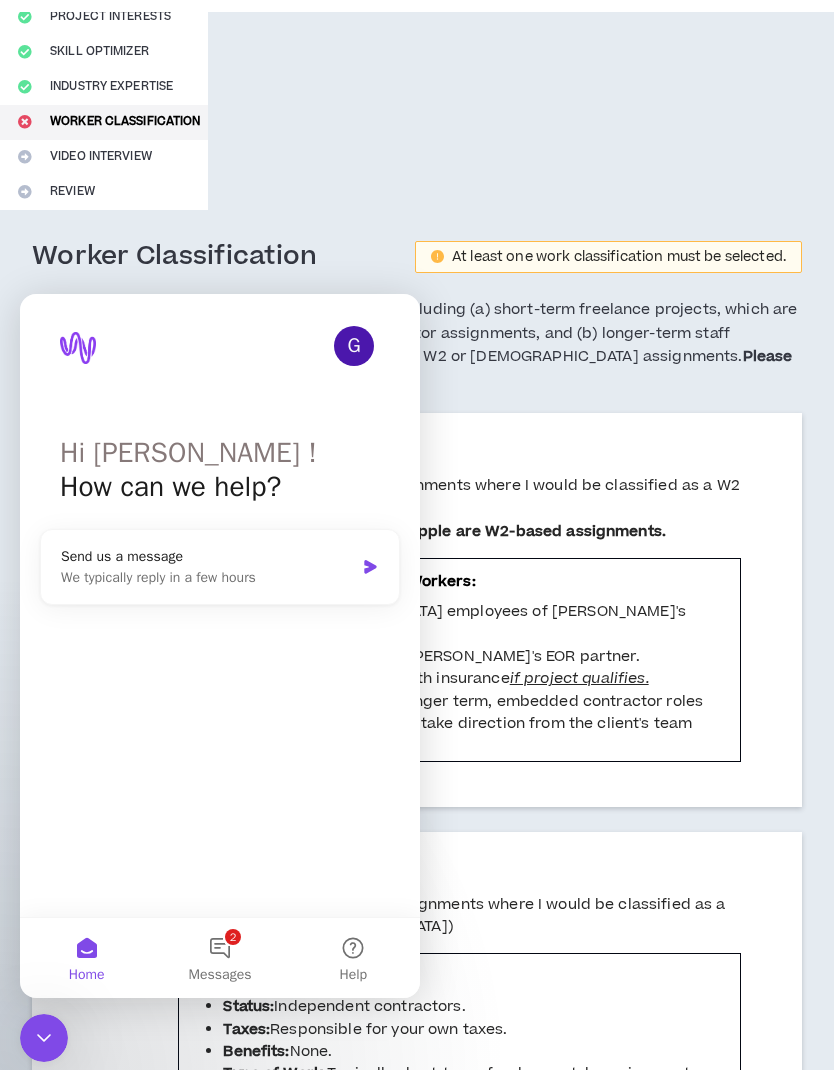 click on "Complete Your Application Basic Information Bio References Roles & Skills Project Interests Skill Optimizer Industry Expertise Worker Classification Video Interview Review Worker Classification At least one work classification must be selected. Wripple offers a wide range of job opportunities including (a) short-term freelance projects, which are typically classified as 1099 or independent contractor assignments, and (b) longer-term staff augmentation roles which are typically classified as W2 or temp employee assignments.  Please confirm your interest in these two job types below. W2 Hourly Opportunities yes I am interested in staffing assignments where I would be classified as a W2 hourly worker. Note: Most jobs available on Wripple are W2-based assignments. W-2 Hourly Workers: Status:  Temp employees of Wripple's EOR partner. Taxes:  Taxes withheld by Wripple's EOR partner. Benefits:  May opt into health insurance  if project qualifies. Type of Work: 1099 Hourly Opportunities yes 1099 Workers: Status: Yes" at bounding box center [417, 838] 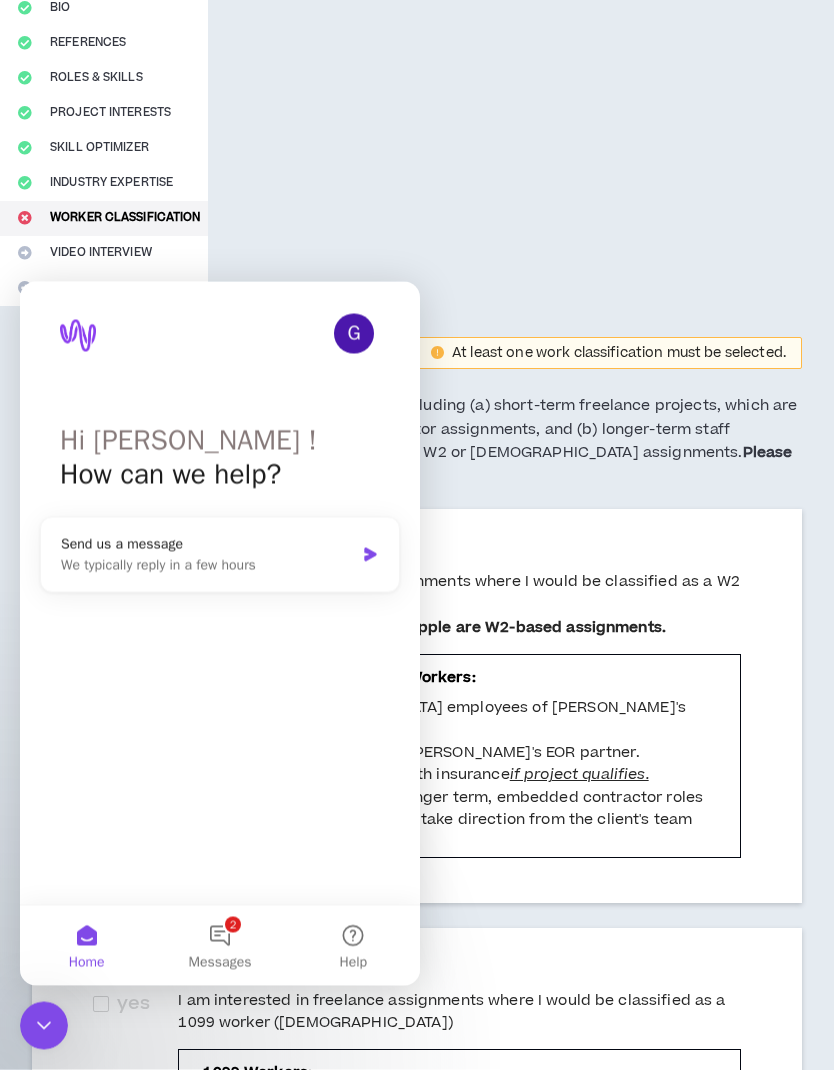 scroll, scrollTop: 0, scrollLeft: 0, axis: both 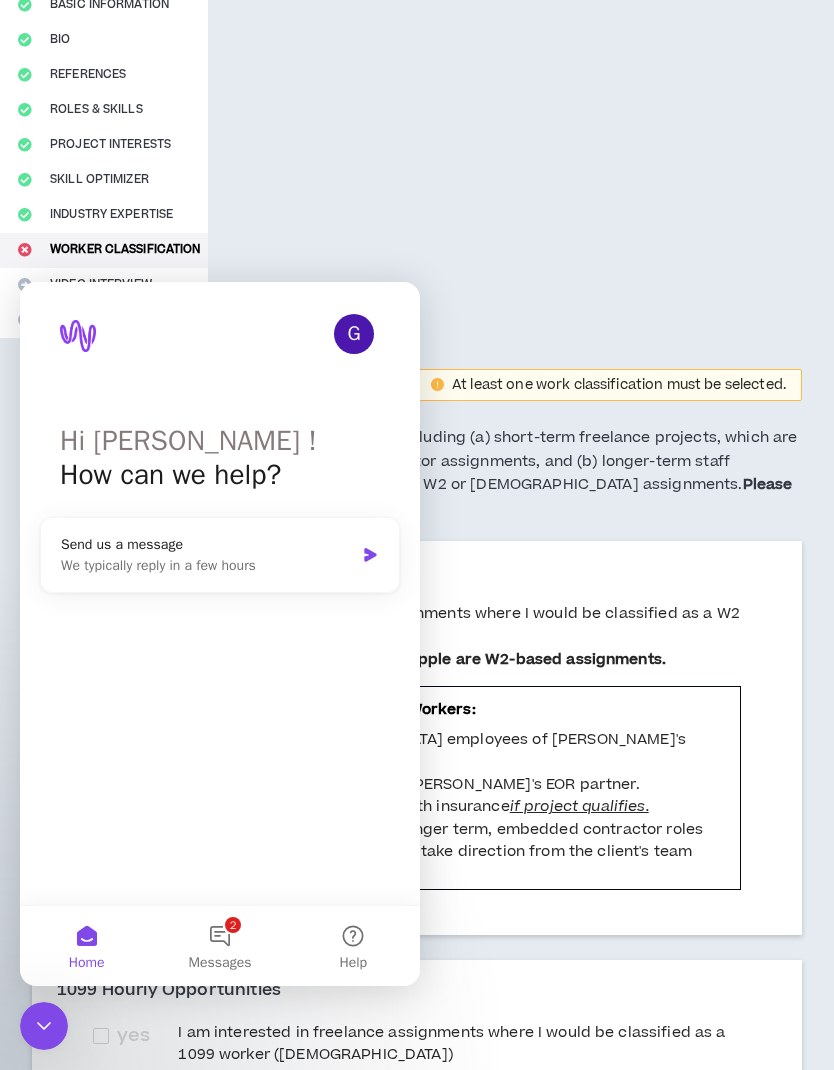 click on "Industry Expertise" at bounding box center (104, 215) 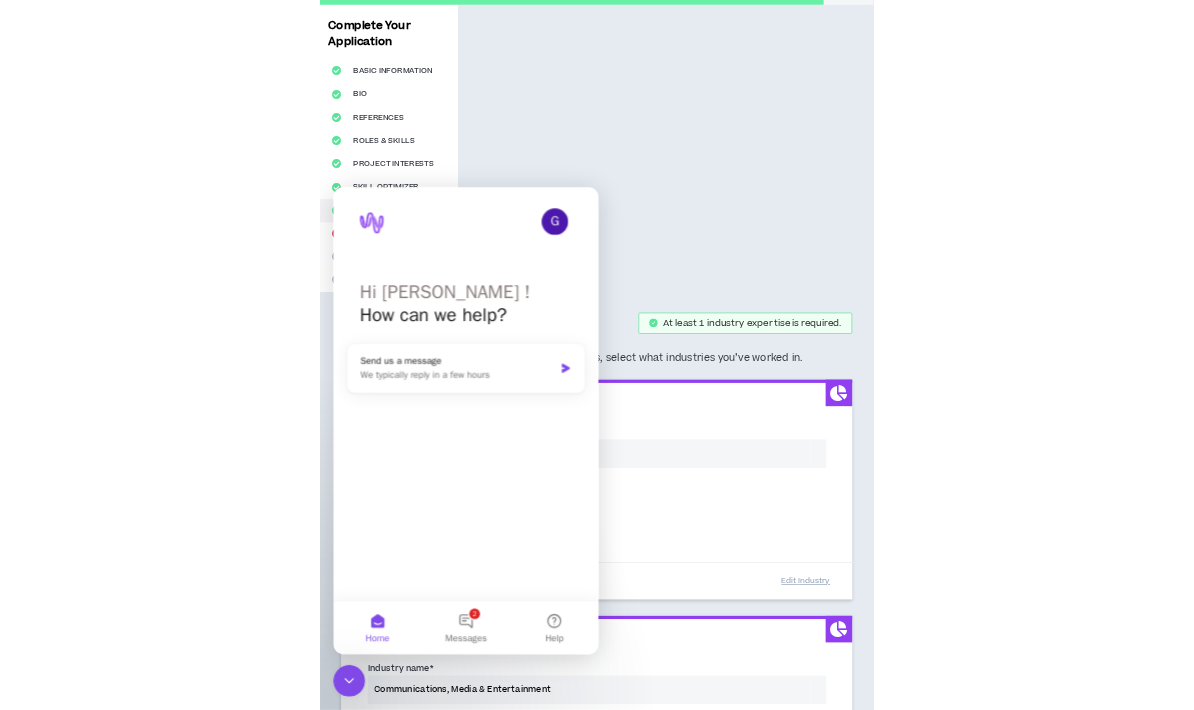 scroll, scrollTop: 0, scrollLeft: 0, axis: both 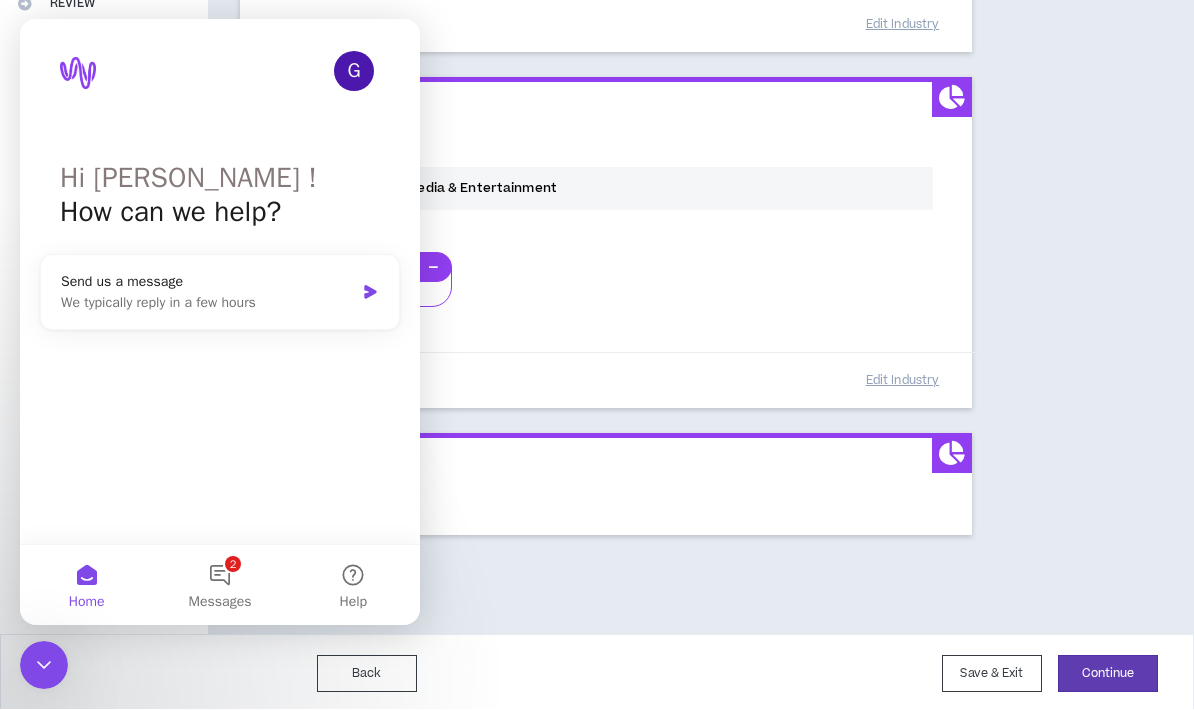 click 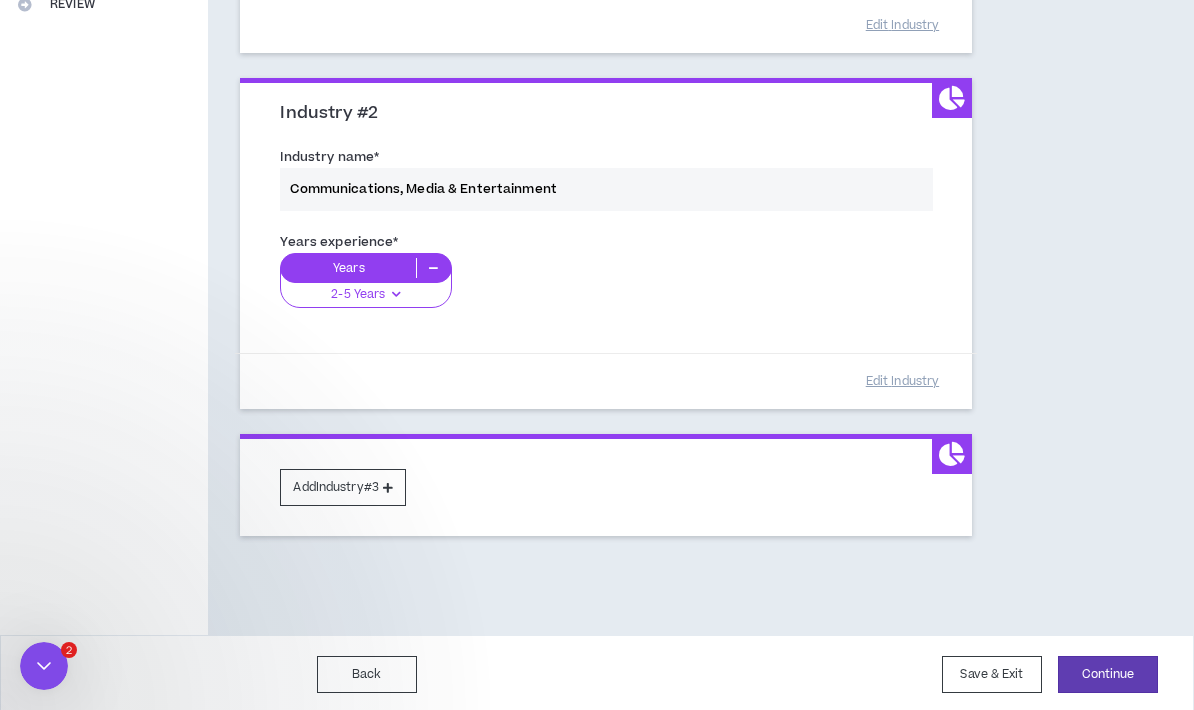 scroll, scrollTop: 469, scrollLeft: 0, axis: vertical 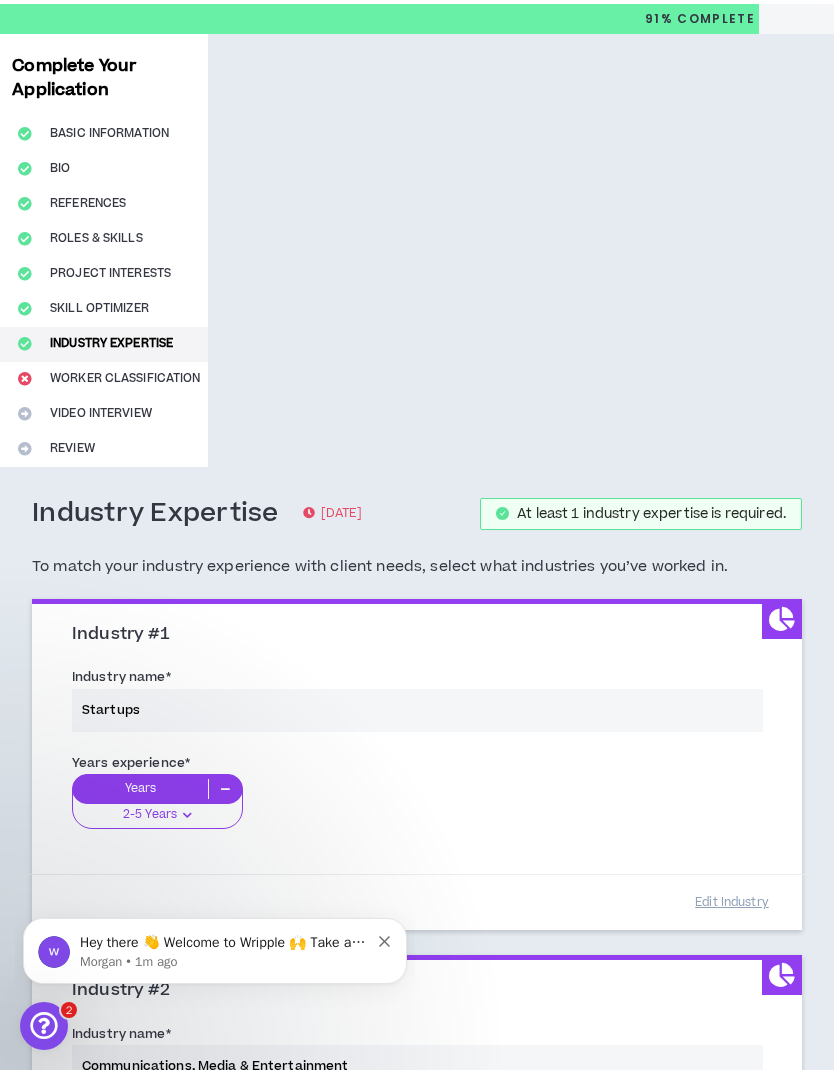 click on "Industry name  * Startups" at bounding box center [417, 703] 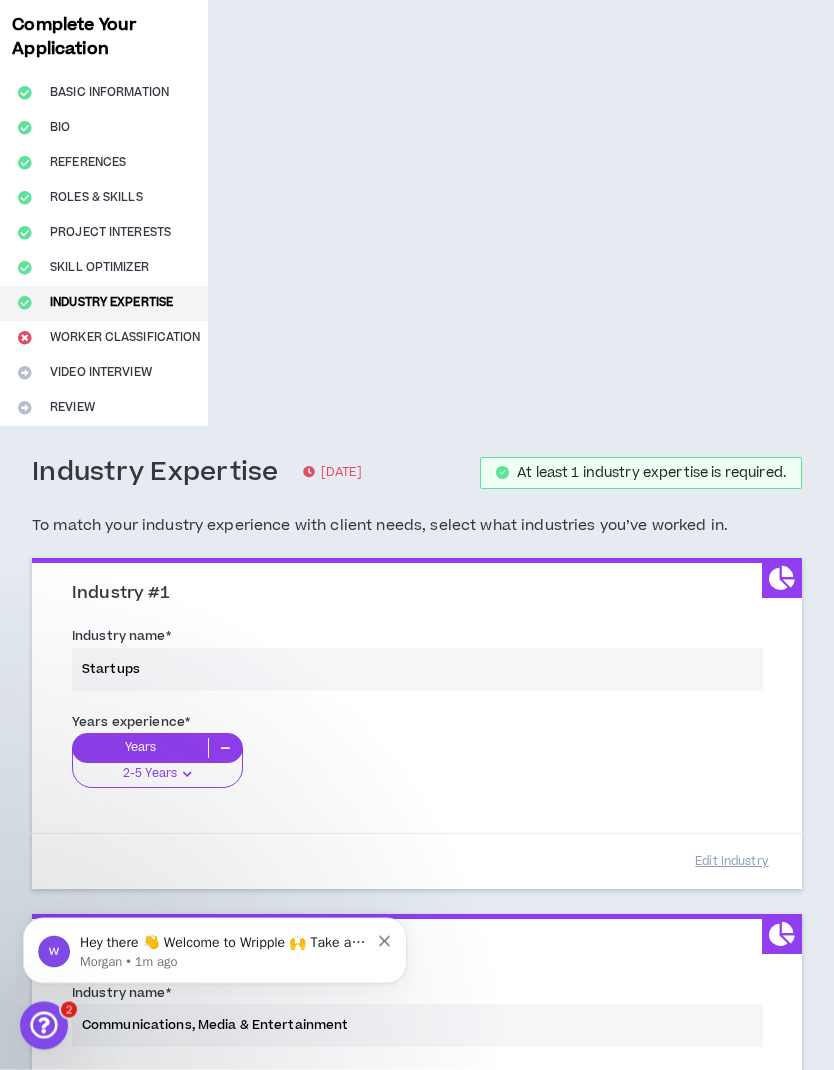 scroll, scrollTop: 97, scrollLeft: 0, axis: vertical 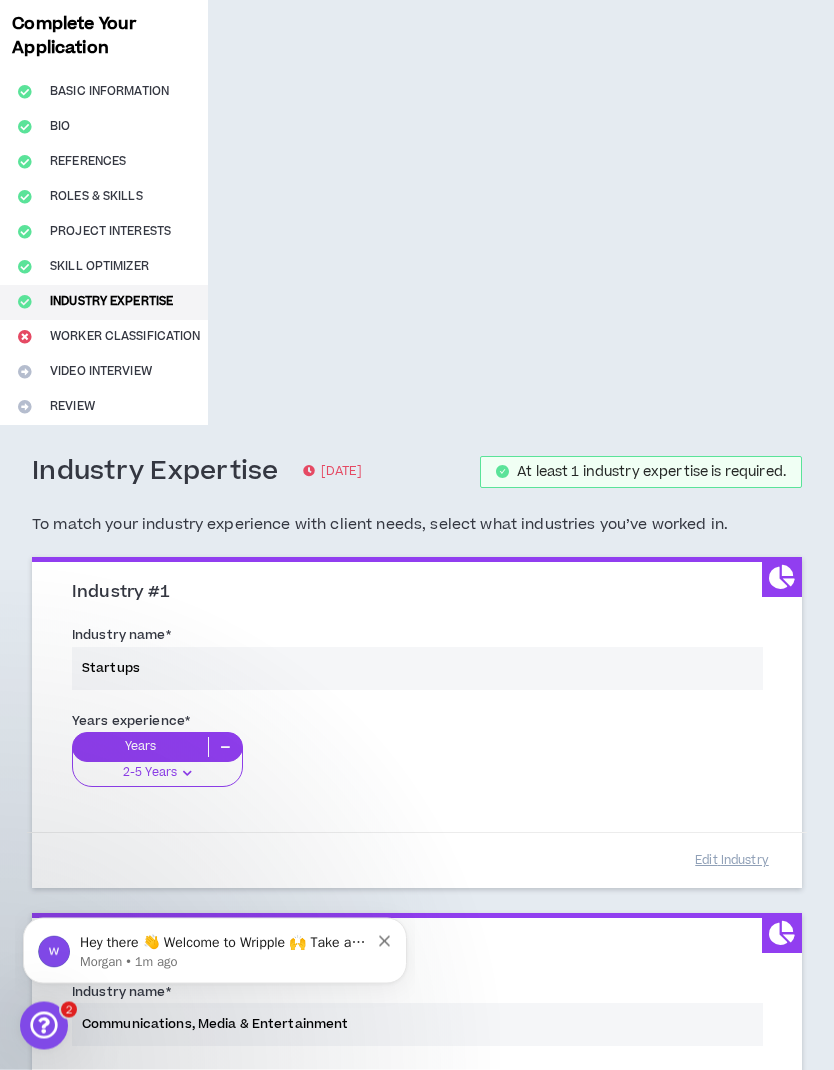 click on "Industry name  * Startups" at bounding box center [417, 662] 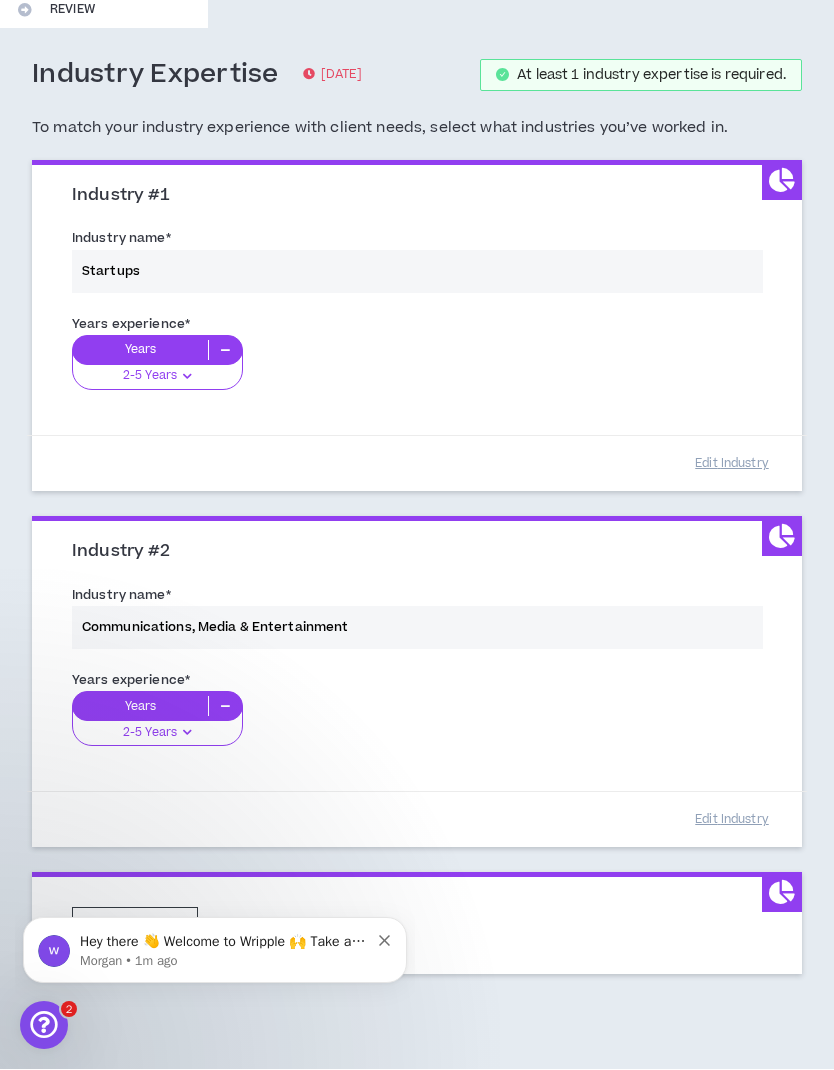 scroll, scrollTop: 493, scrollLeft: 0, axis: vertical 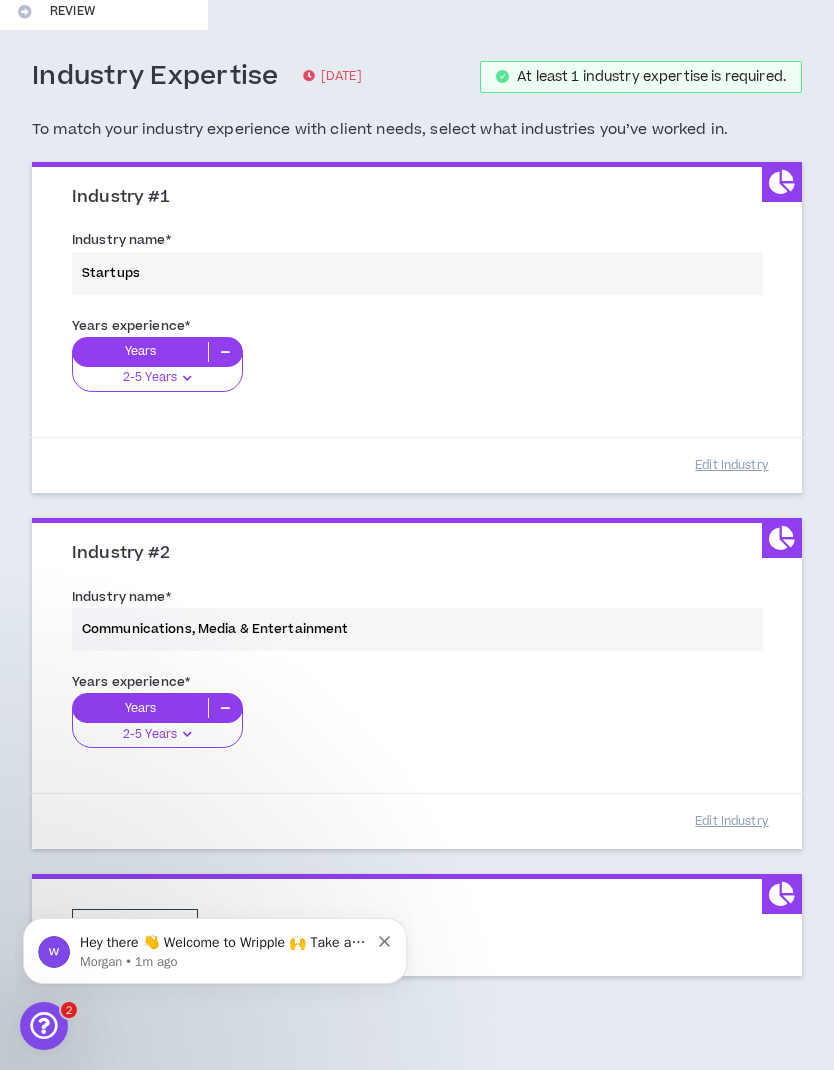 click on "Add  Industry  #3" at bounding box center [135, 927] 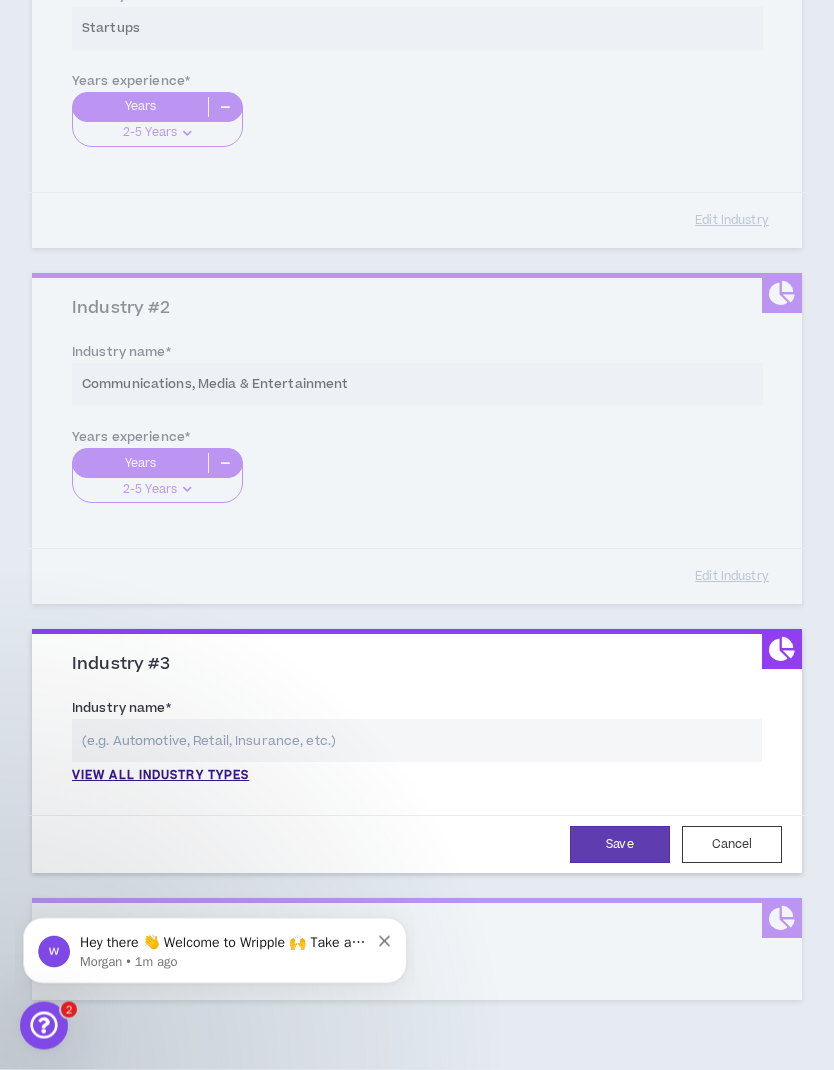 click at bounding box center (417, 741) 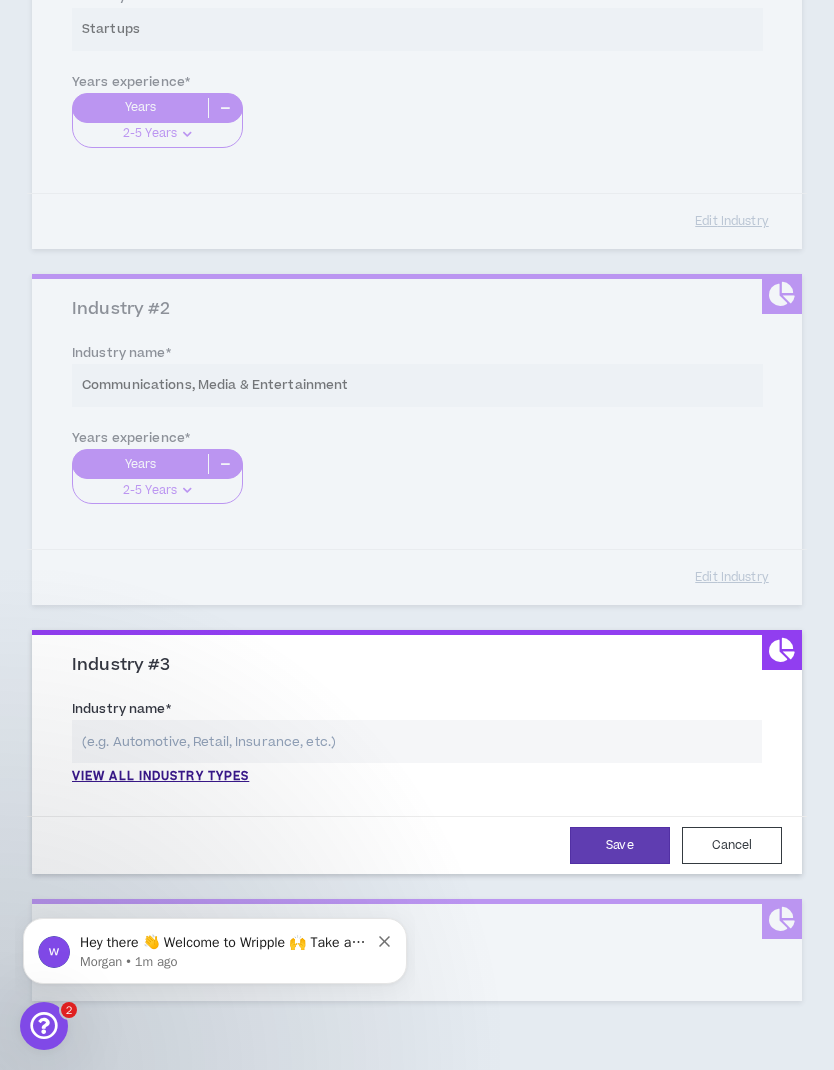 scroll, scrollTop: 786, scrollLeft: 0, axis: vertical 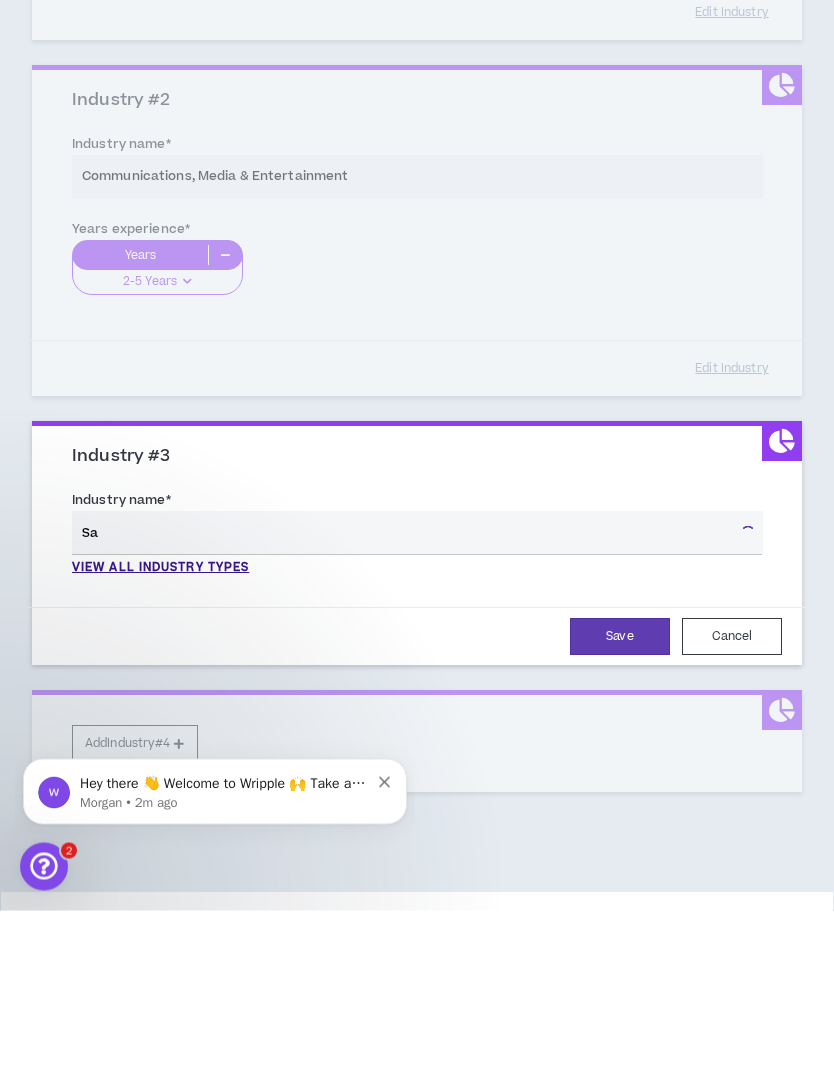 type on "S" 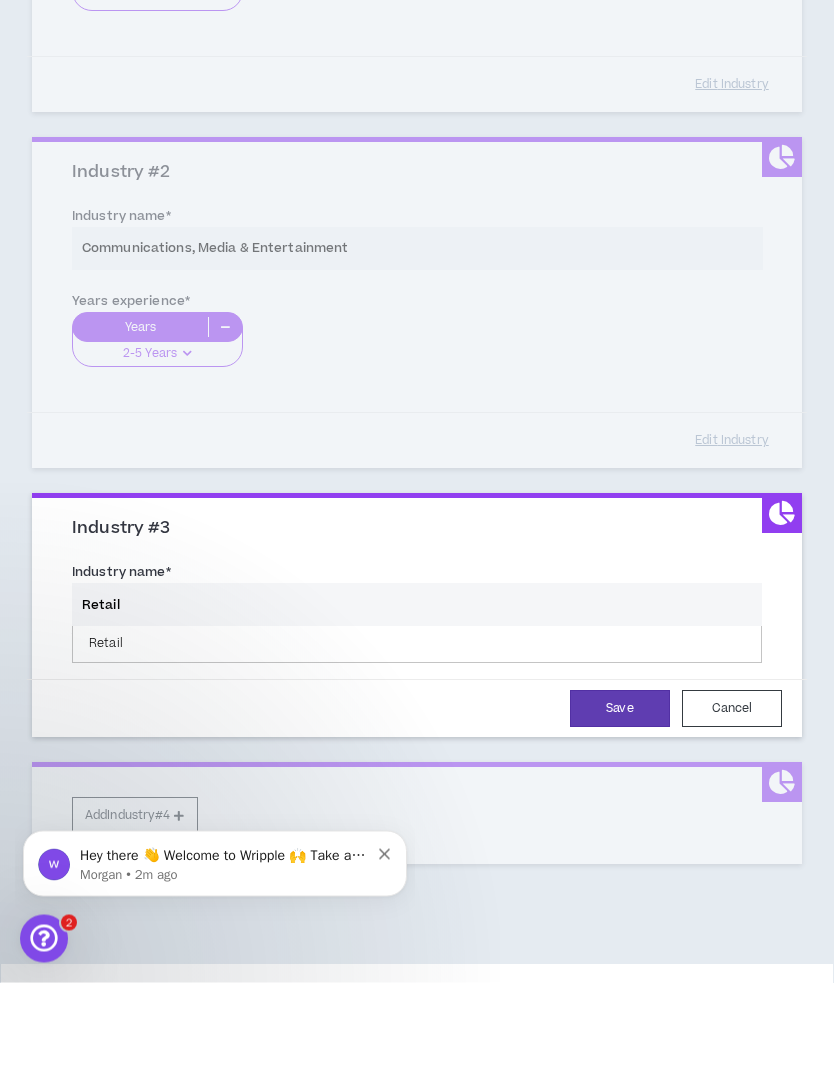 type on "Retail" 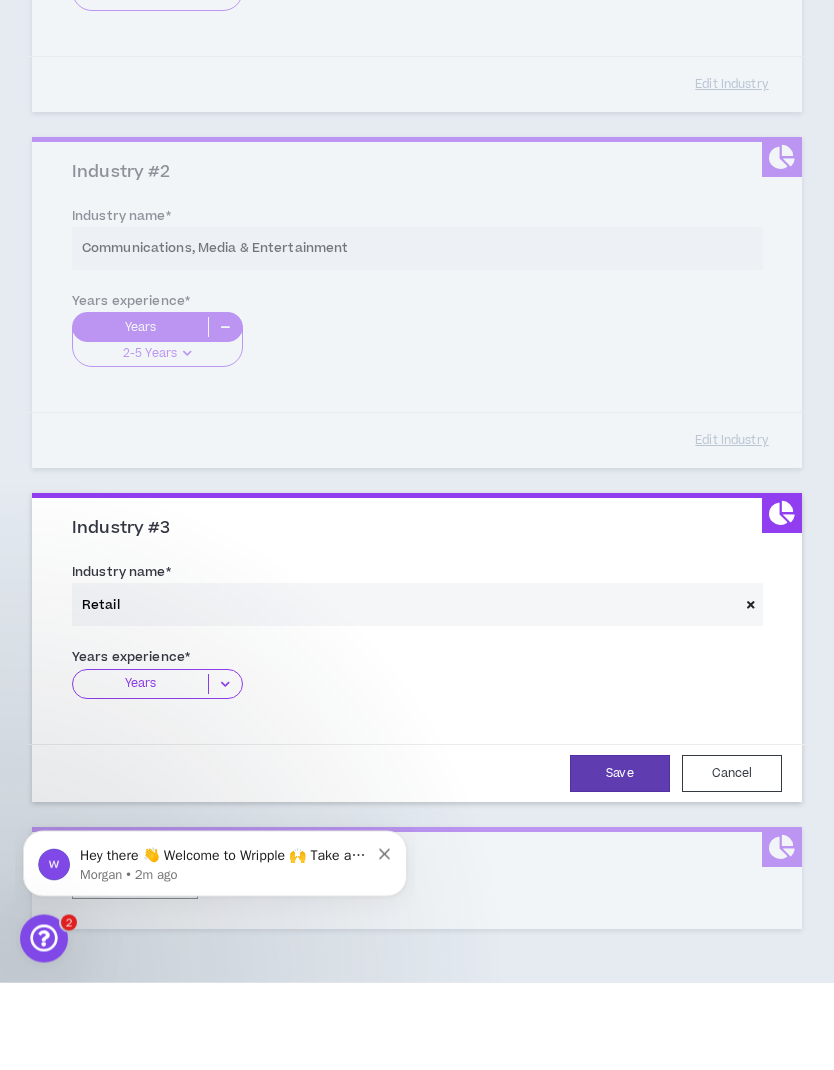 scroll, scrollTop: 760, scrollLeft: 0, axis: vertical 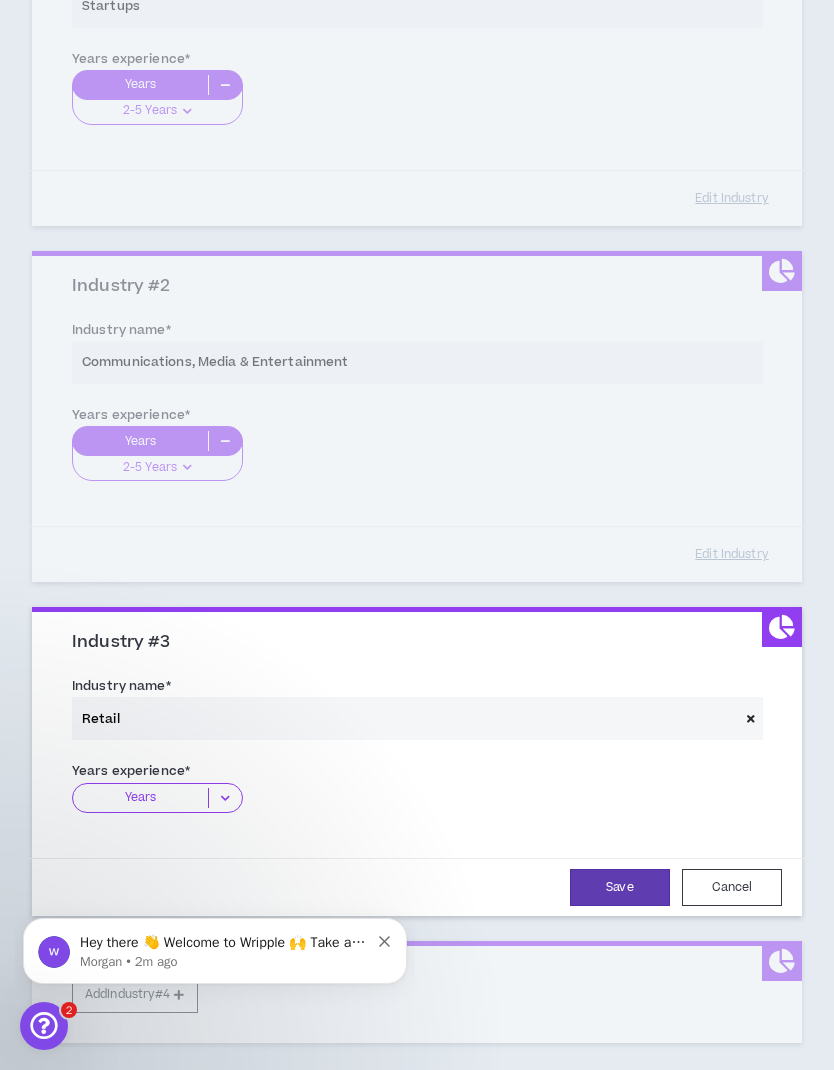 click at bounding box center [225, 798] 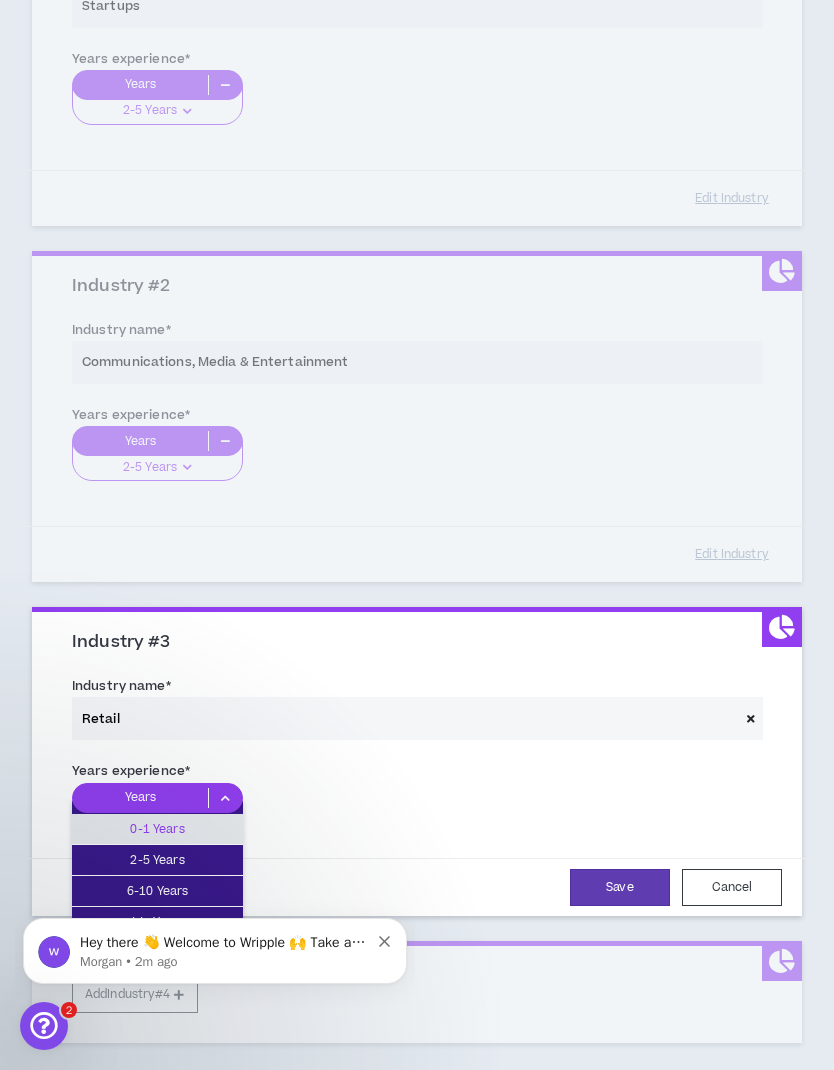 click on "0-1 Years" at bounding box center [157, 829] 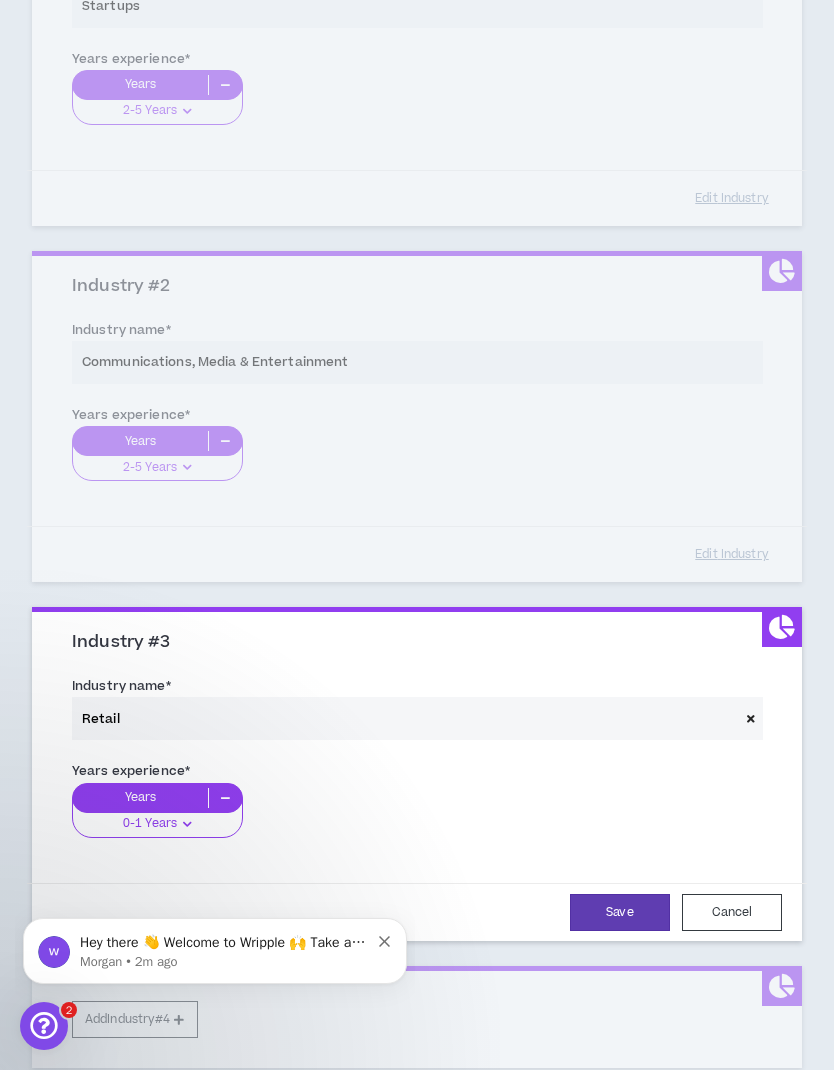 click on "Save" at bounding box center [620, 912] 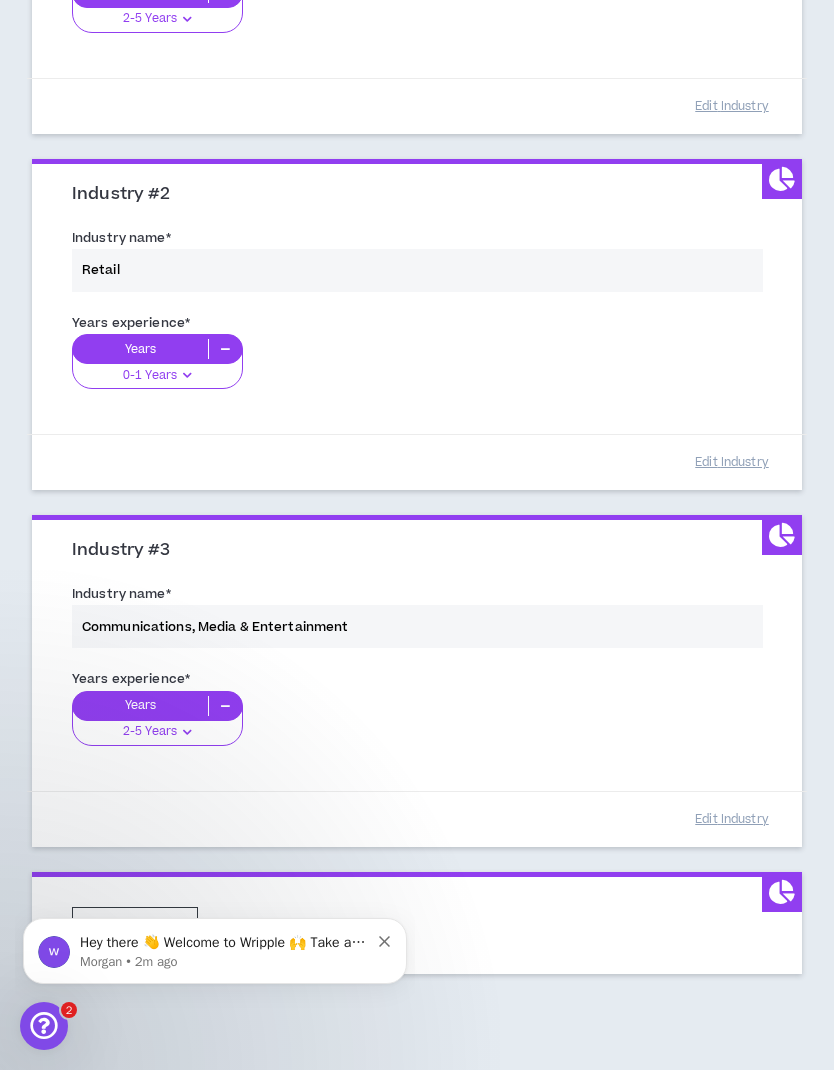 scroll, scrollTop: 848, scrollLeft: 0, axis: vertical 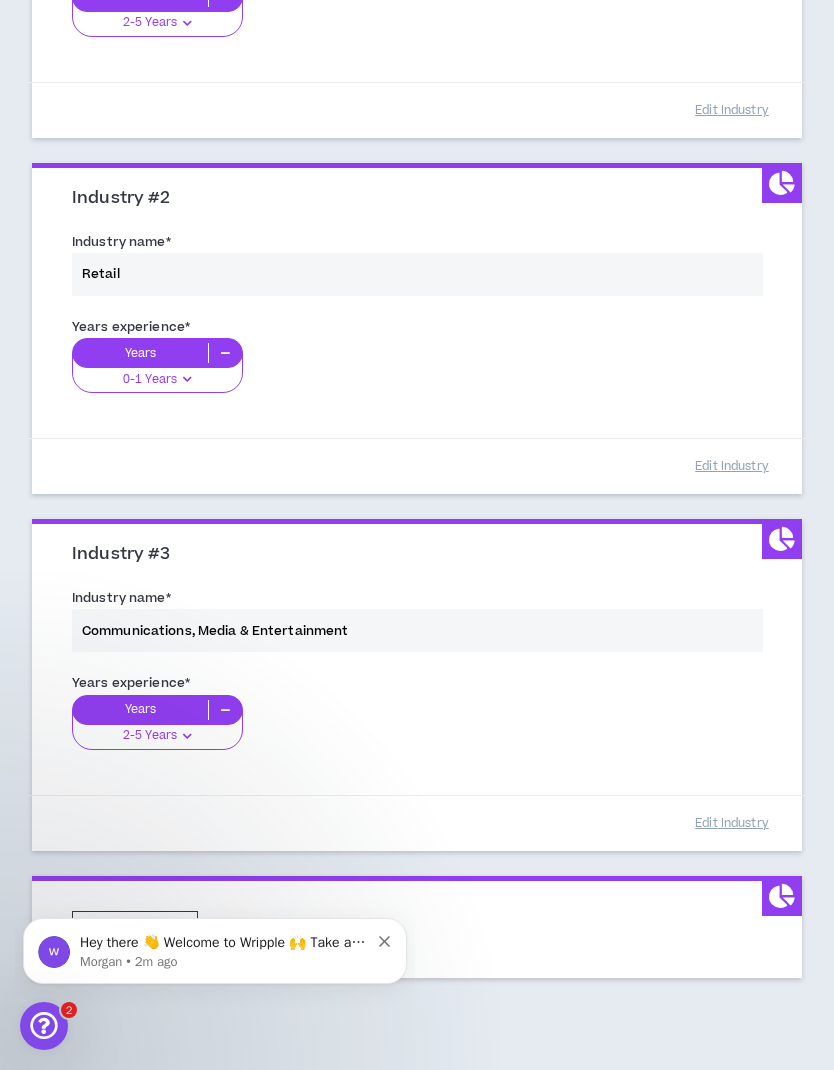 click on "Add  Industry  #4" at bounding box center (135, 929) 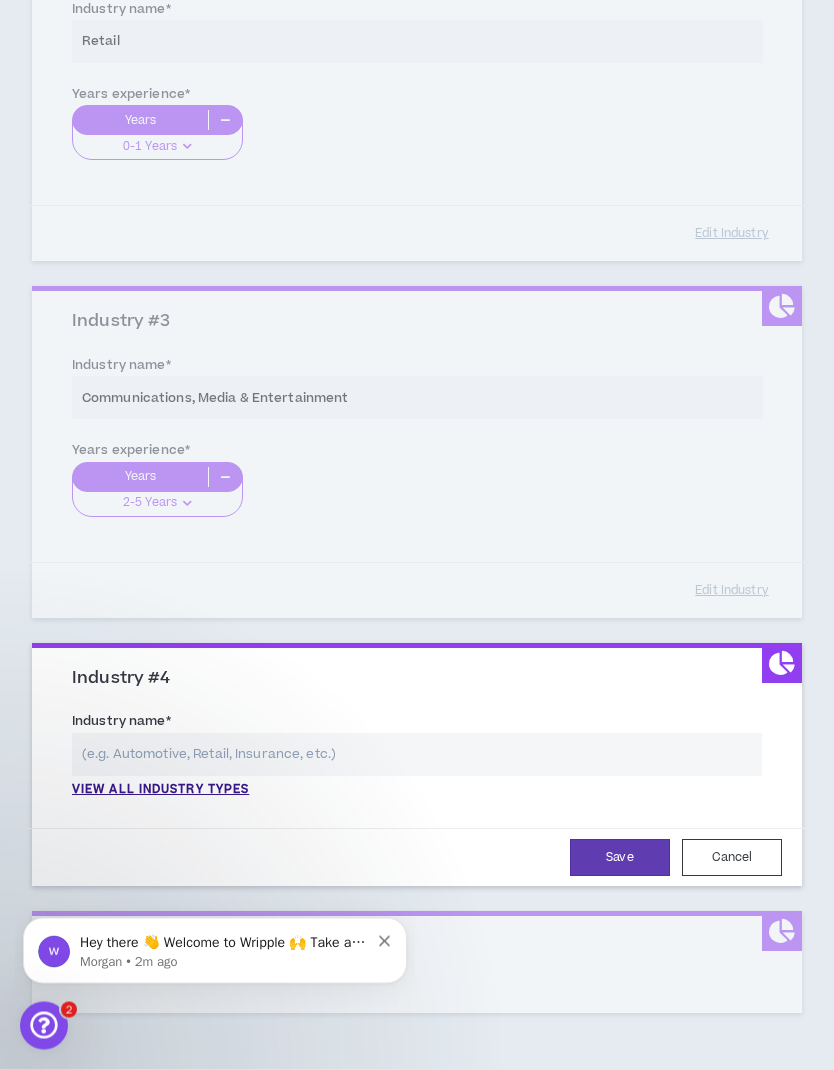 click at bounding box center (417, 755) 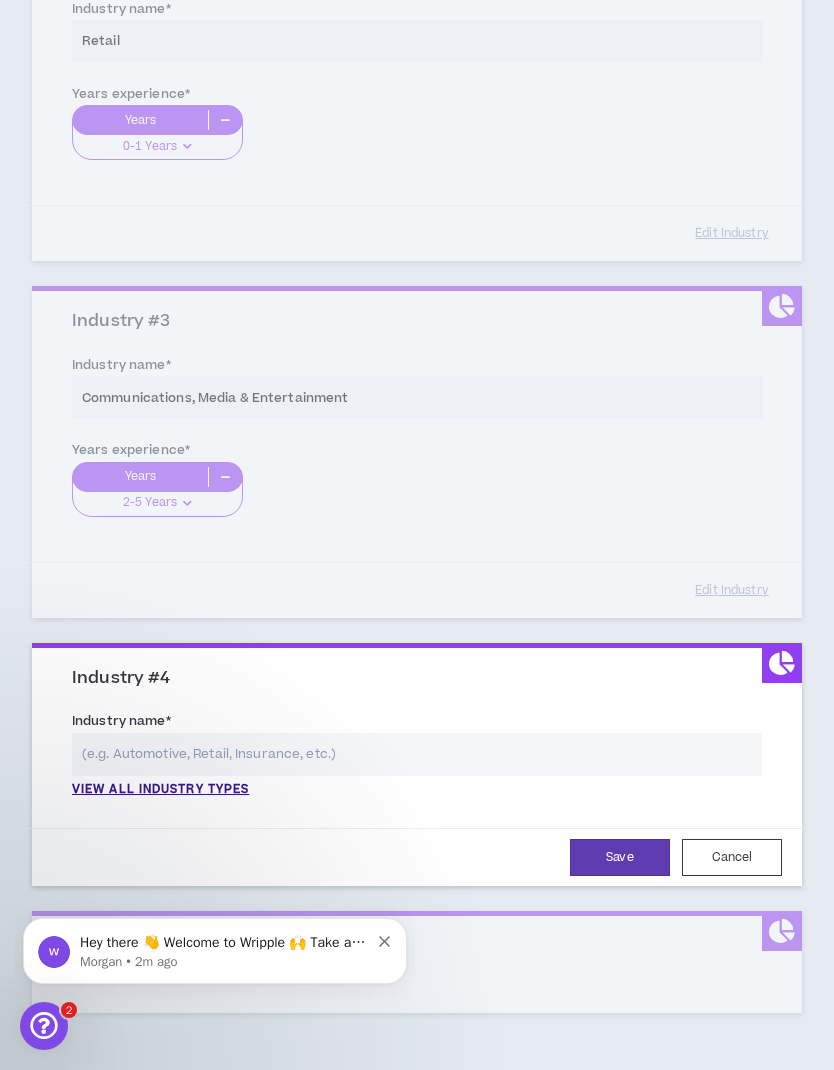 scroll, scrollTop: 1141, scrollLeft: 0, axis: vertical 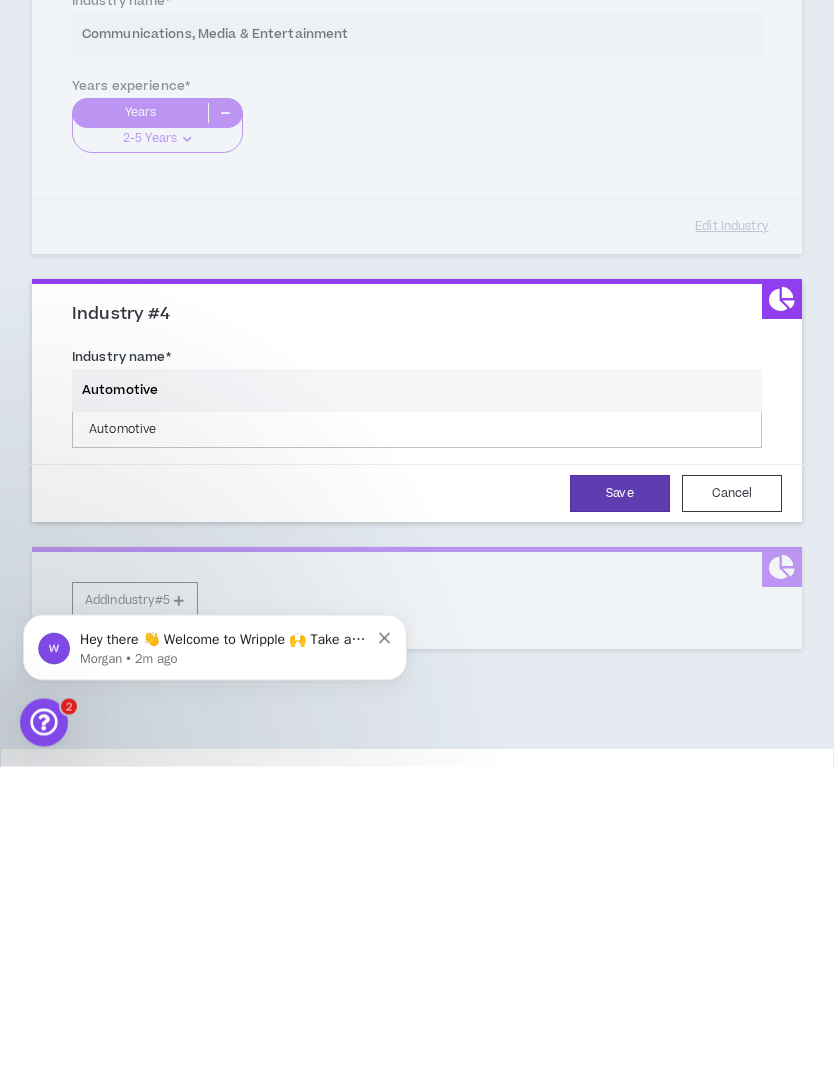 type on "Automotive" 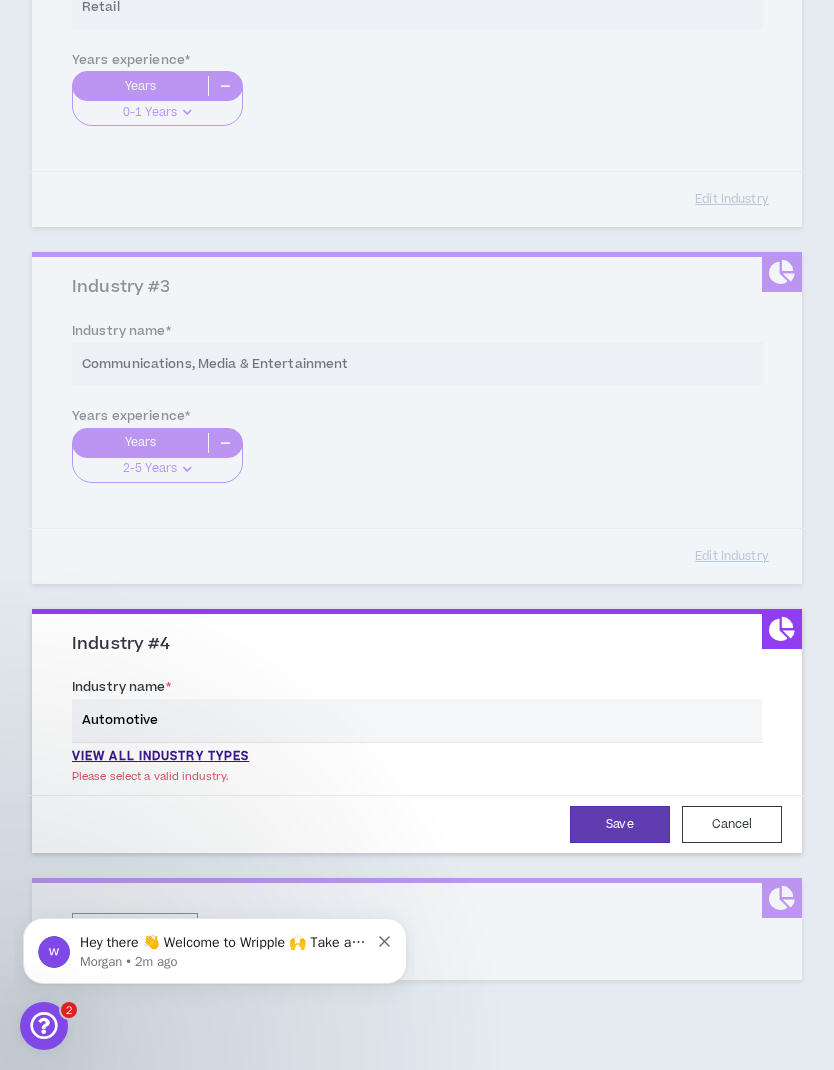 scroll, scrollTop: 1115, scrollLeft: 0, axis: vertical 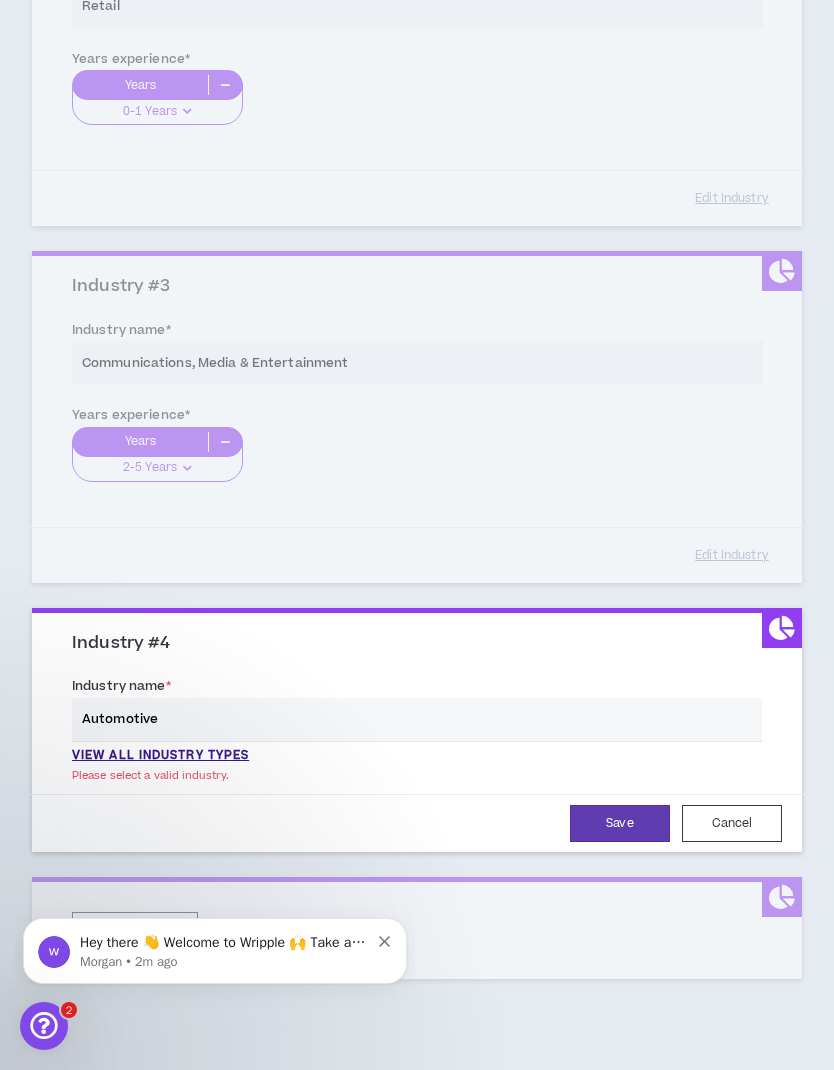 click on "Automotive" at bounding box center [417, 719] 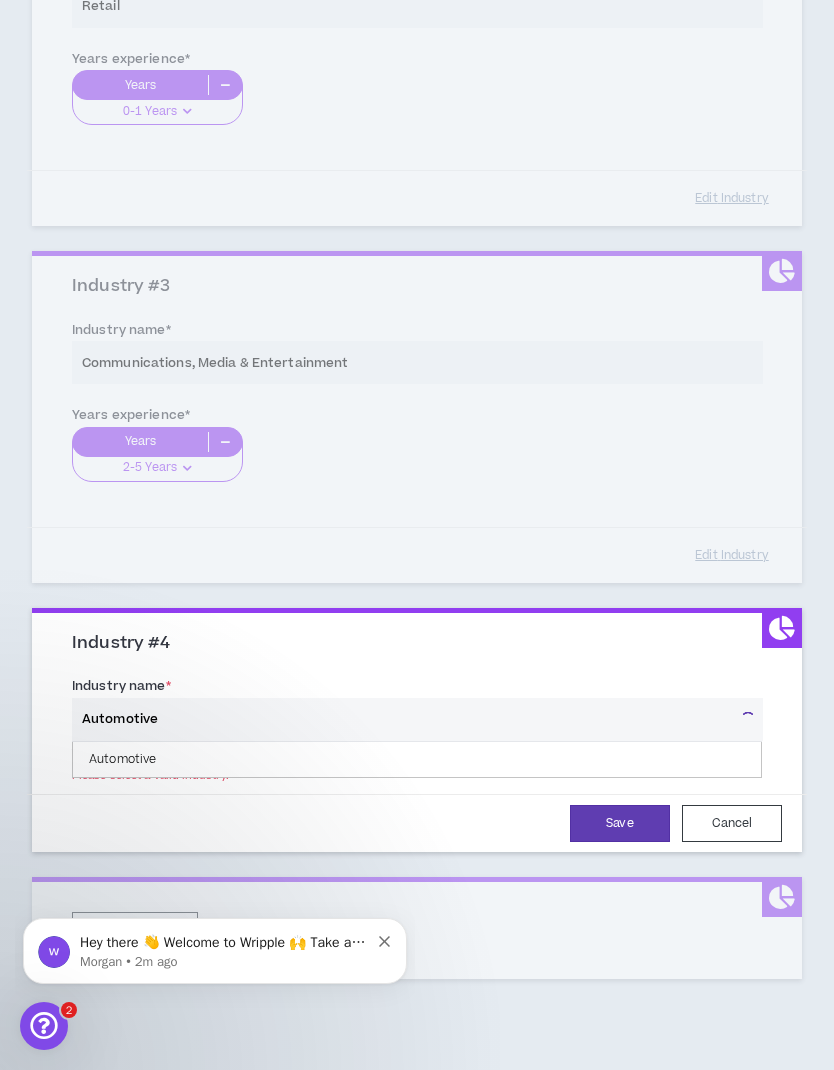 scroll, scrollTop: 1141, scrollLeft: 0, axis: vertical 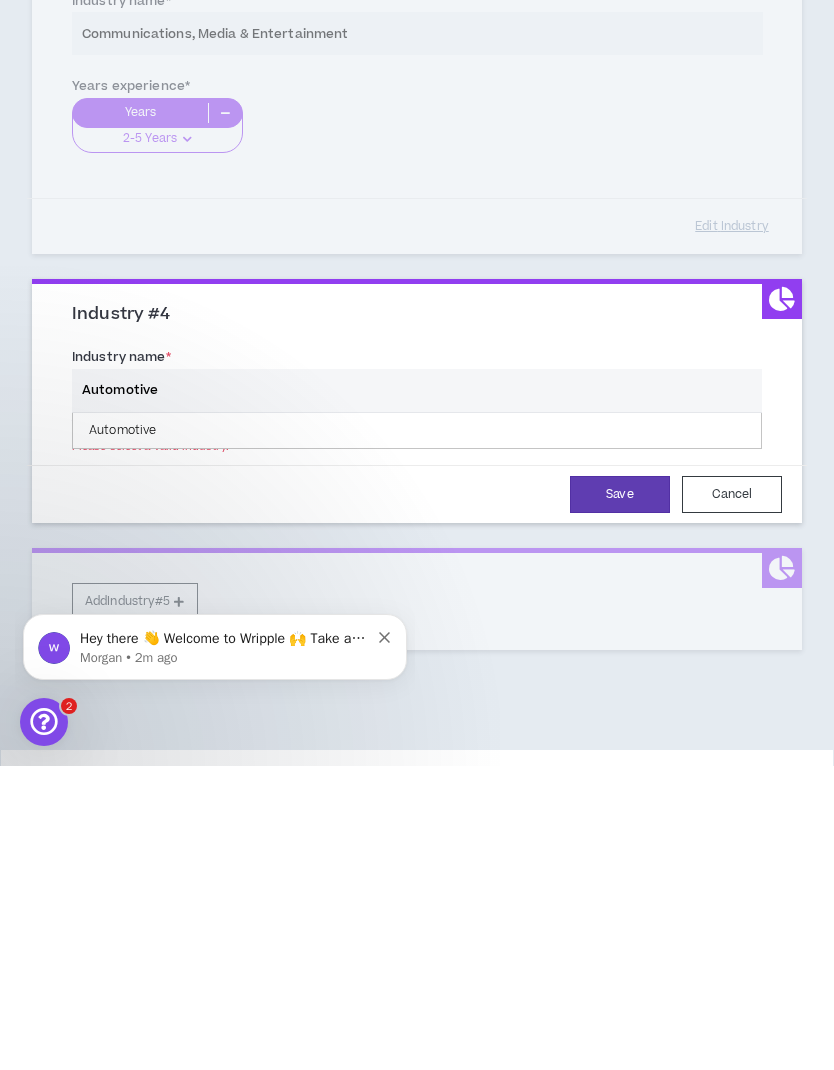 click on "Automotive" at bounding box center [417, 735] 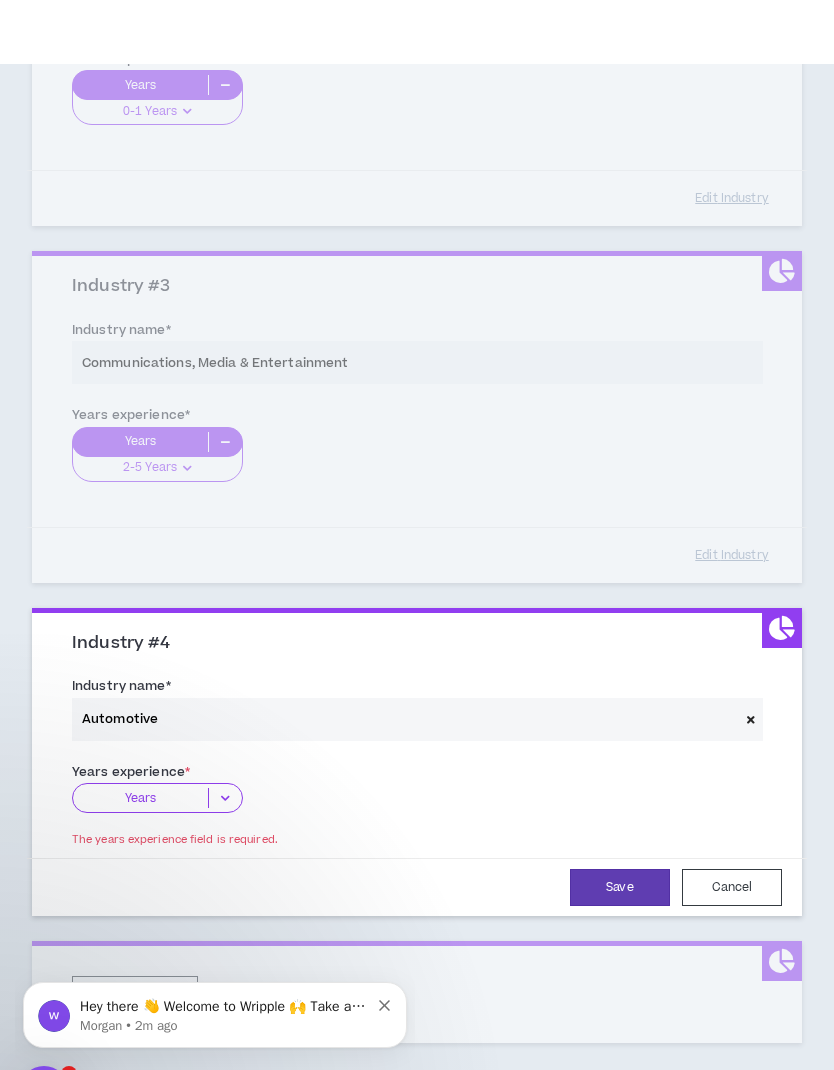scroll, scrollTop: 1116, scrollLeft: 0, axis: vertical 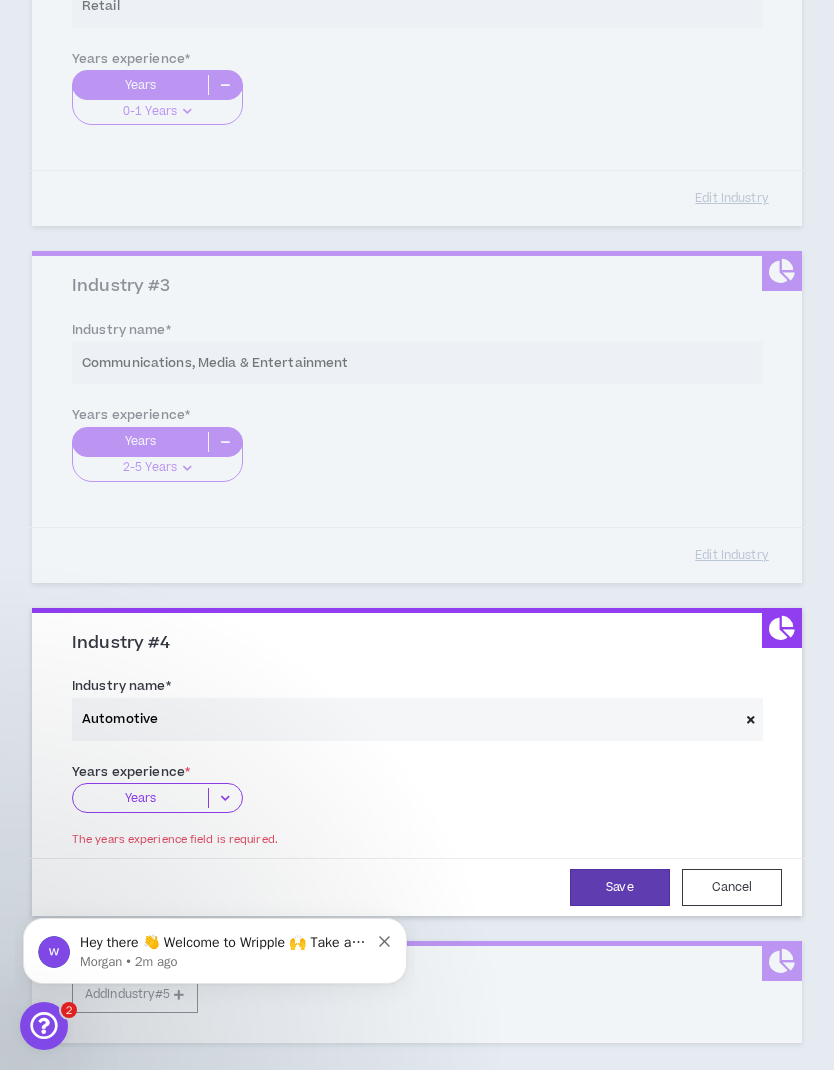 click at bounding box center (225, 798) 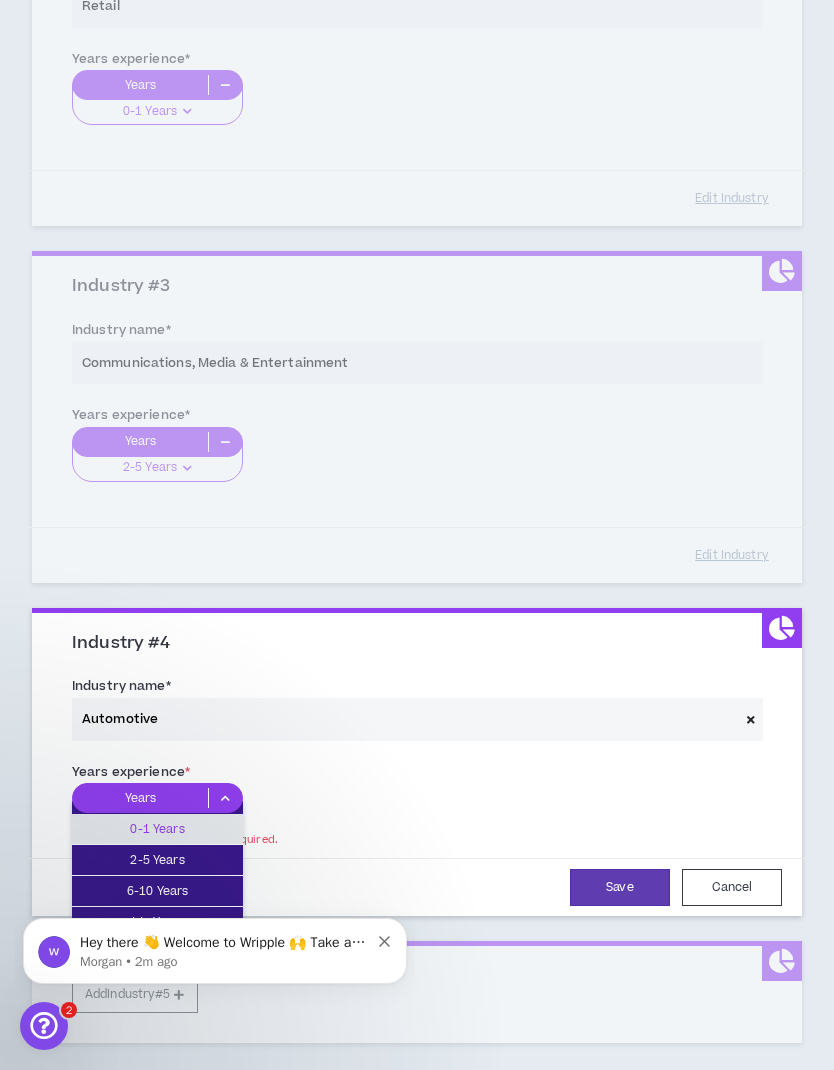 click on "0-1 Years" at bounding box center [157, 829] 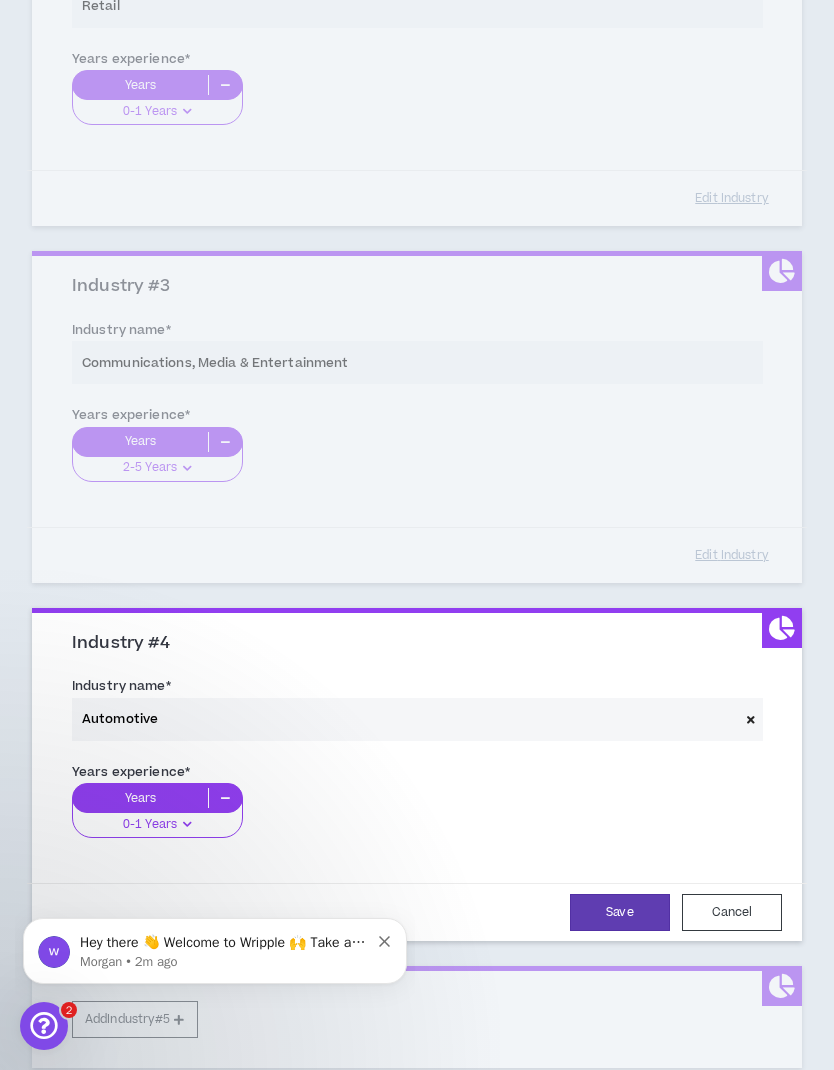 click on "0-1 Years" at bounding box center (150, 824) 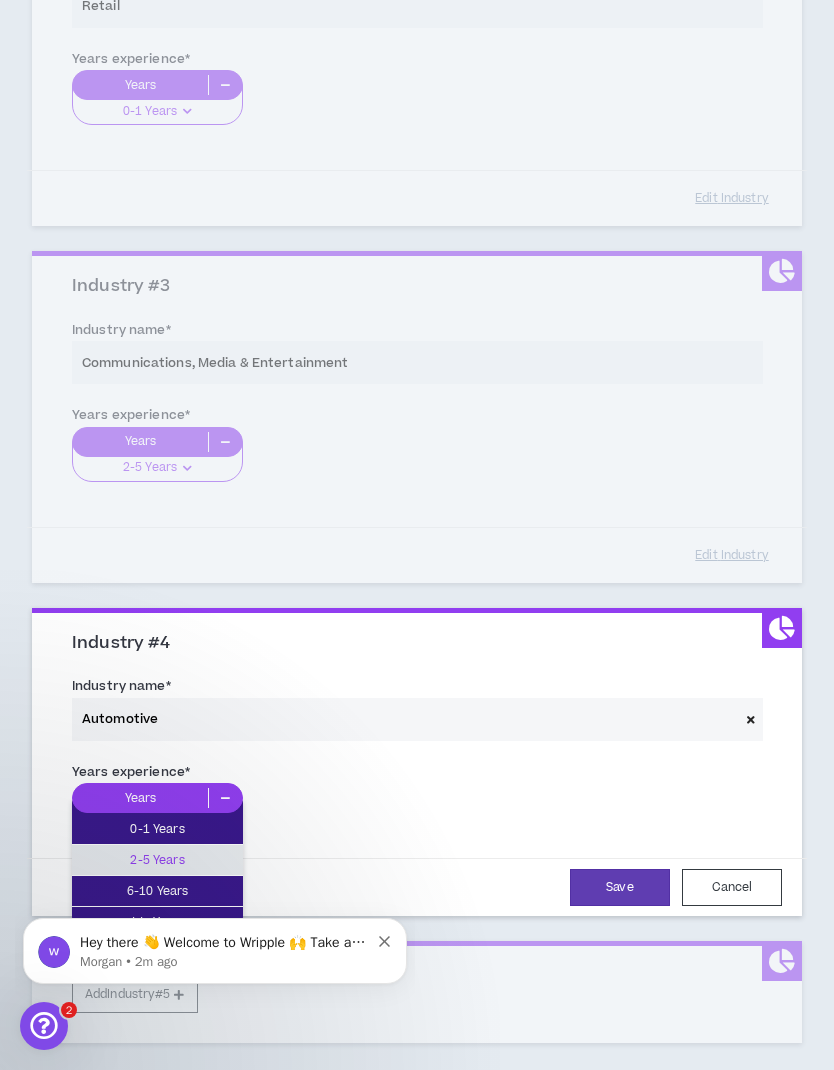 click on "2-5 Years" at bounding box center (157, 860) 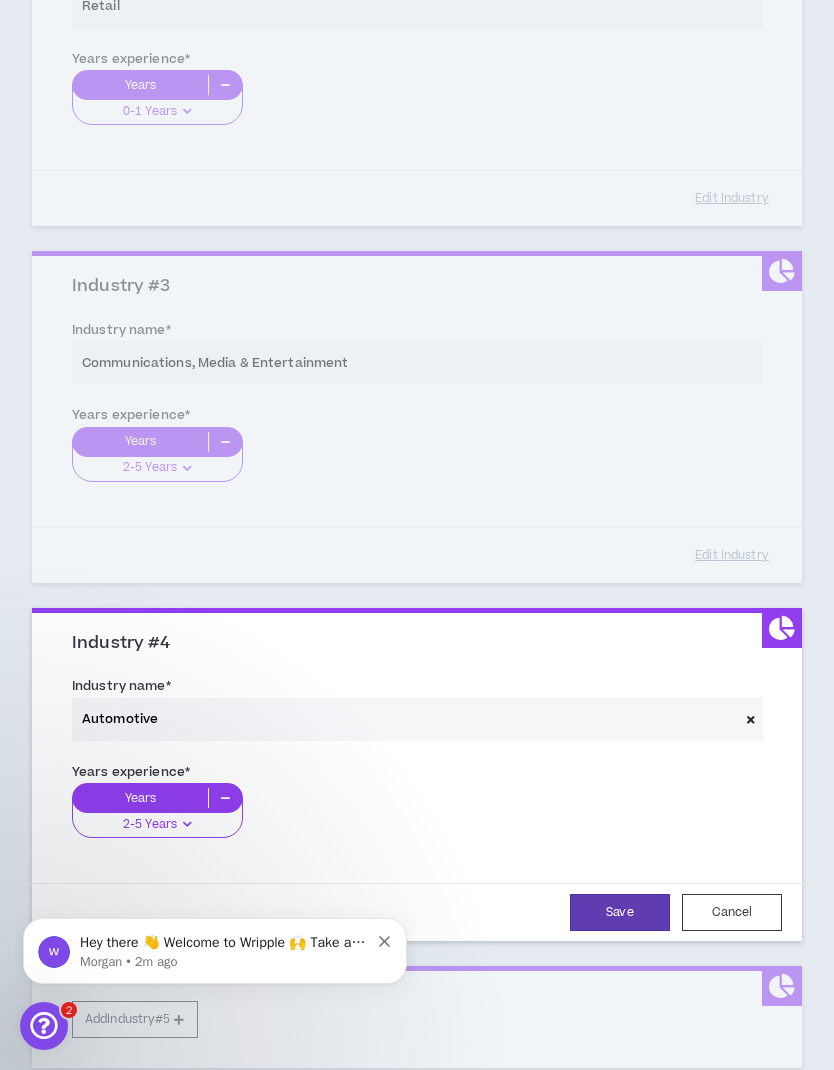 click on "Save" at bounding box center [620, 912] 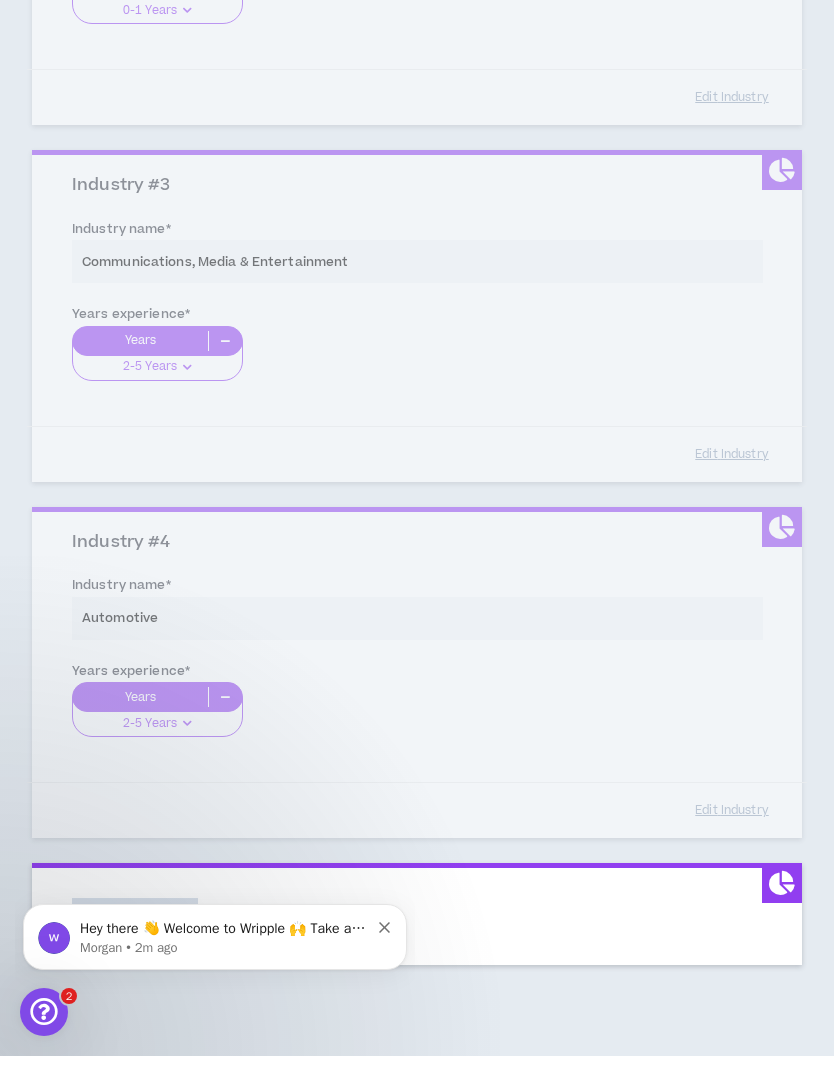 scroll, scrollTop: 1283, scrollLeft: 0, axis: vertical 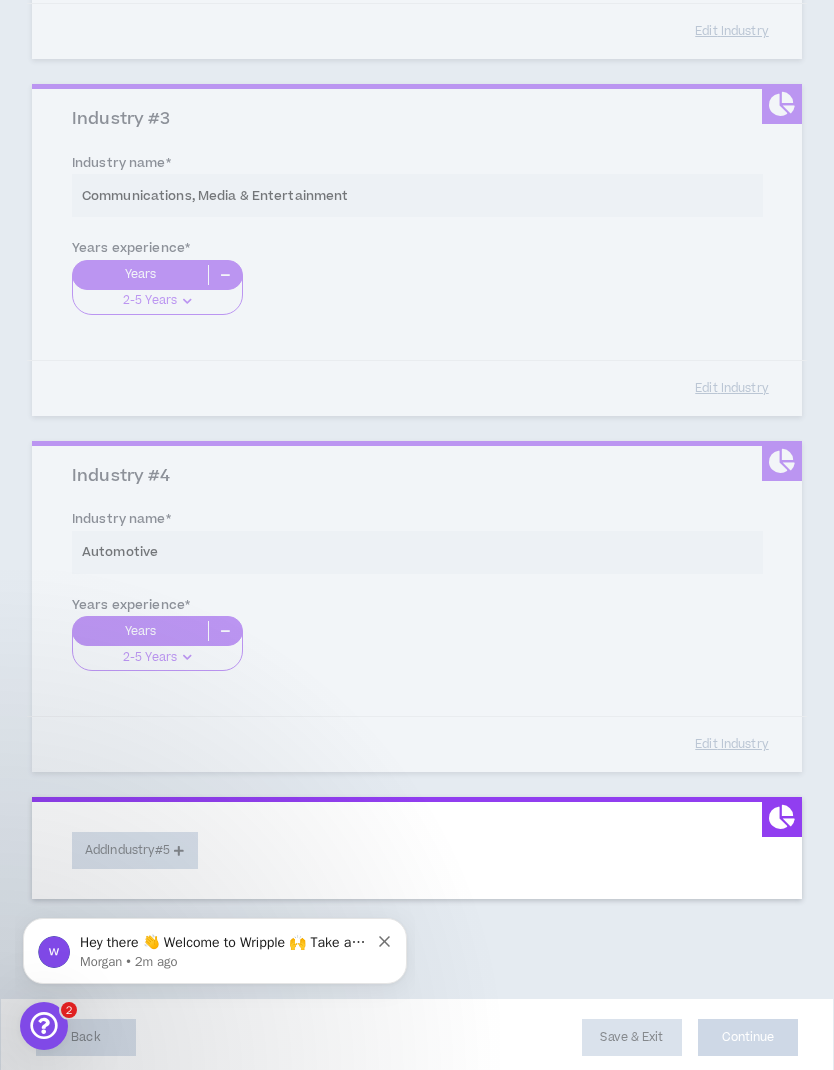 click on "Add  Industry  #5" at bounding box center (135, 850) 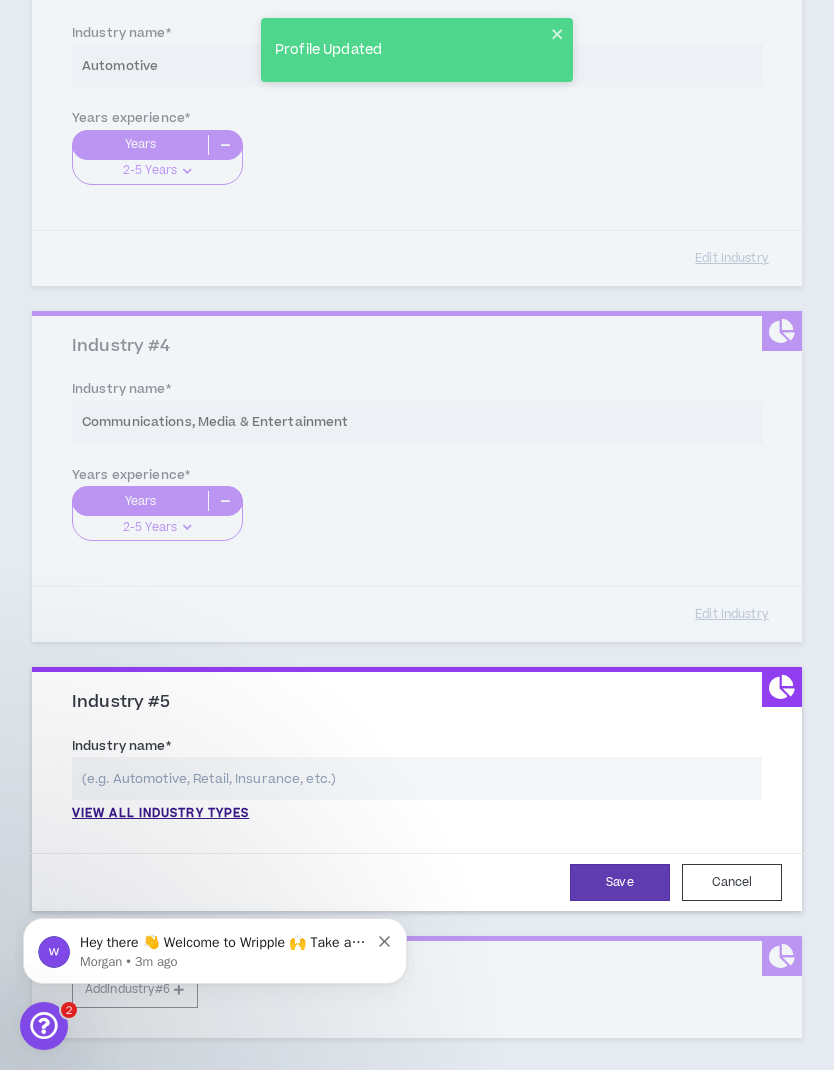 click at bounding box center (417, 778) 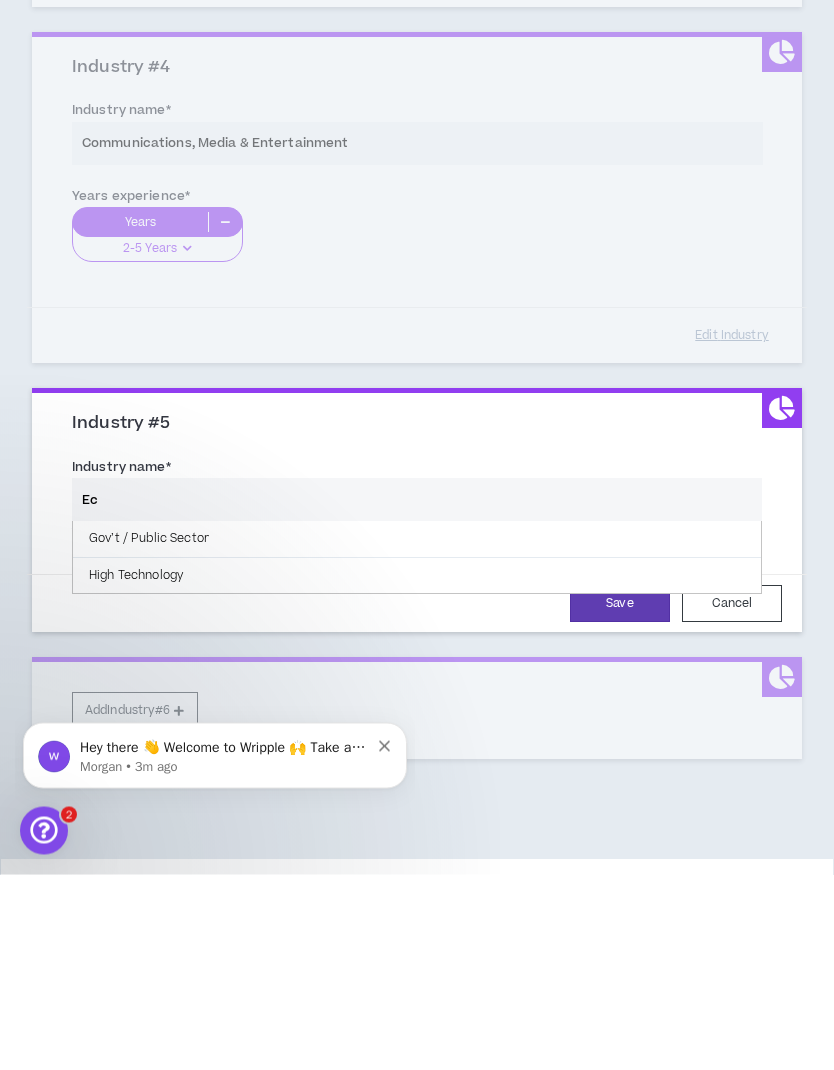 type on "E" 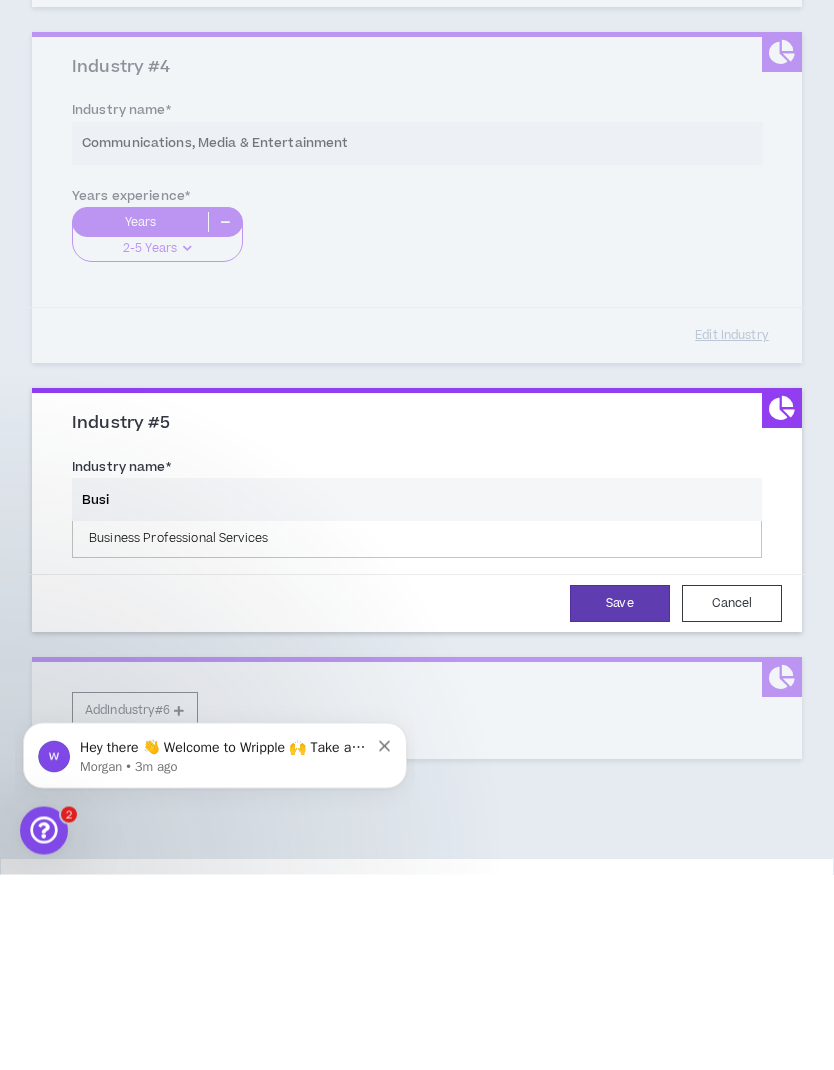 click on "Save" at bounding box center (620, 799) 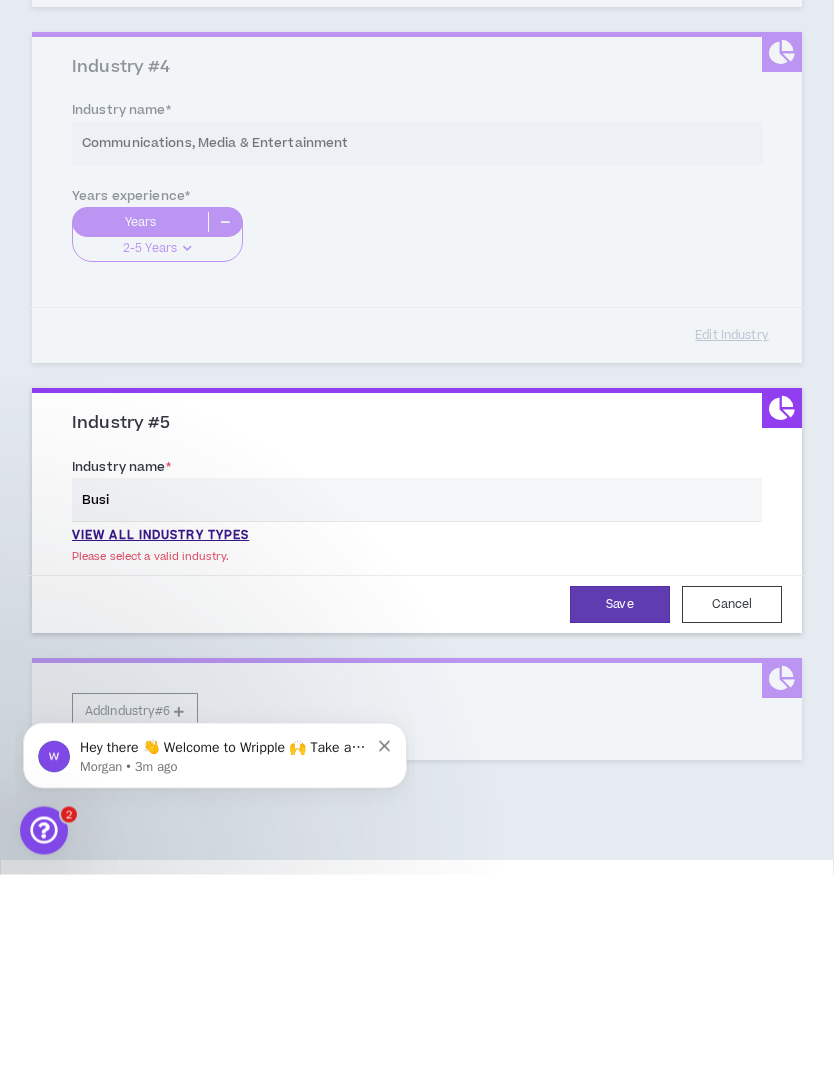 scroll, scrollTop: 1470, scrollLeft: 0, axis: vertical 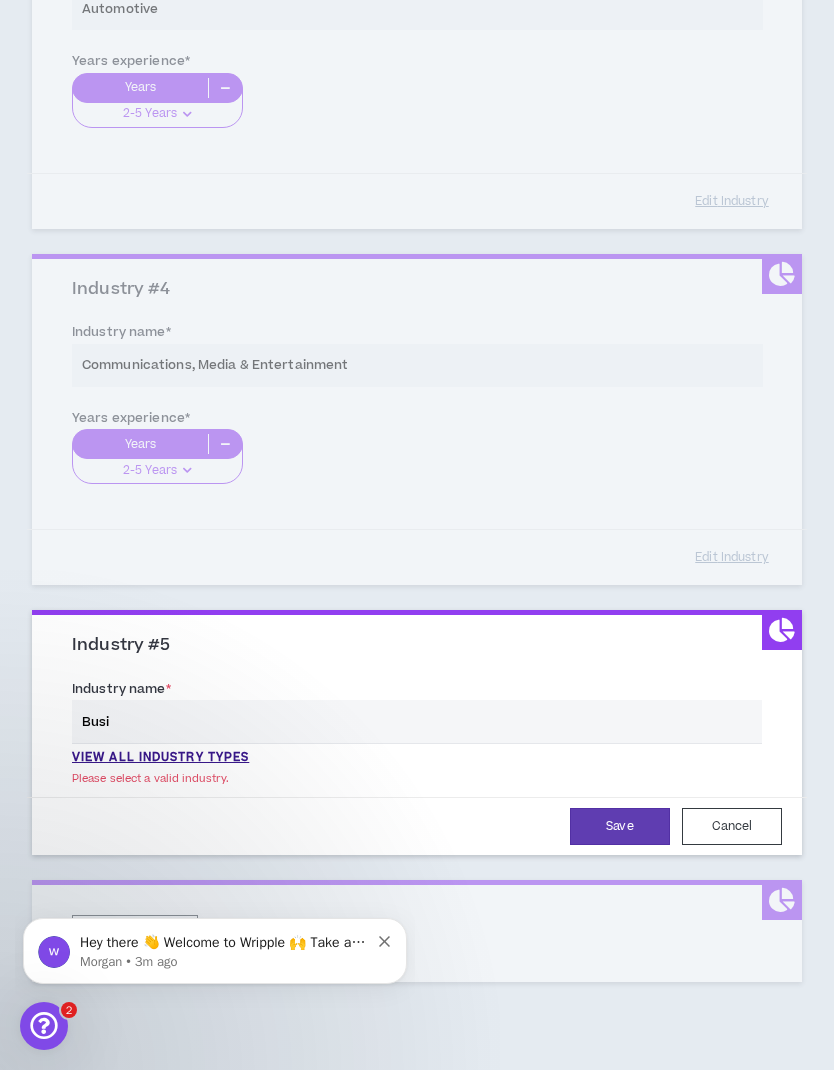 click on "Busi" at bounding box center [417, 721] 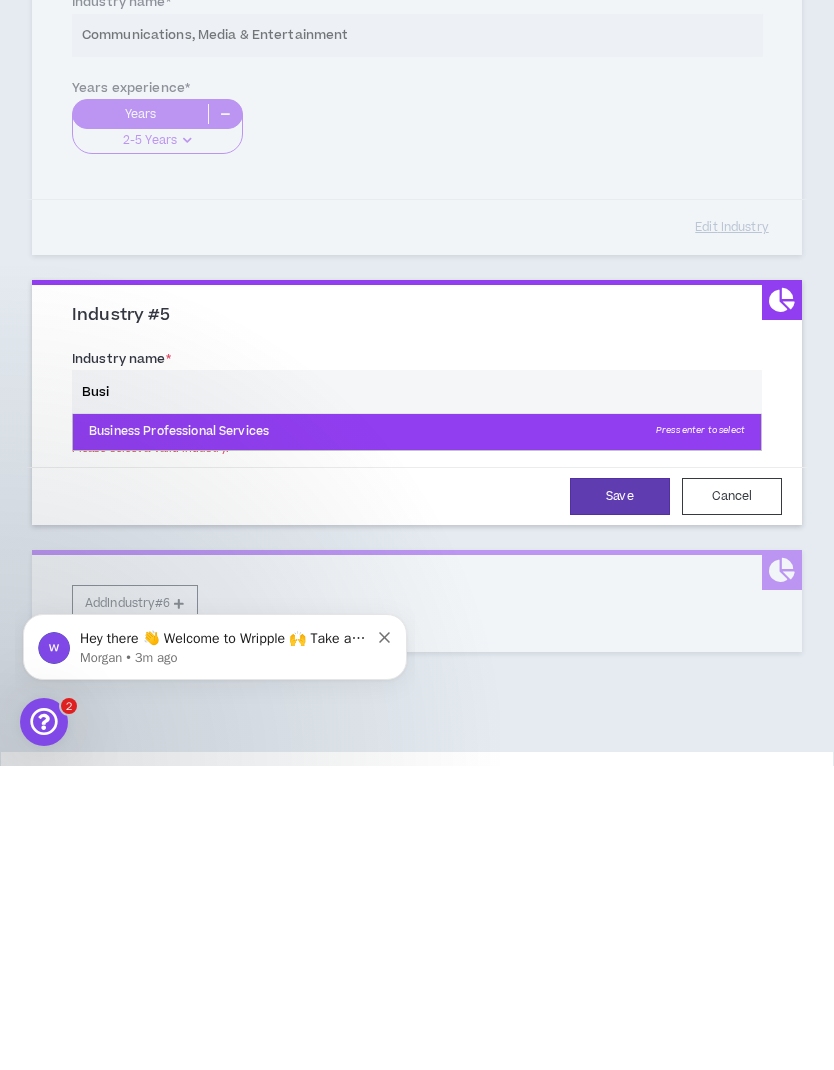click on "Business Professional Services Press enter to select" at bounding box center (417, 736) 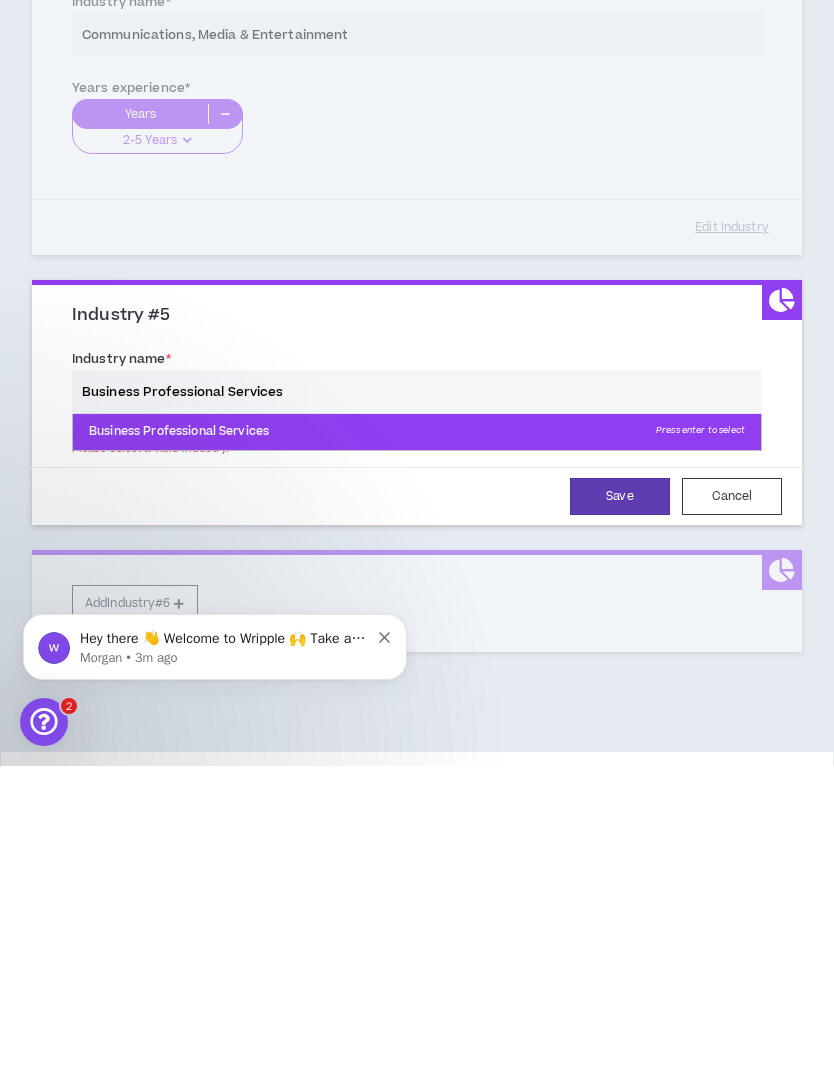 scroll, scrollTop: 1471, scrollLeft: 0, axis: vertical 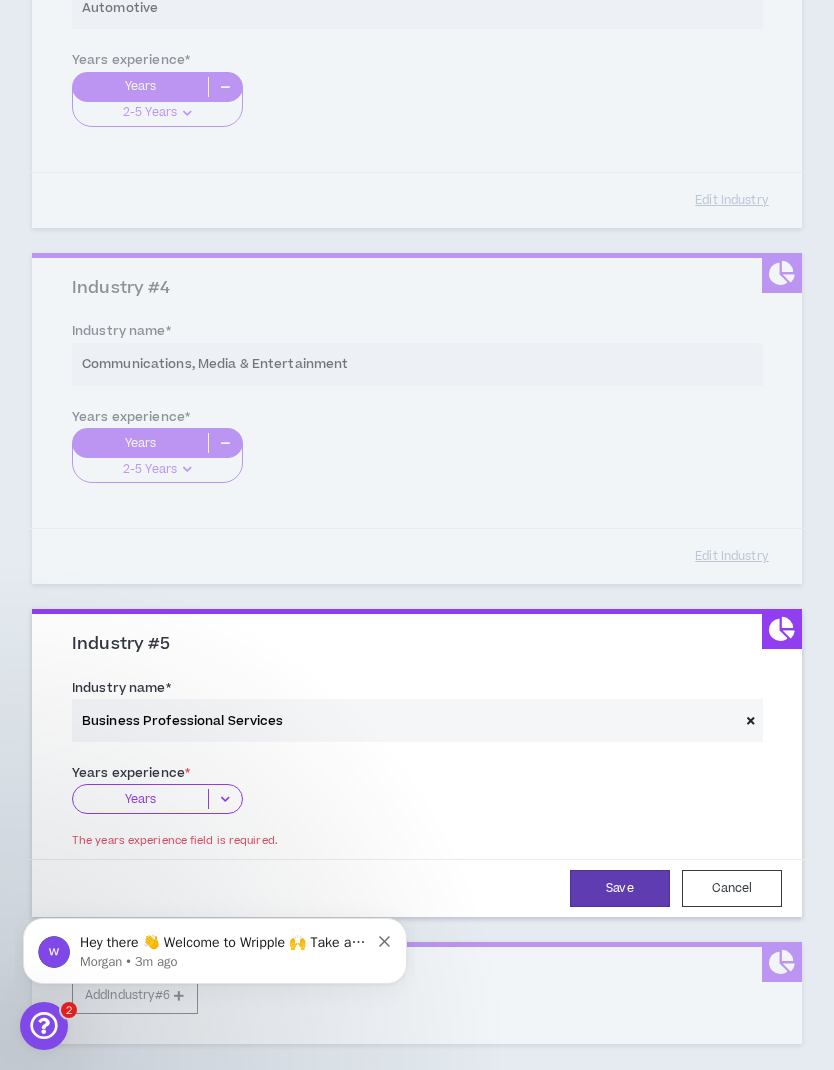 click at bounding box center (225, 799) 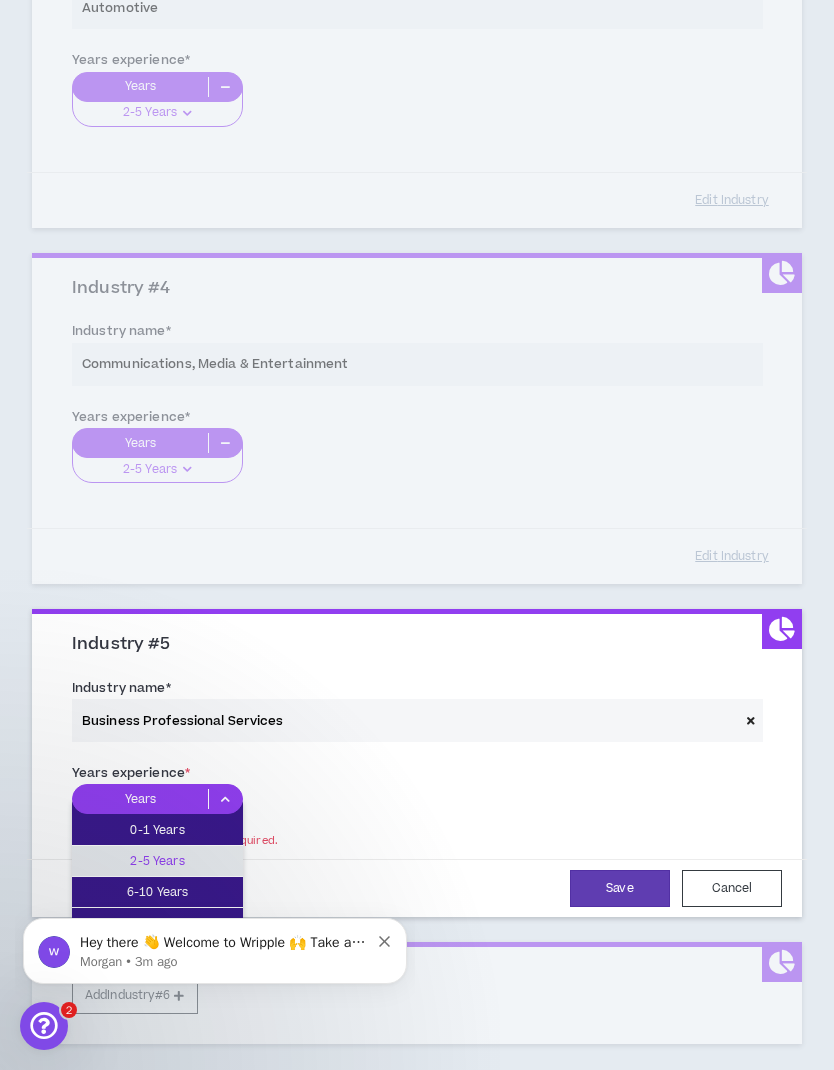 click on "2-5 Years" at bounding box center (157, 861) 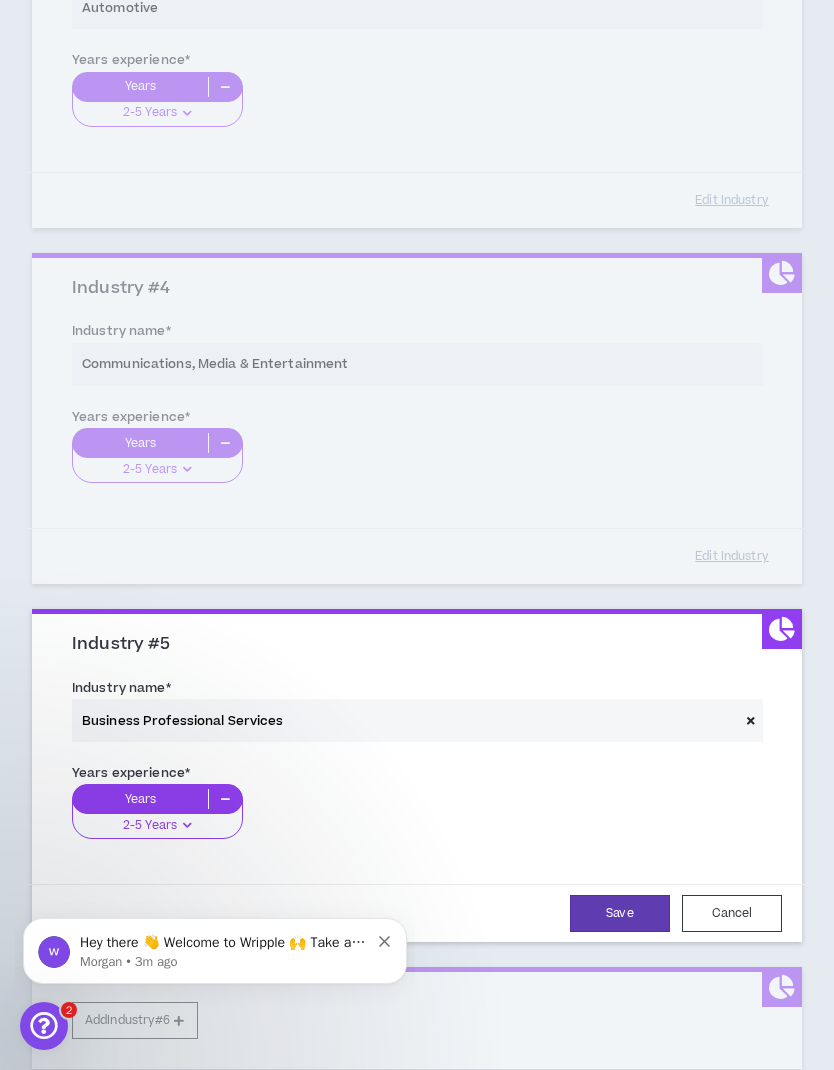 click on "Save" at bounding box center [620, 913] 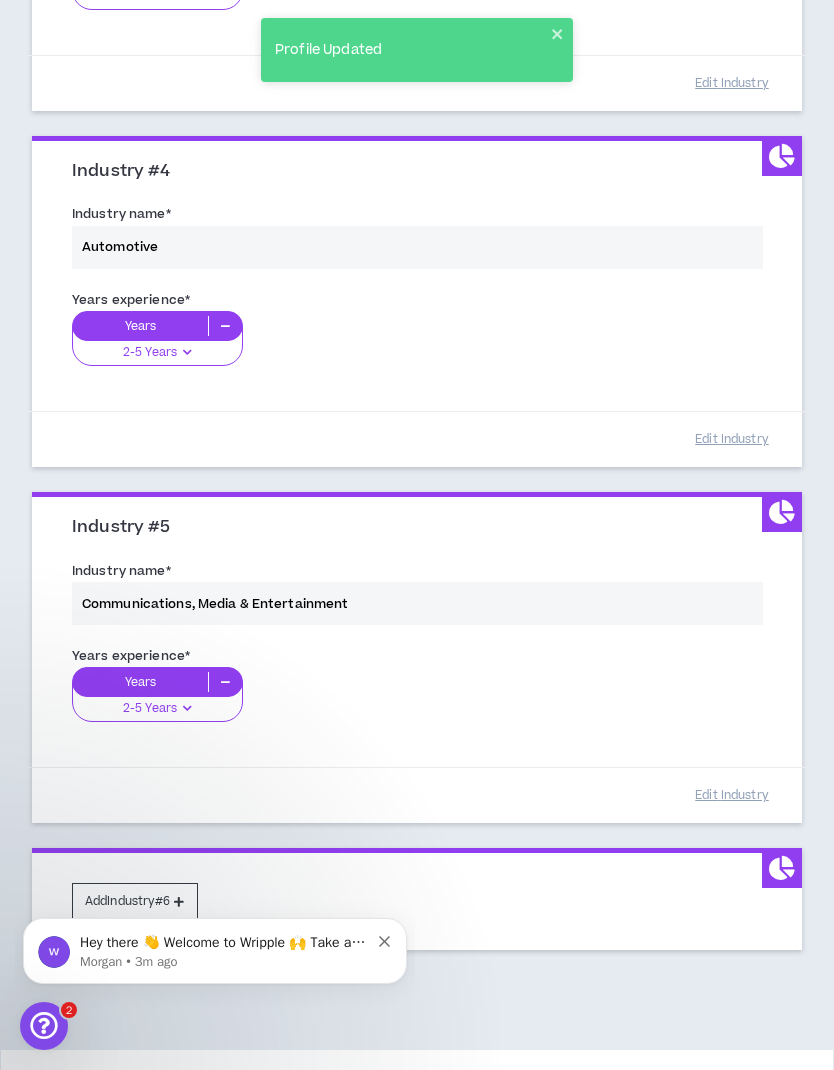 scroll, scrollTop: 1558, scrollLeft: 0, axis: vertical 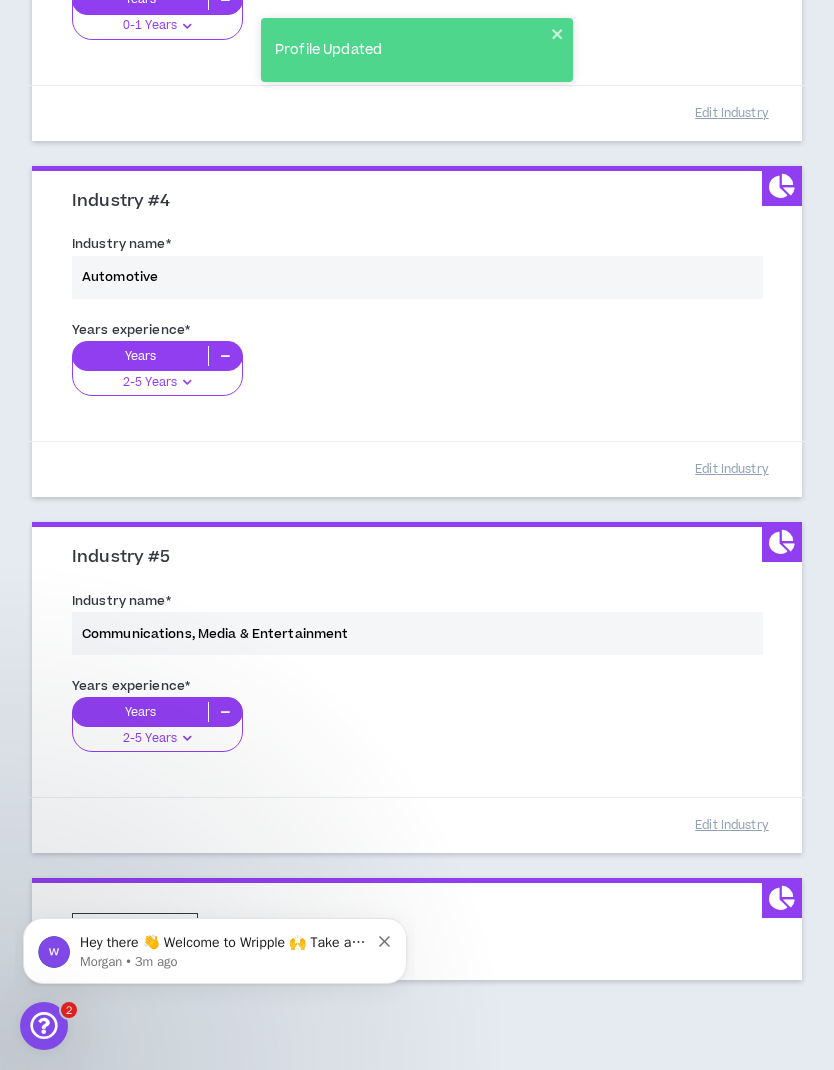 click at bounding box center [179, 931] 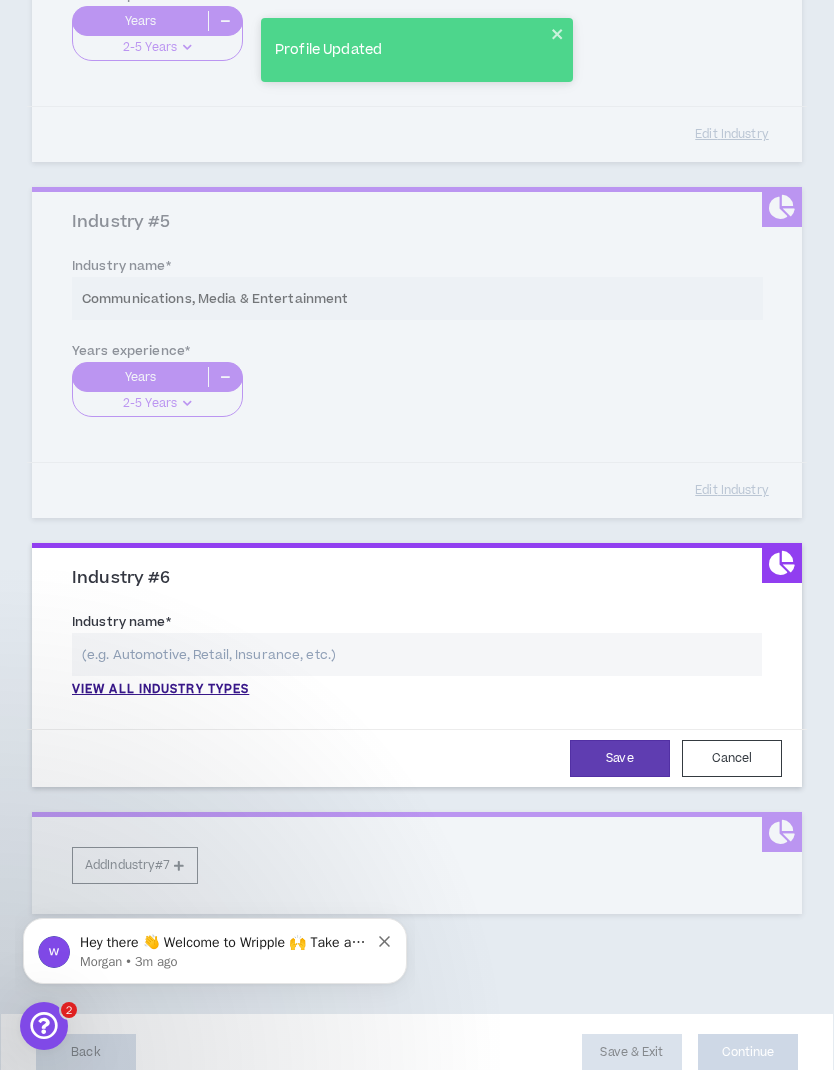 scroll, scrollTop: 1813, scrollLeft: 0, axis: vertical 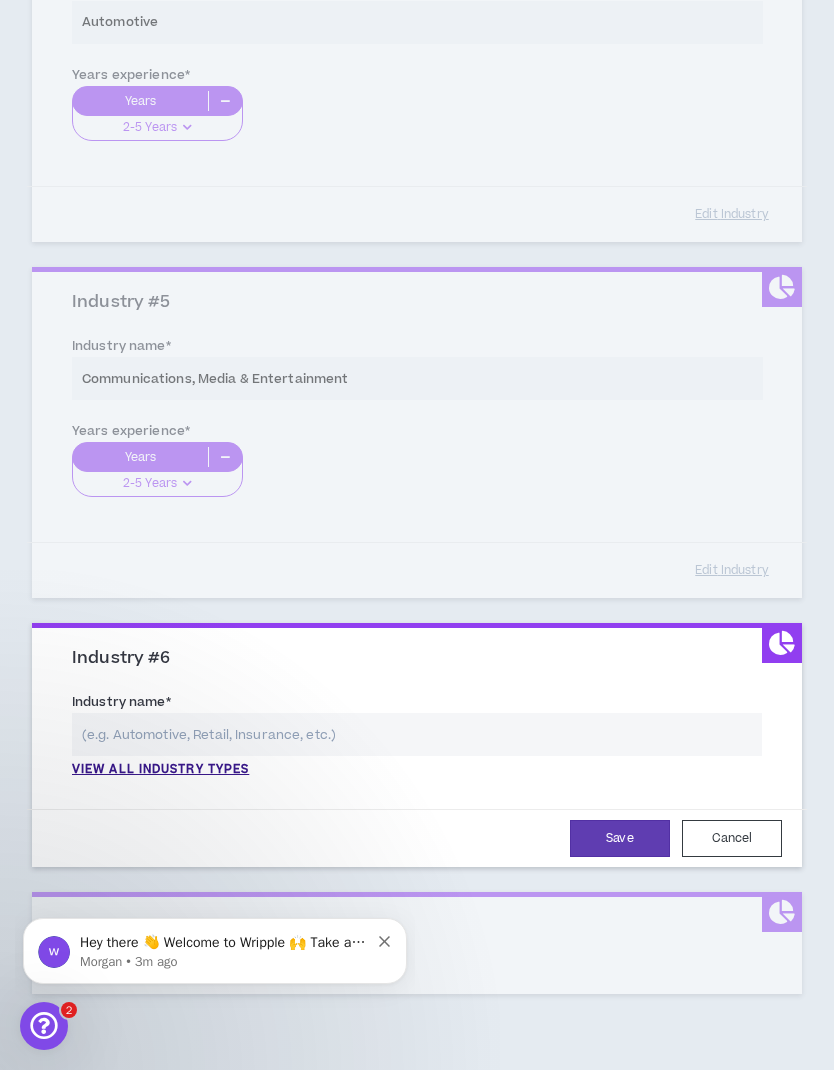 click on "View all industry types" at bounding box center [160, 770] 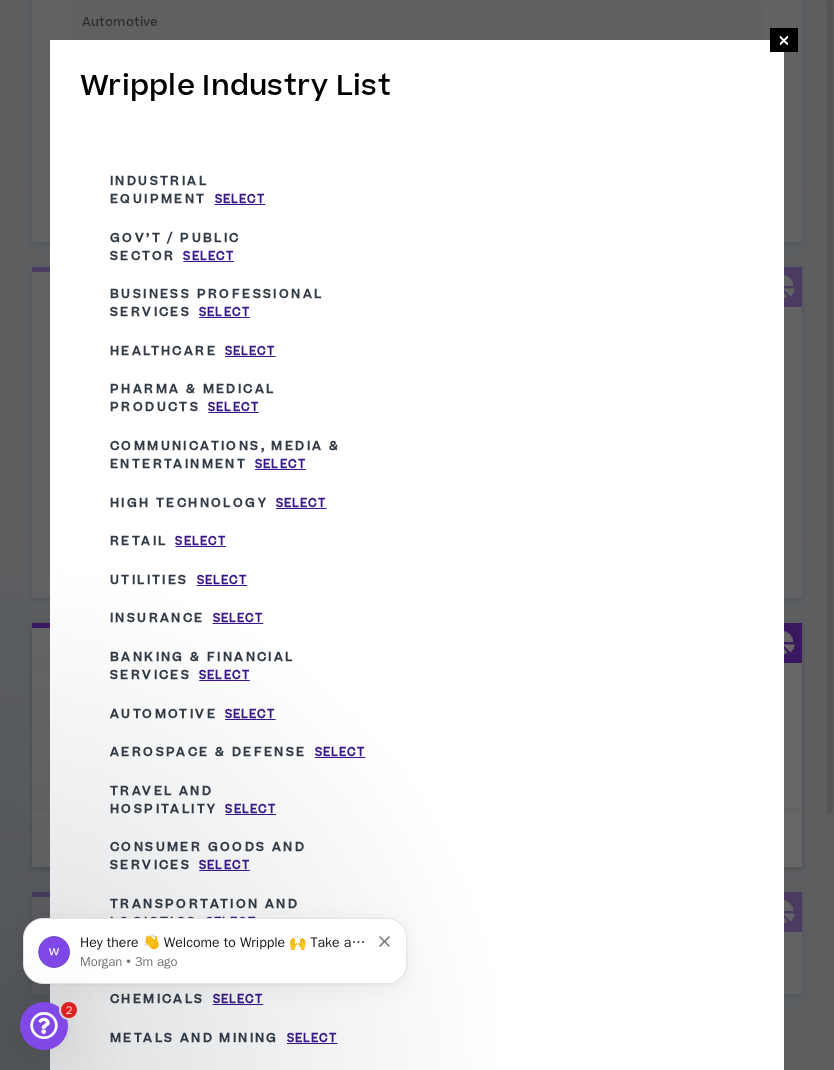 click on "Select" at bounding box center (250, 351) 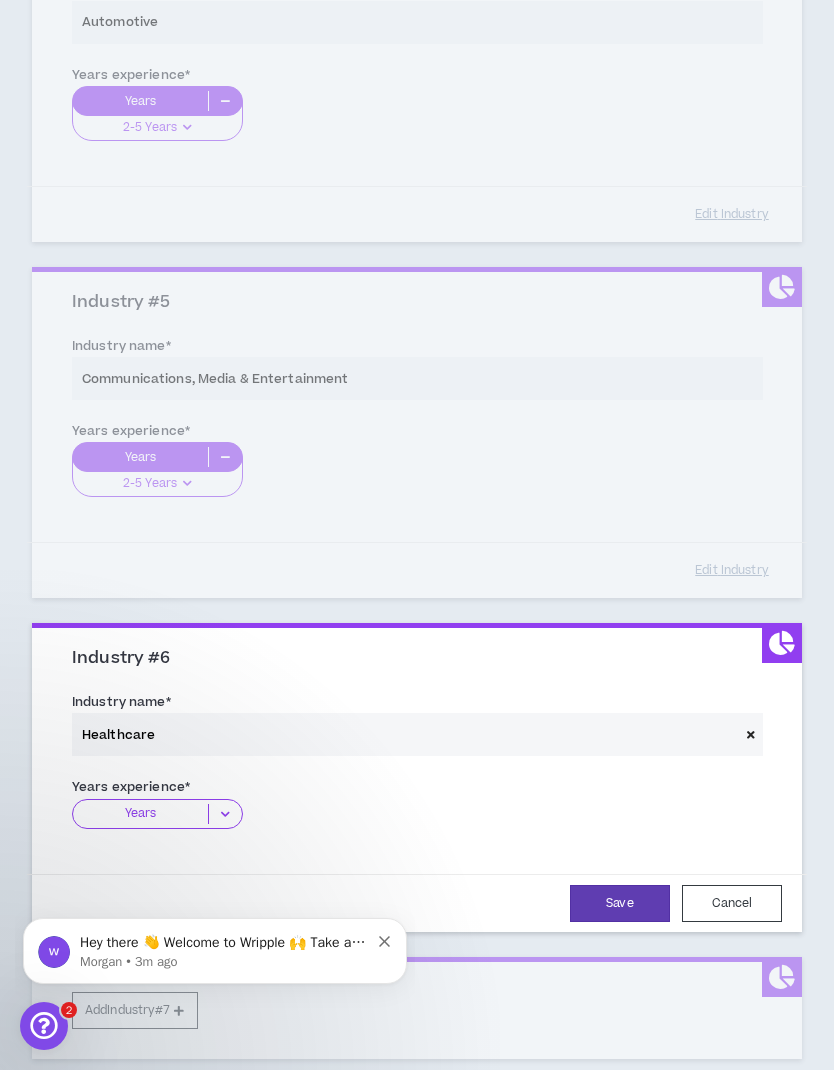 click at bounding box center (225, 814) 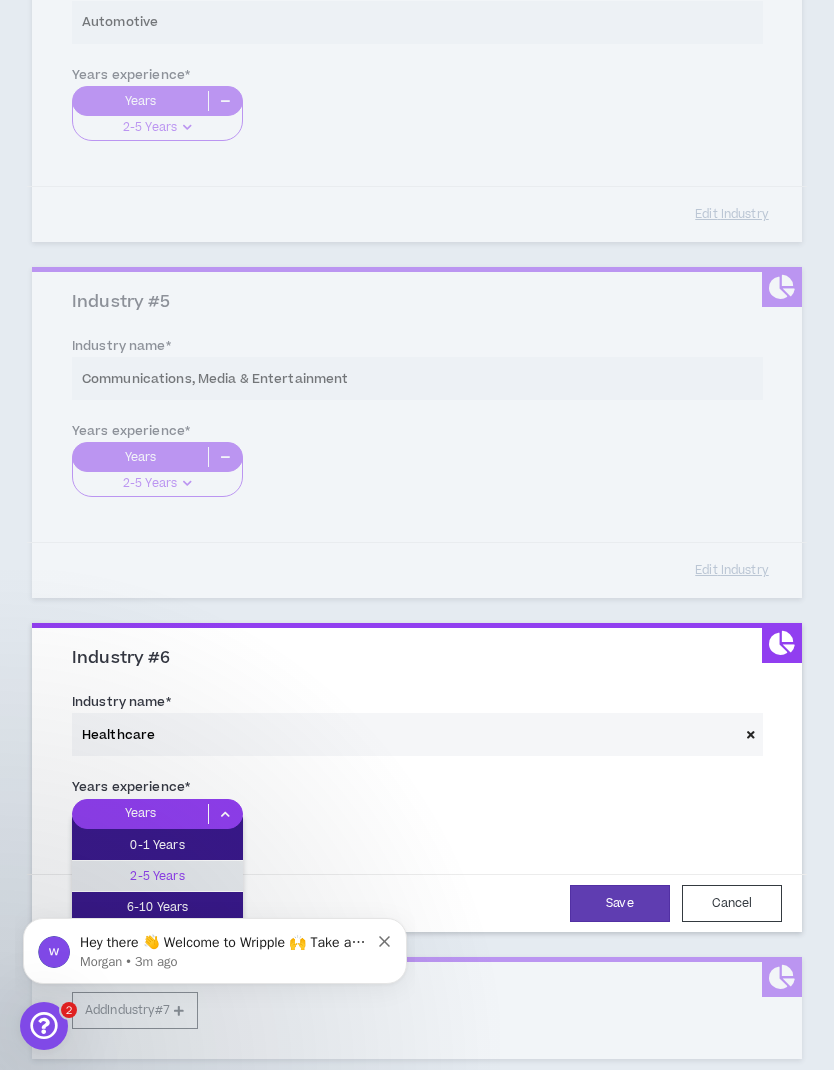 click on "2-5 Years" at bounding box center [157, 876] 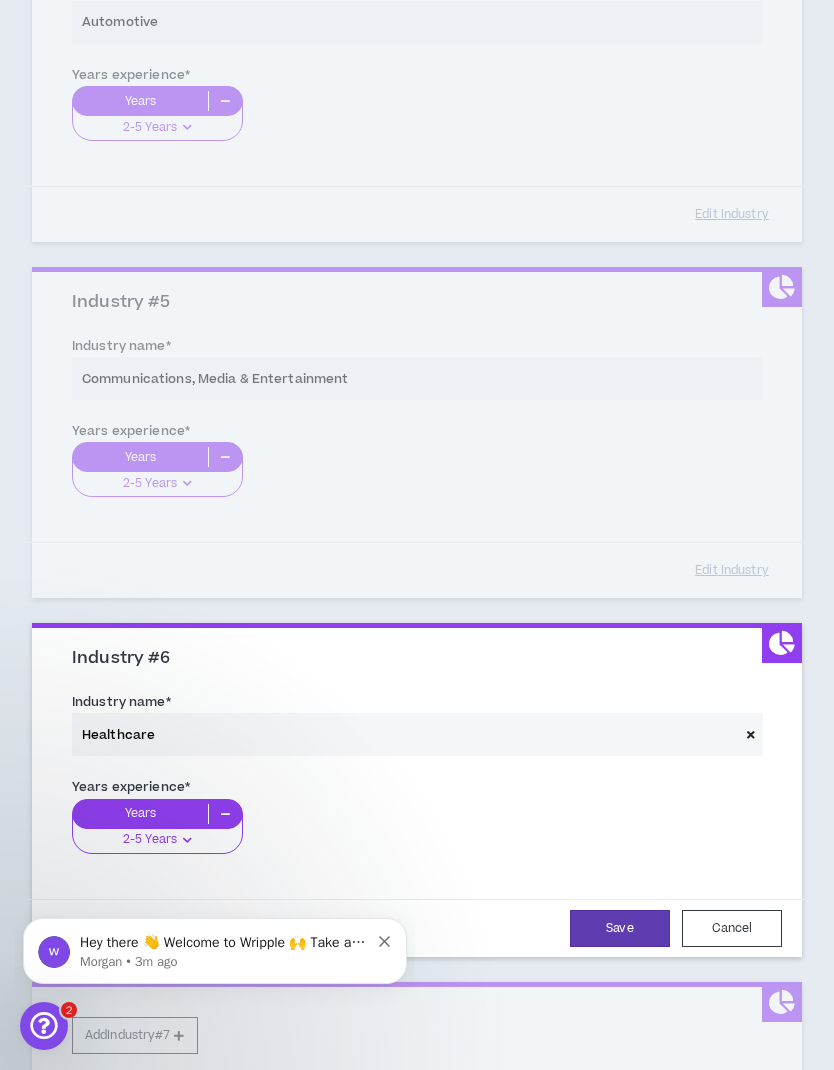 click on "Save" at bounding box center (620, 928) 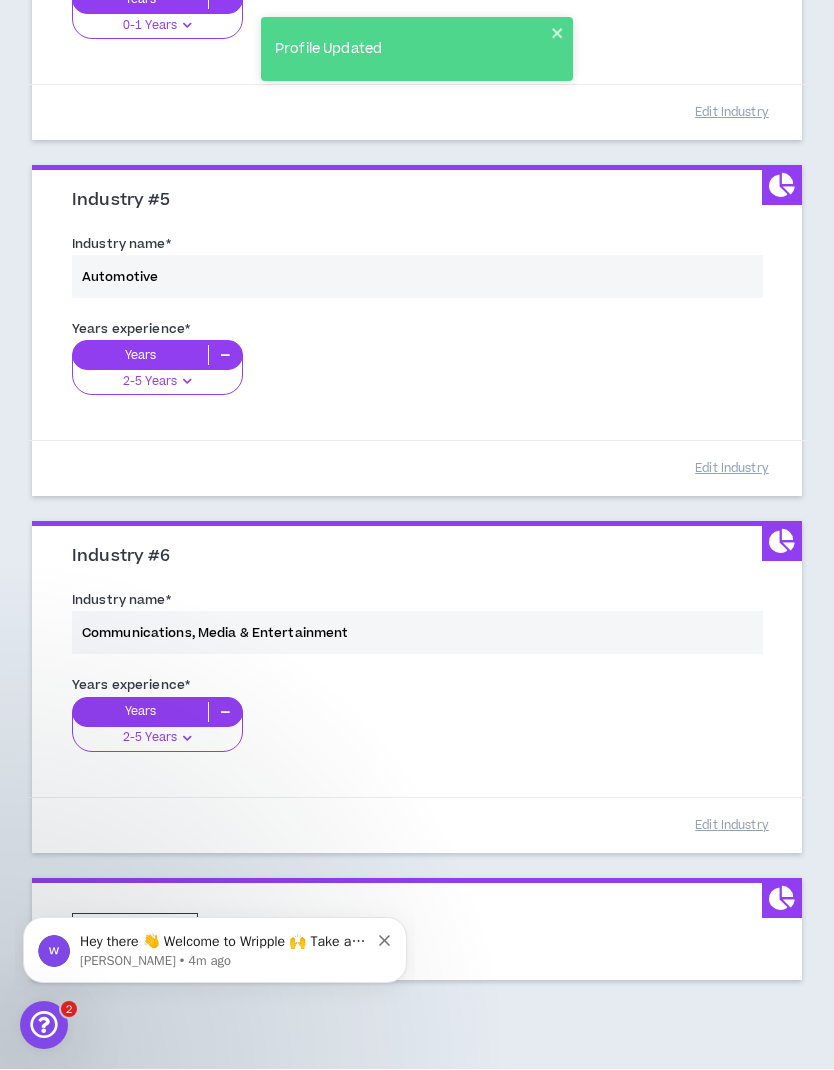 scroll, scrollTop: 1913, scrollLeft: 0, axis: vertical 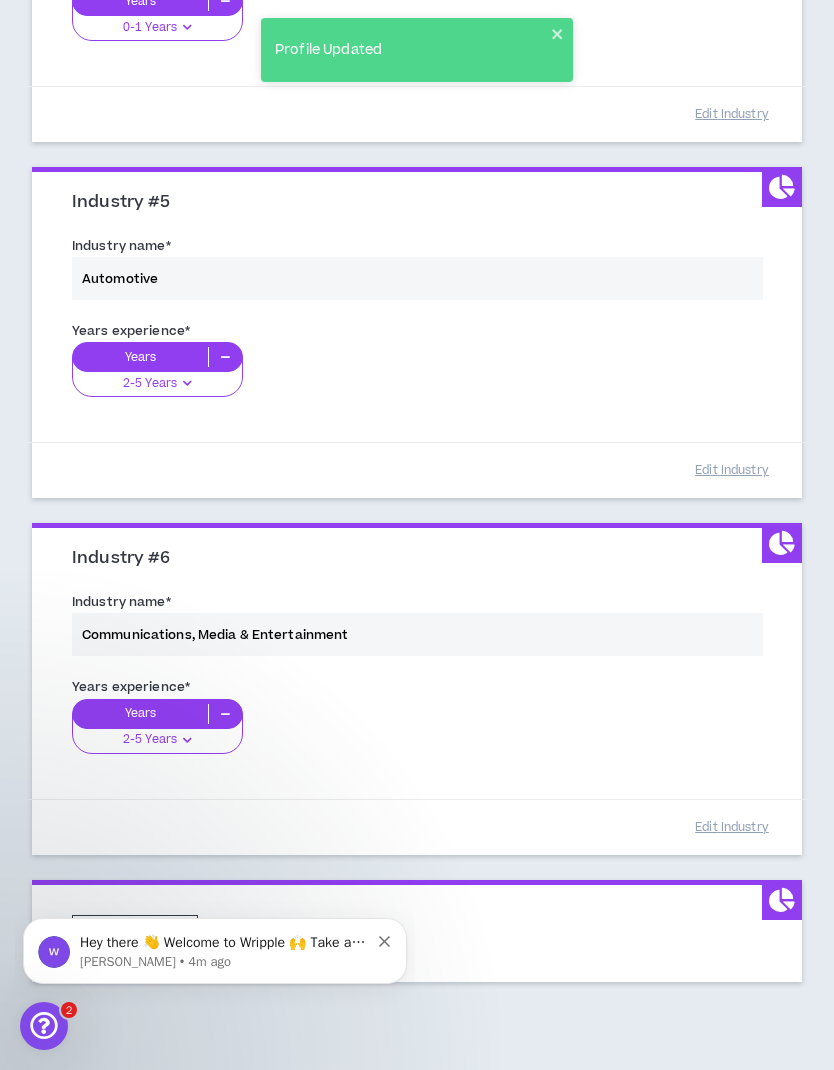 click on "Add  Industry  #7" at bounding box center (135, 933) 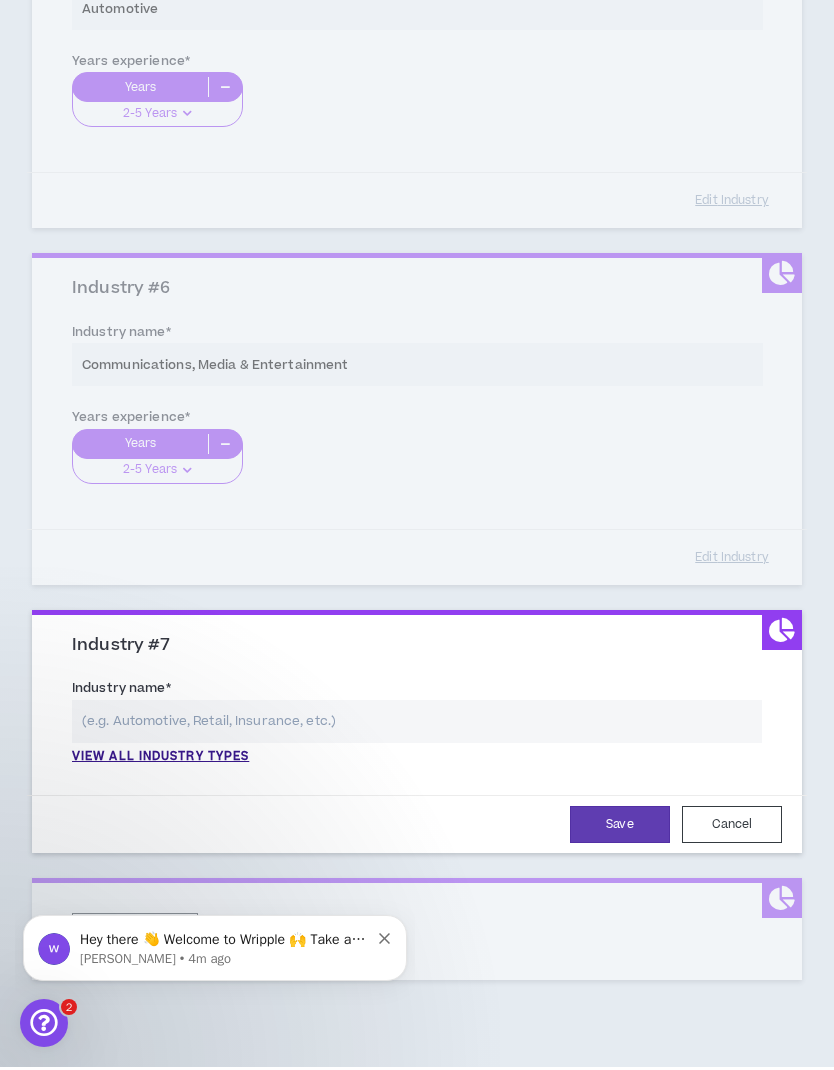 scroll, scrollTop: 2260, scrollLeft: 0, axis: vertical 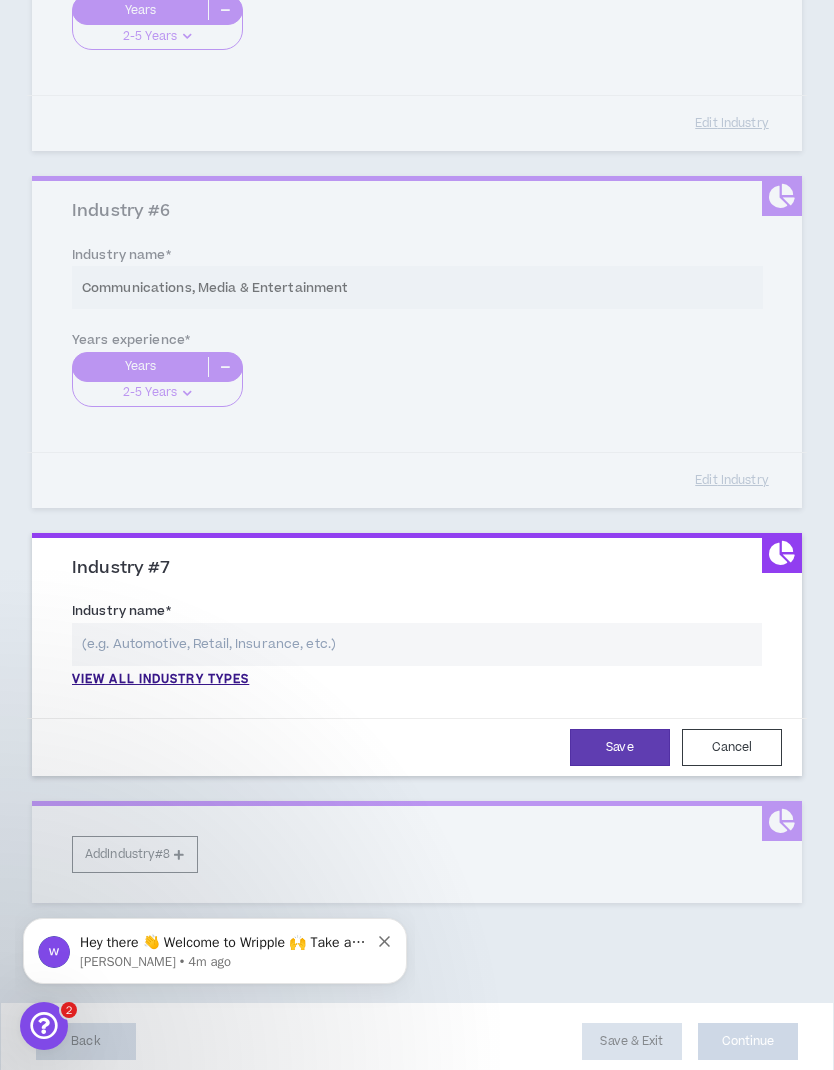 click at bounding box center (417, 644) 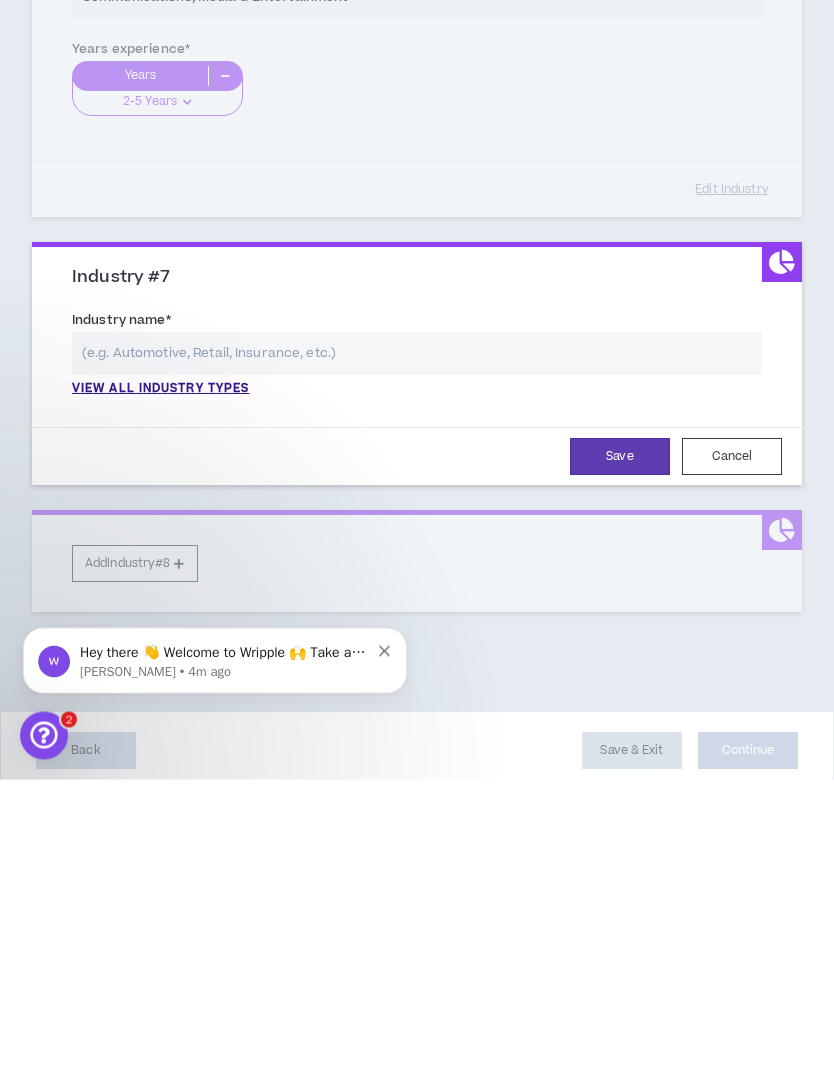 click on "View all industry types" at bounding box center (160, 680) 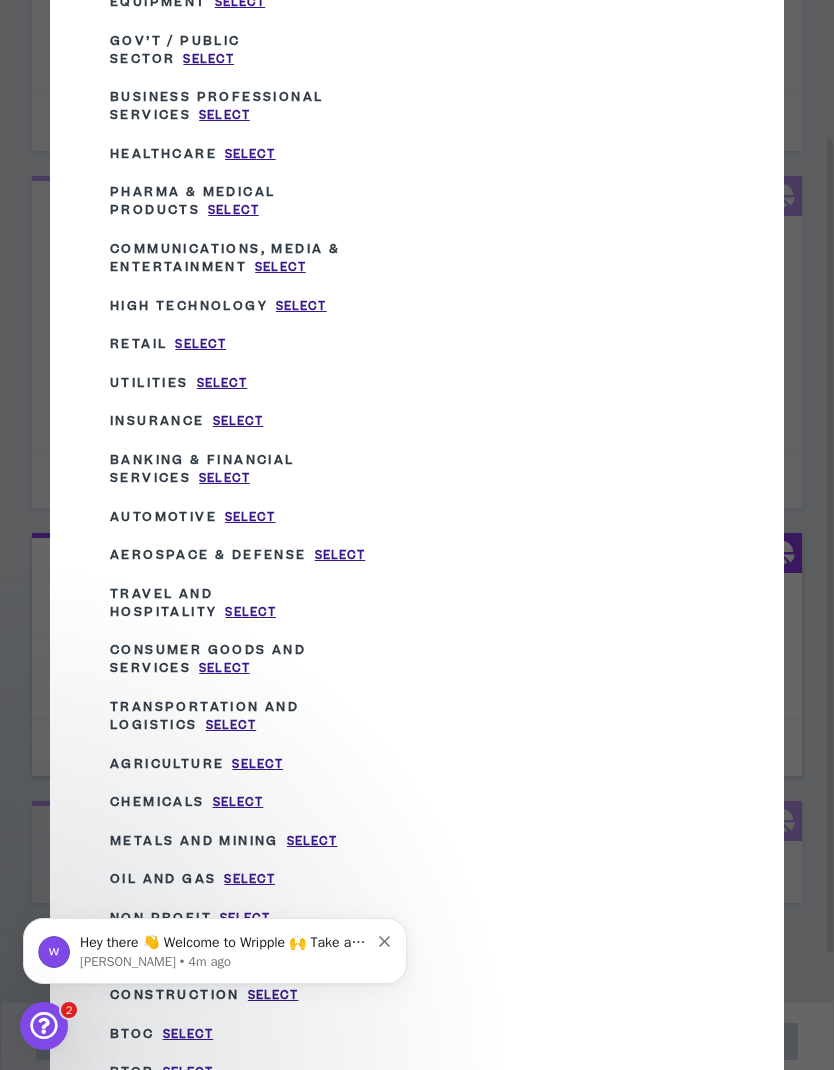 click on "Select" at bounding box center (250, 612) 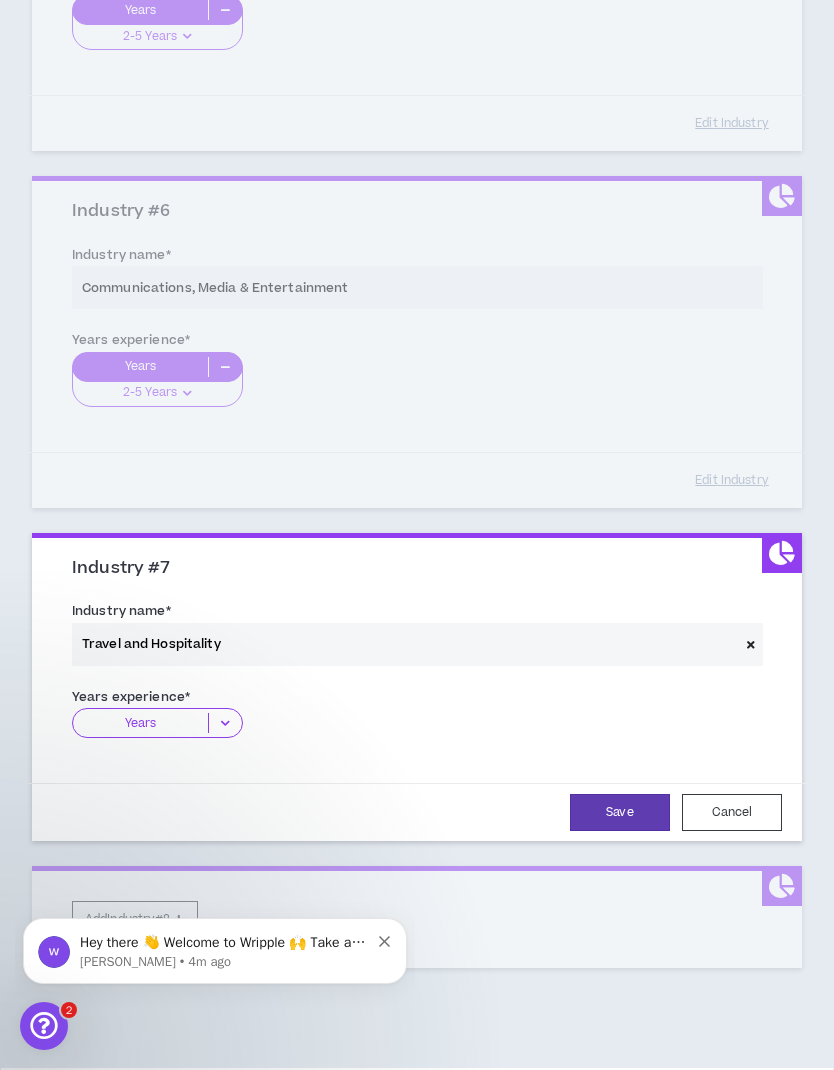 click at bounding box center [225, 723] 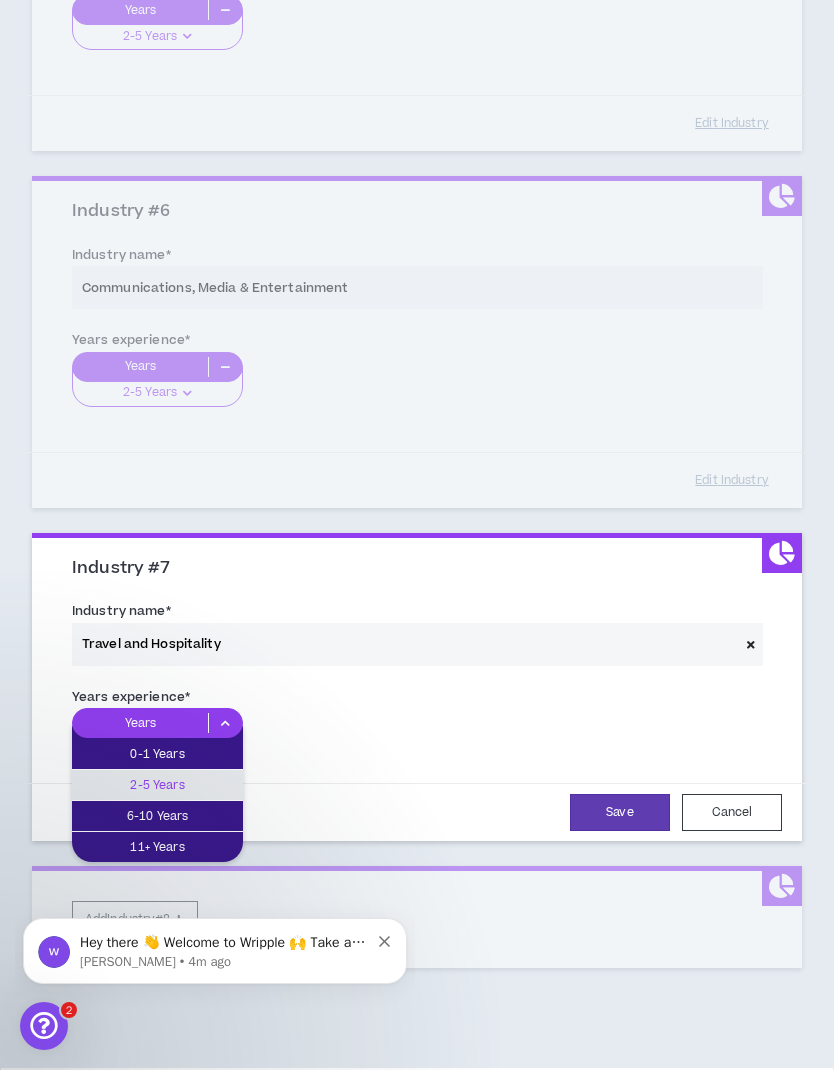 click on "2-5 Years" at bounding box center [157, 785] 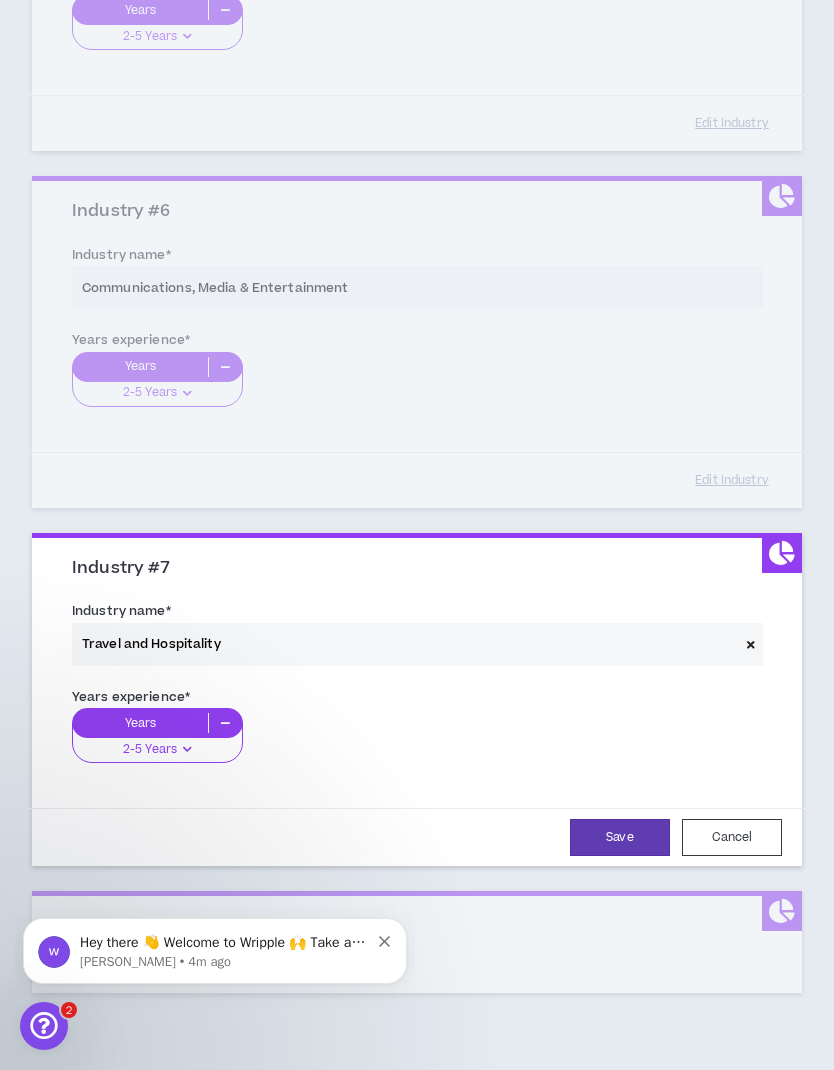 click on "Save" at bounding box center (620, 837) 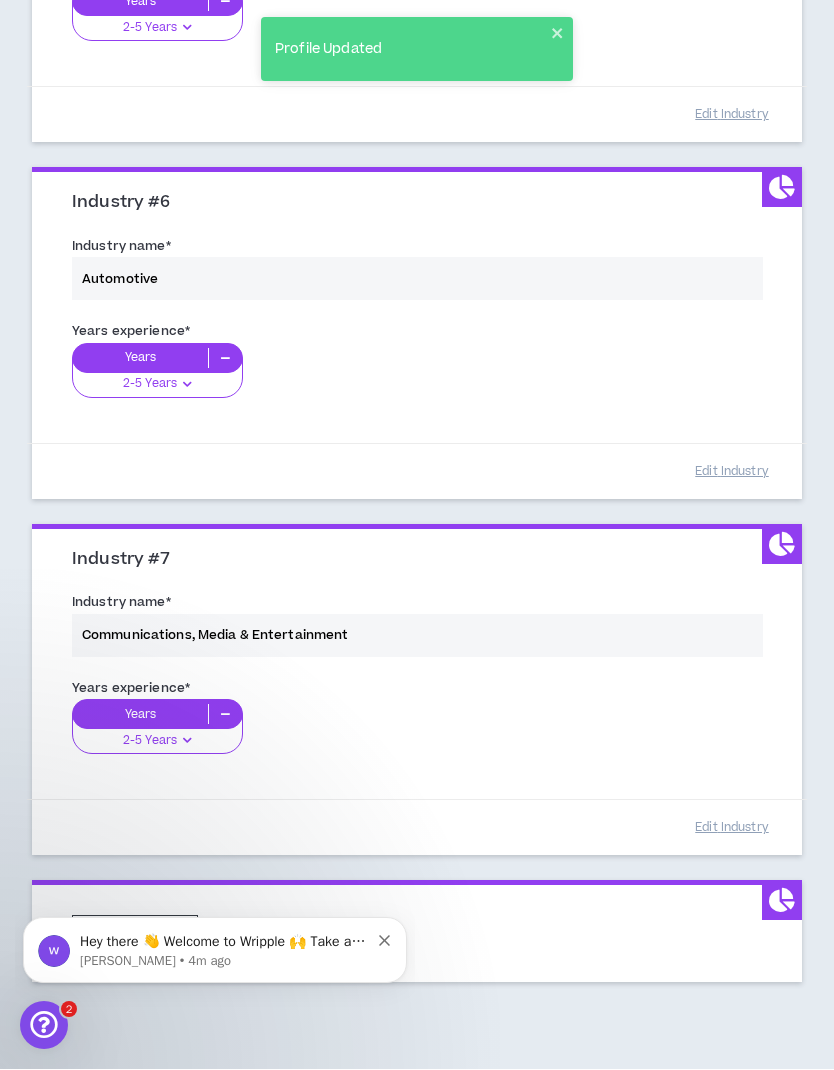 scroll, scrollTop: 2348, scrollLeft: 0, axis: vertical 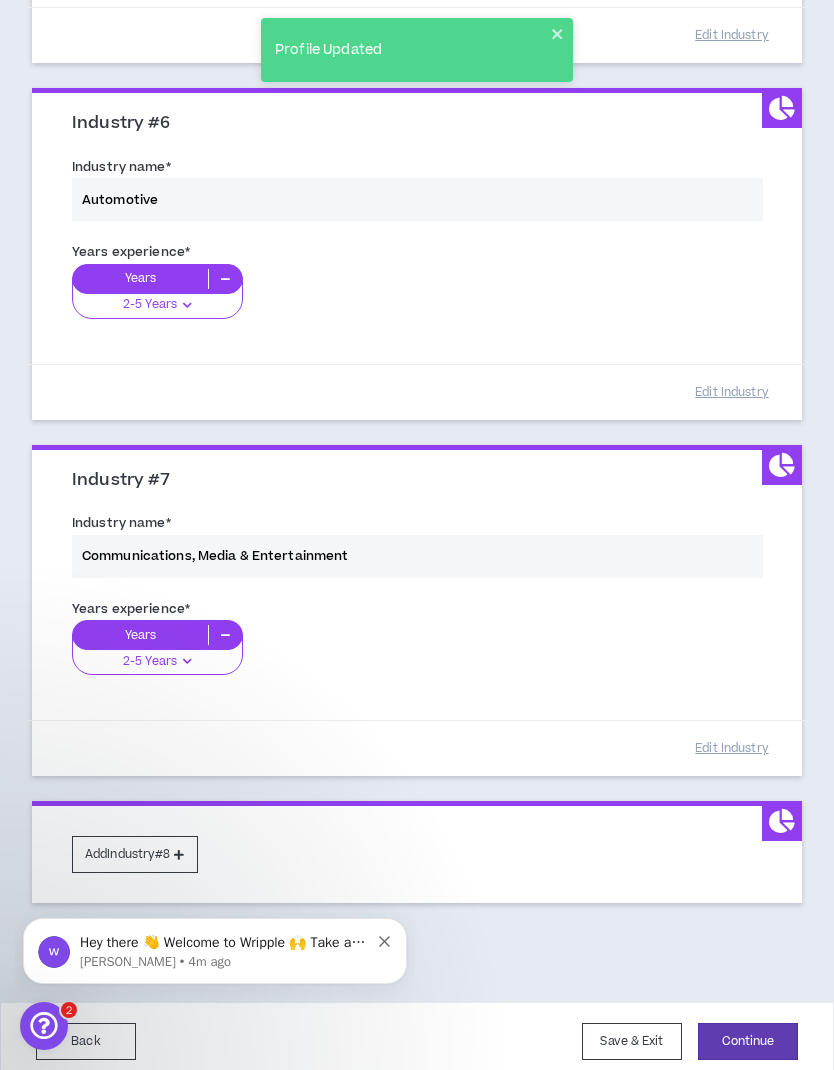 click on "Add  Industry  #8" at bounding box center (135, 854) 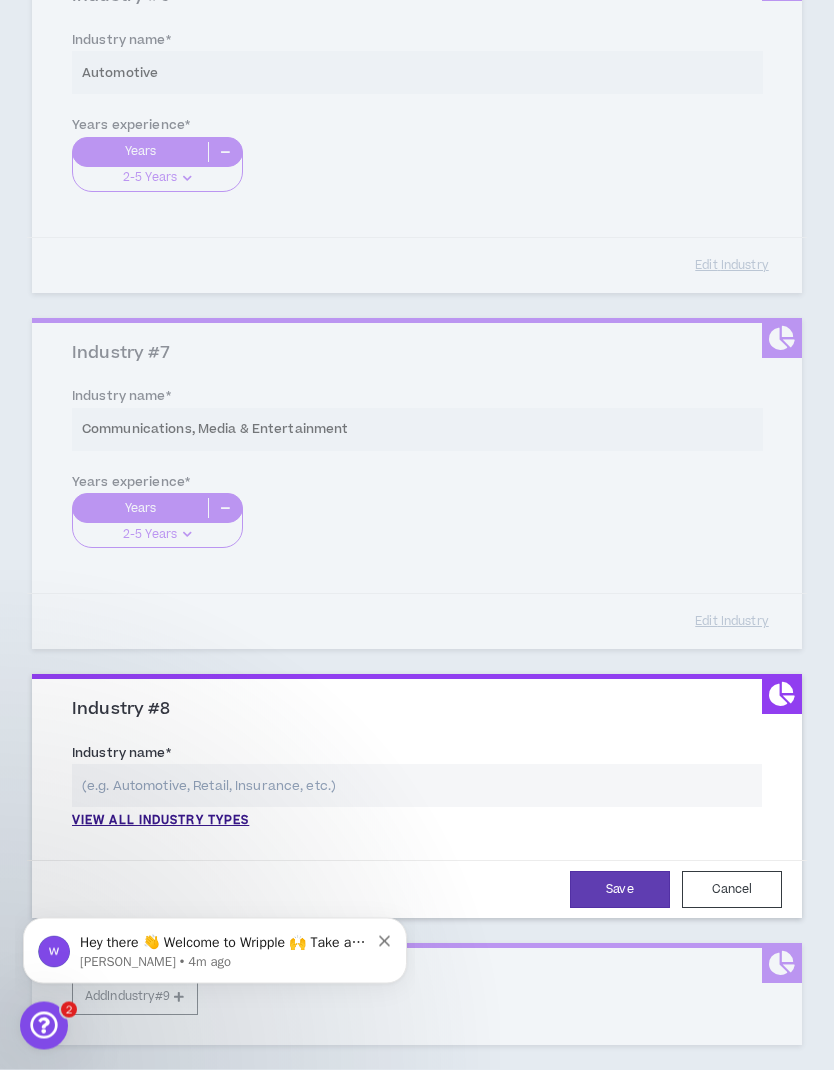 scroll, scrollTop: 2475, scrollLeft: 0, axis: vertical 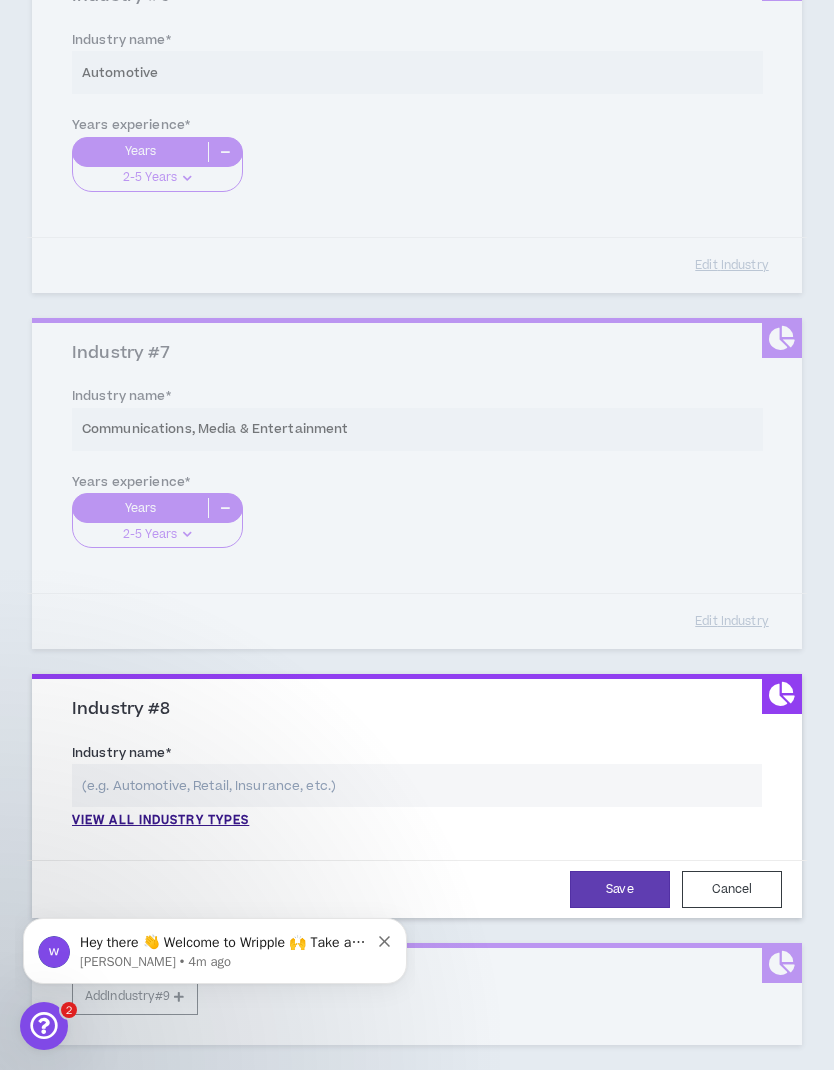 click on "View all industry types" at bounding box center [160, 821] 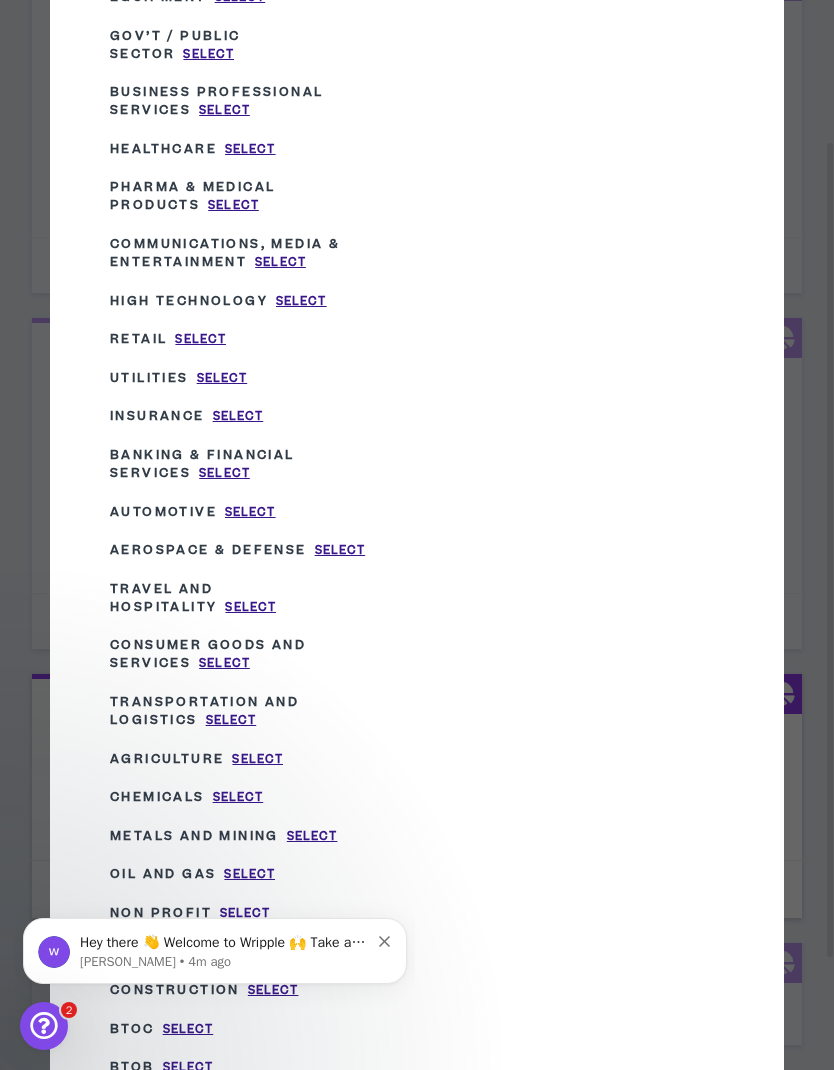 click on "Select" at bounding box center [224, 663] 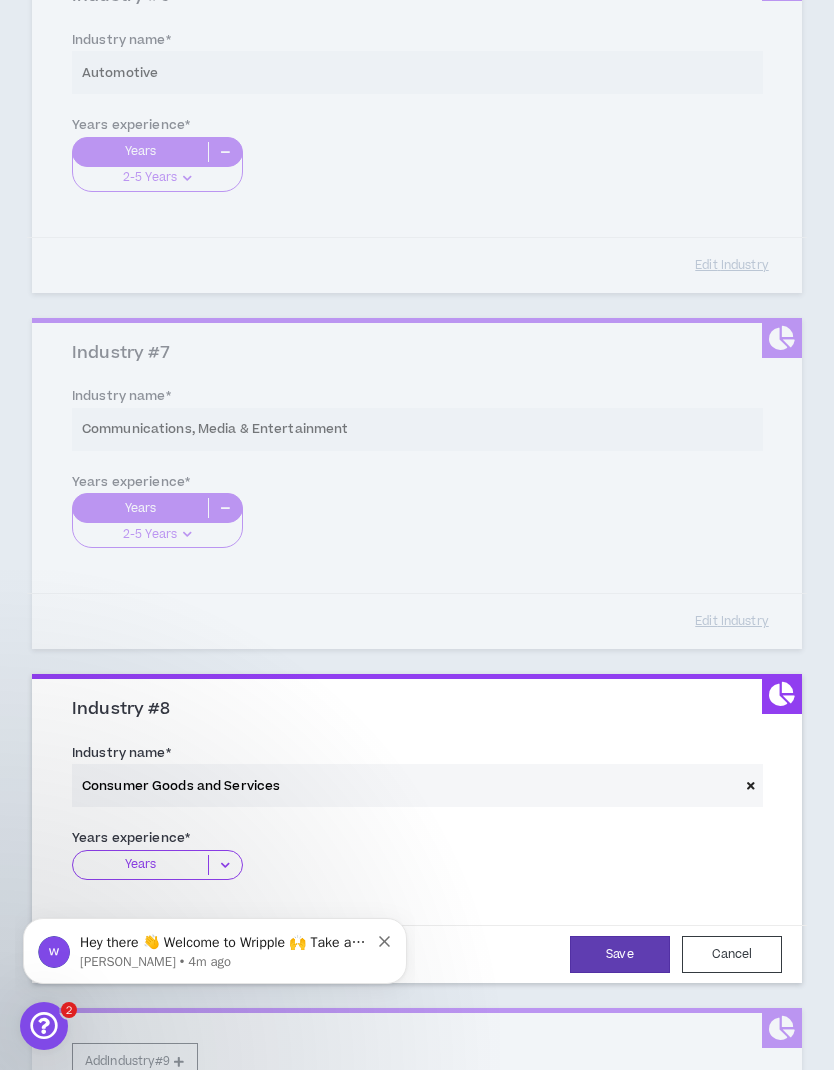click on "Years" at bounding box center (157, 865) 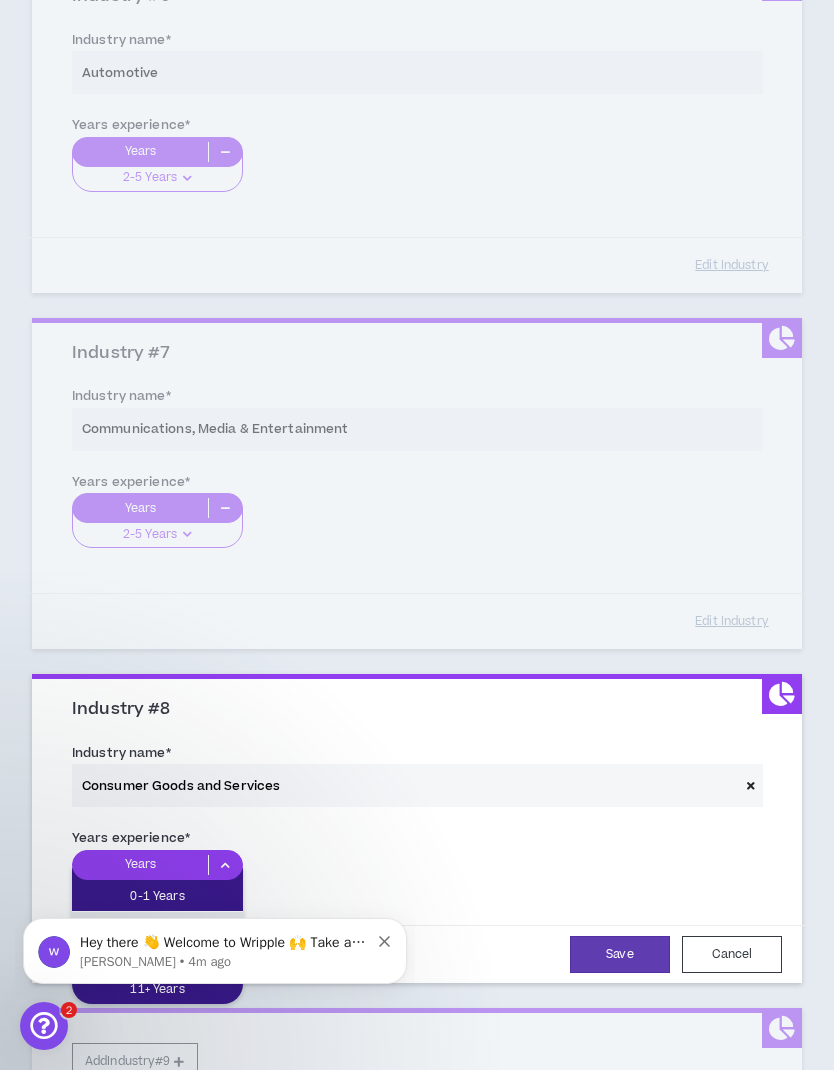 click on "2-5 Years" at bounding box center [157, 927] 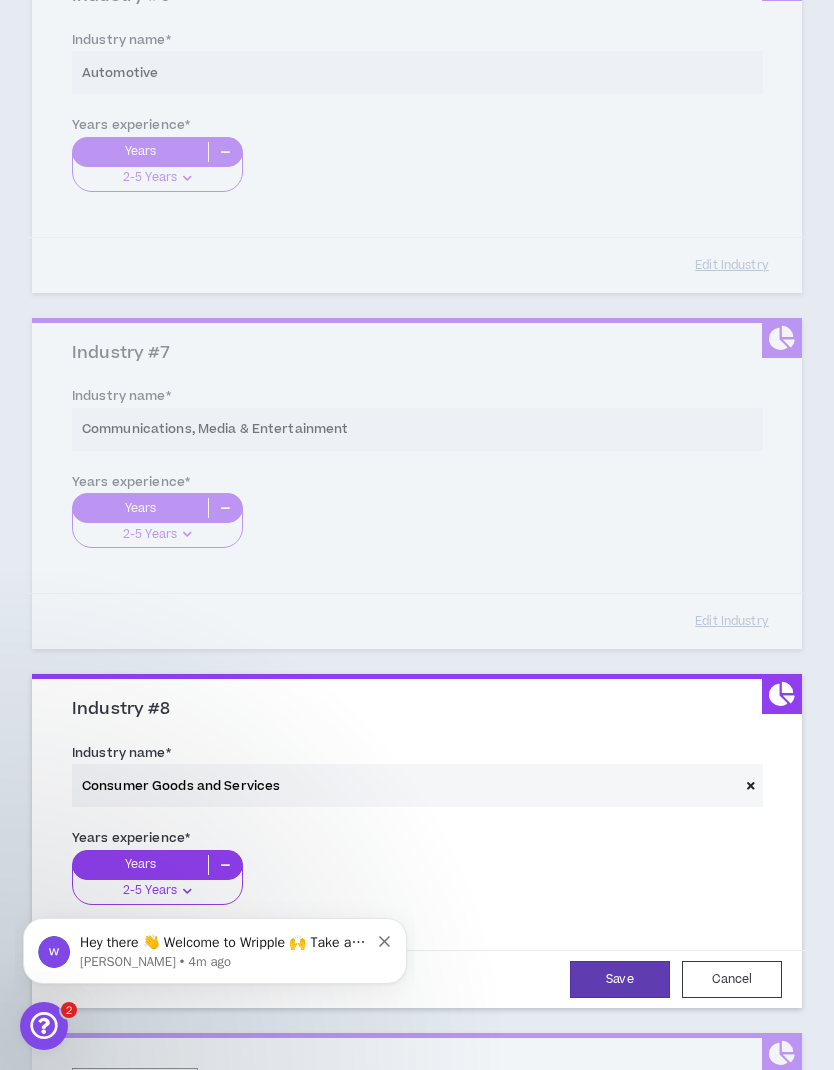 click on "Save" at bounding box center [620, 979] 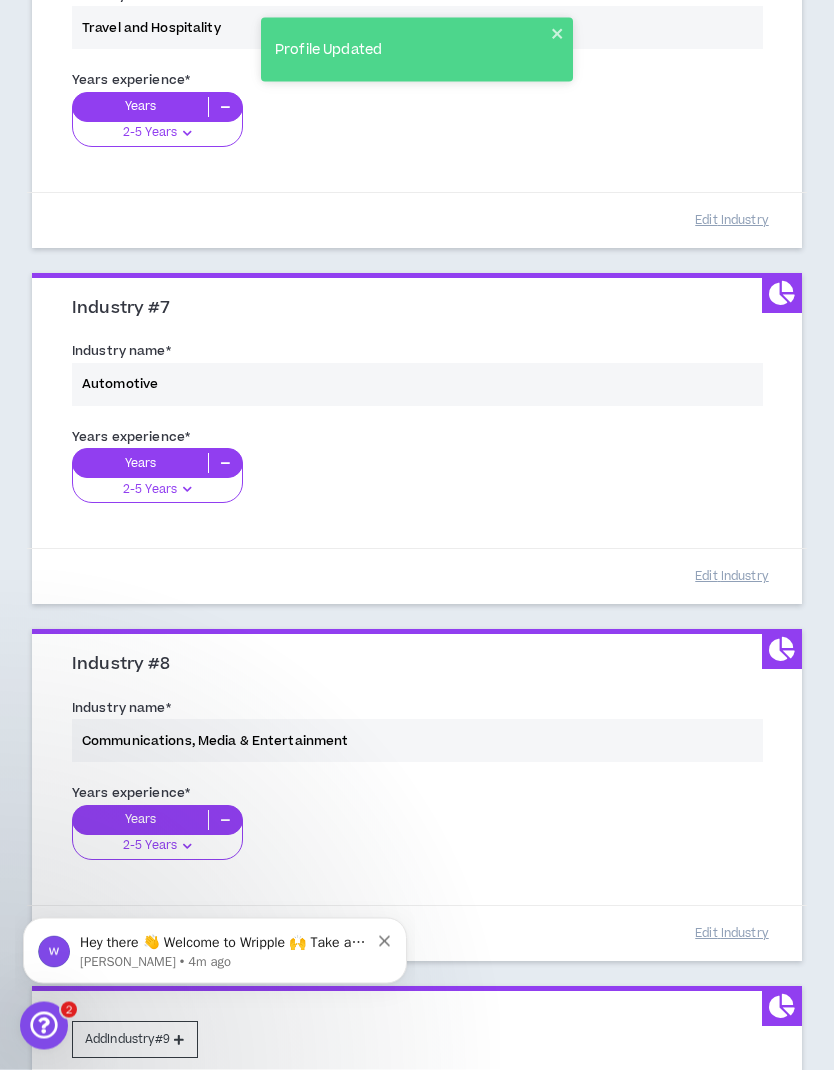 scroll, scrollTop: 2623, scrollLeft: 0, axis: vertical 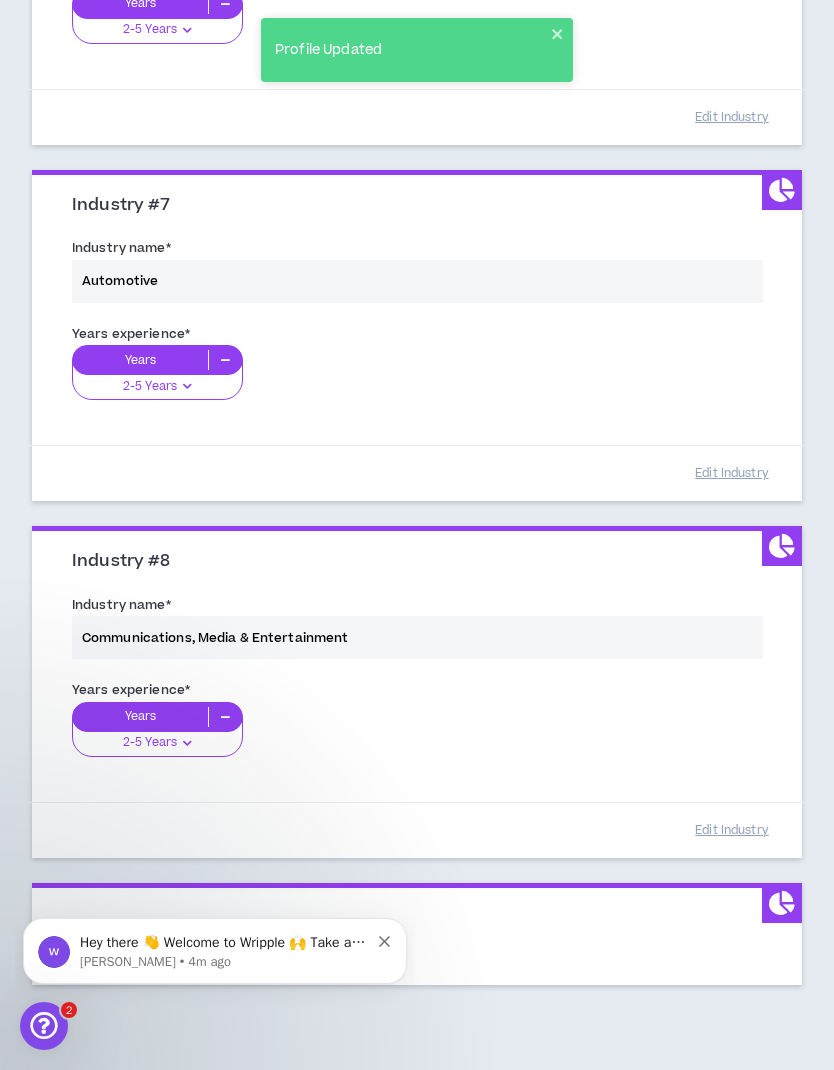 click on "Add  Industry  #9" at bounding box center [135, 936] 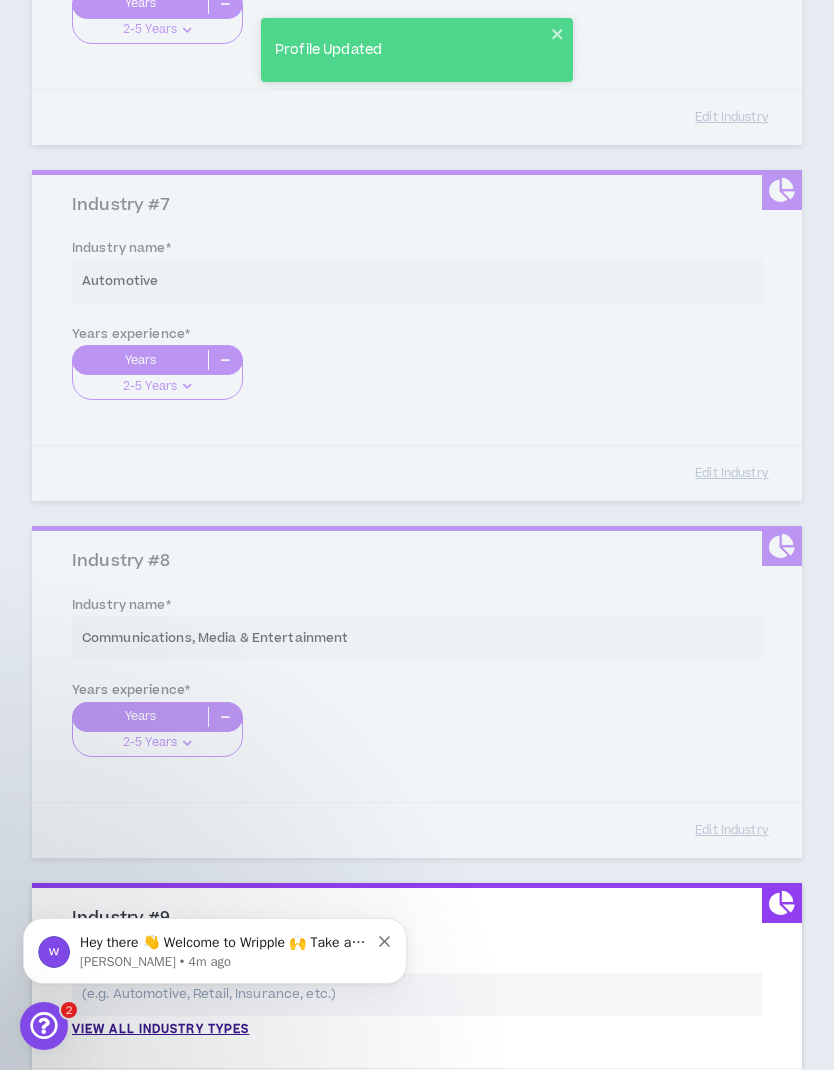 click on "Hey there 👋 Welcome to Wripple 🙌 Take a look around! If you have any questions, just reply to this message. Morgan Morgan • 4m ago" at bounding box center [215, 859] 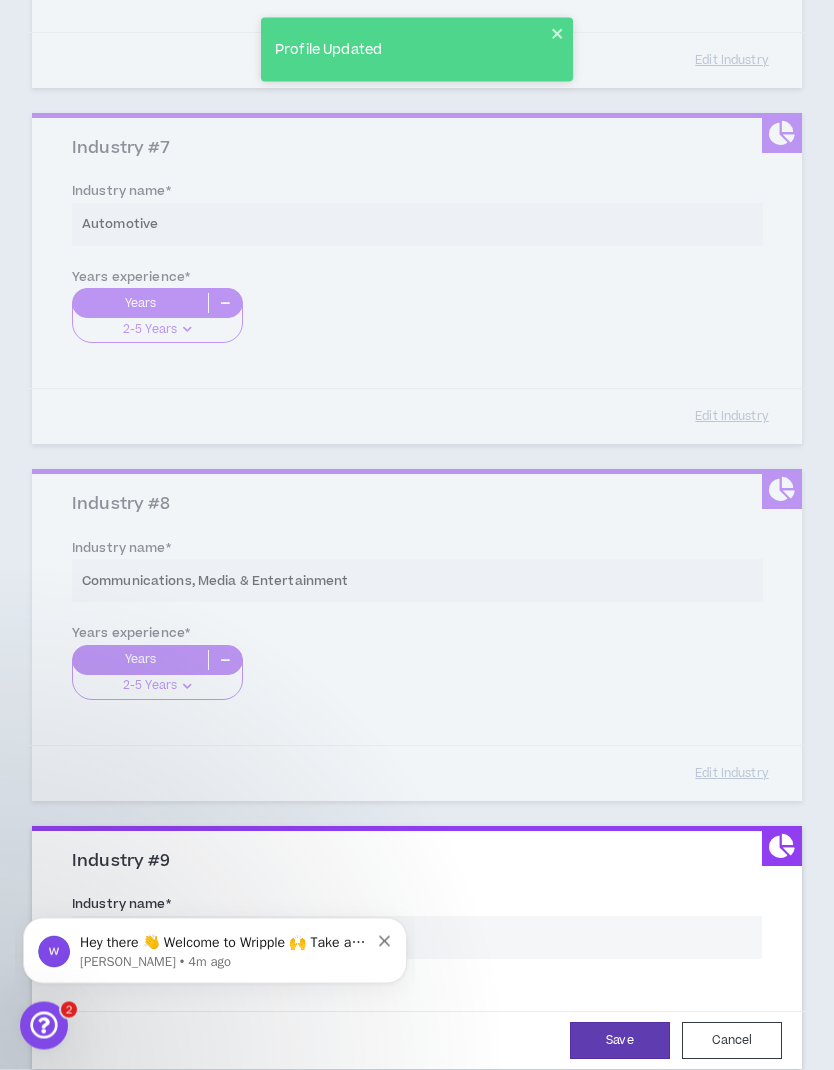scroll, scrollTop: 2800, scrollLeft: 0, axis: vertical 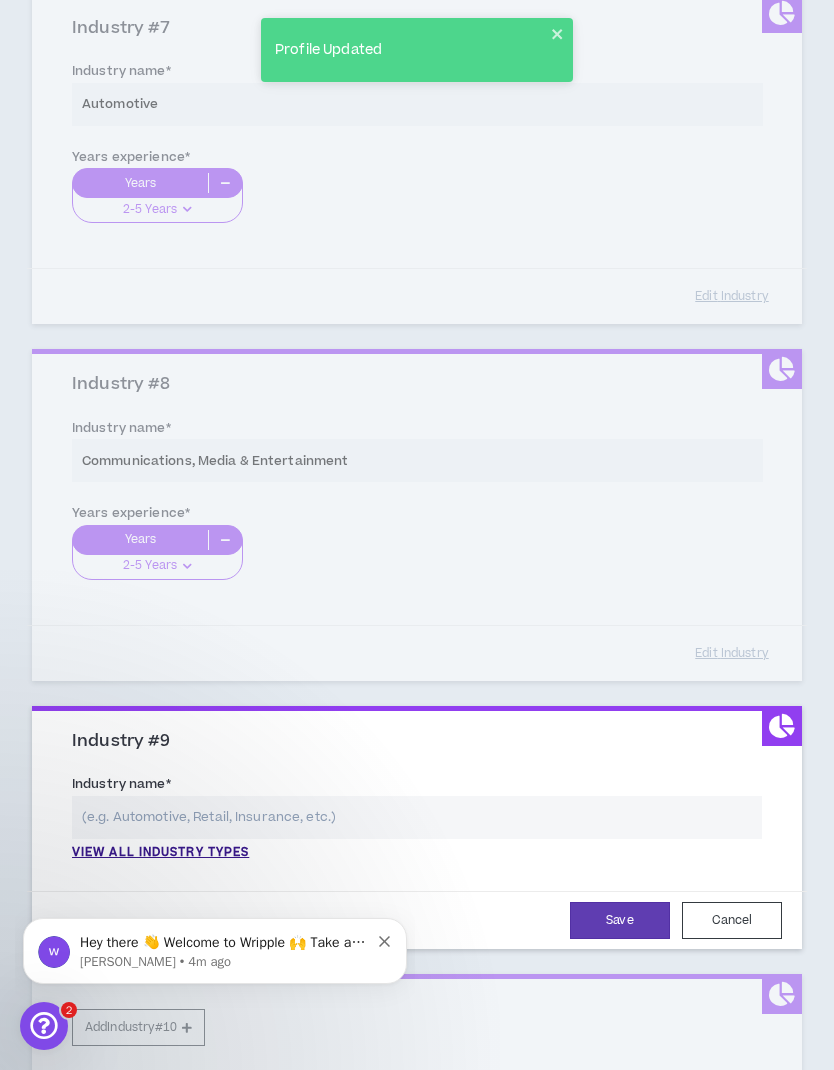 click on "View all industry types" at bounding box center [160, 853] 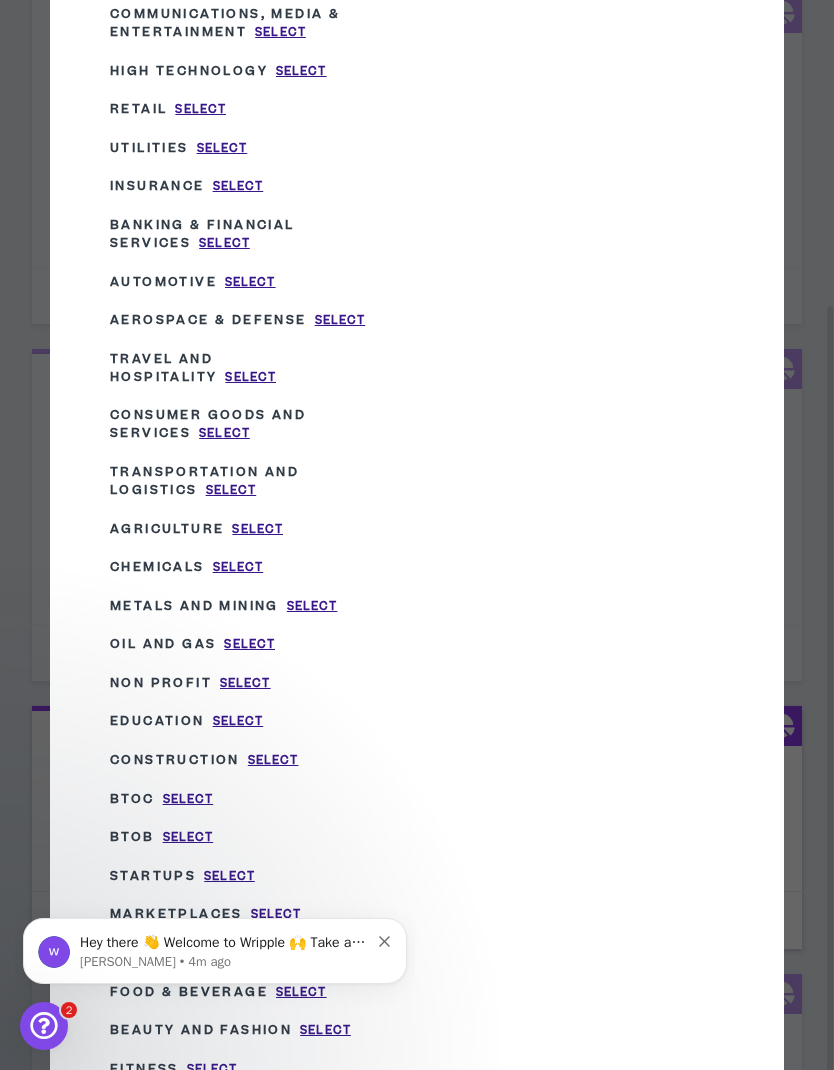click on "Select" at bounding box center (245, 683) 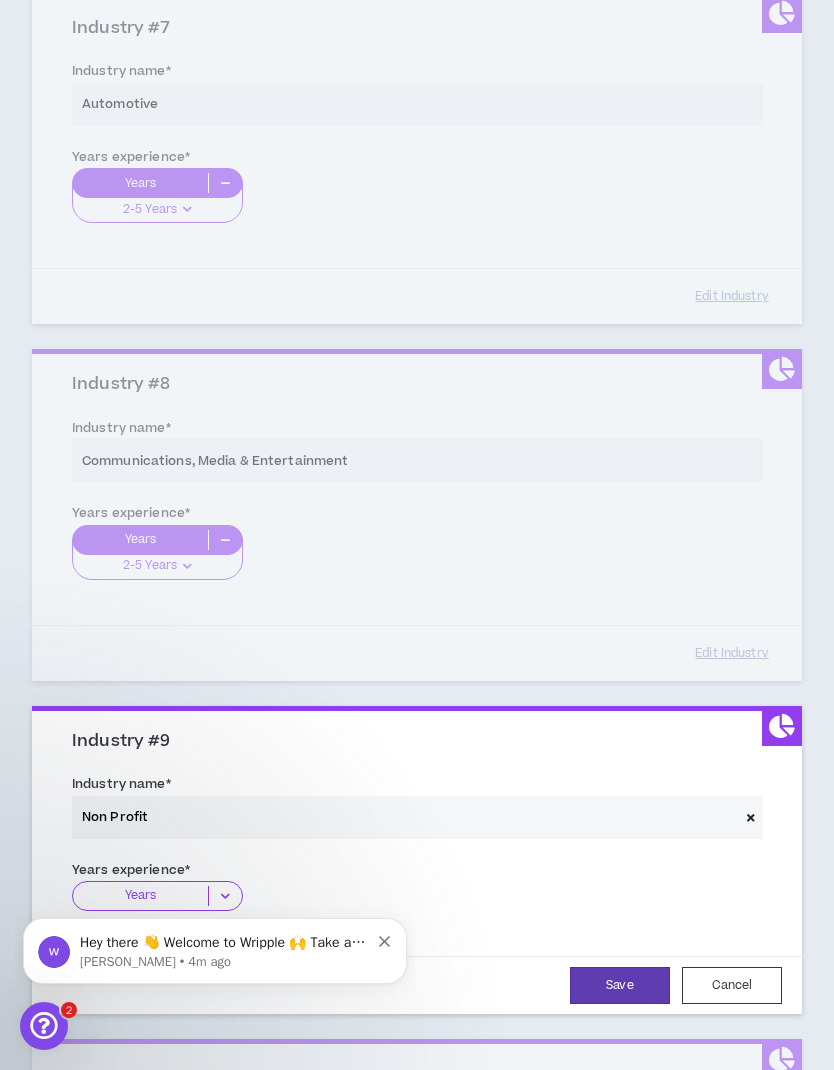 click at bounding box center (225, 896) 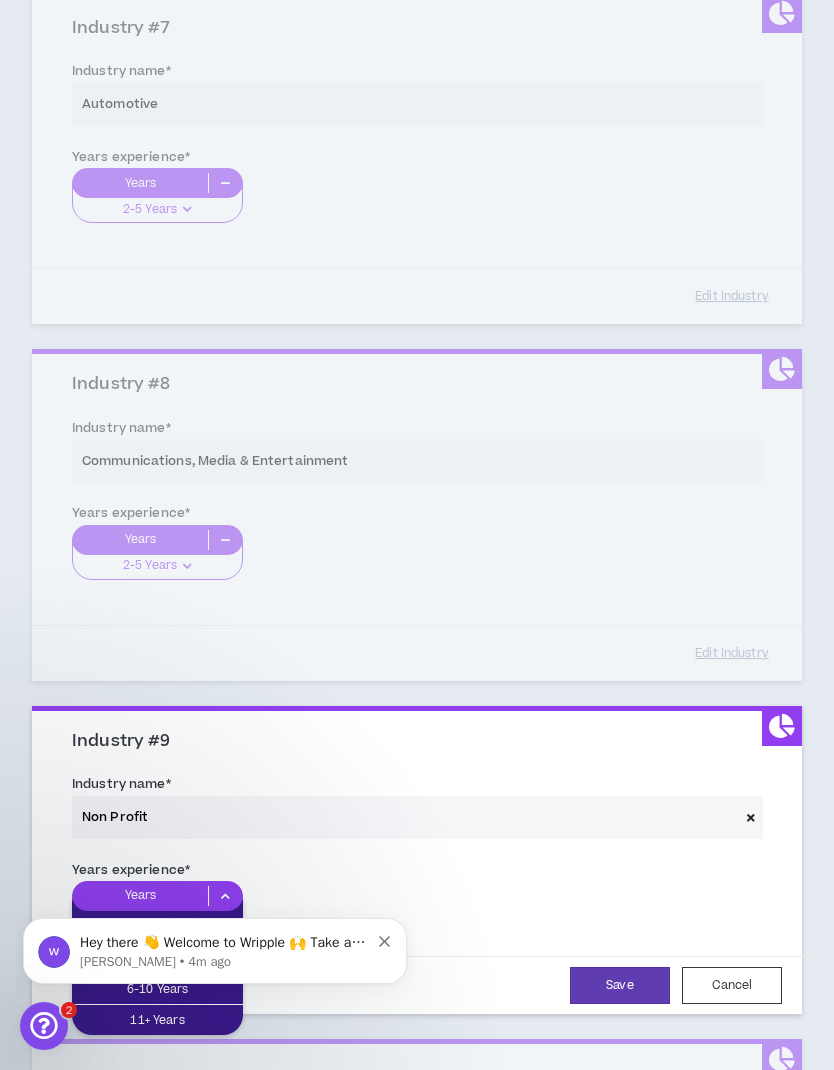 click on "2-5 Years" at bounding box center (157, 958) 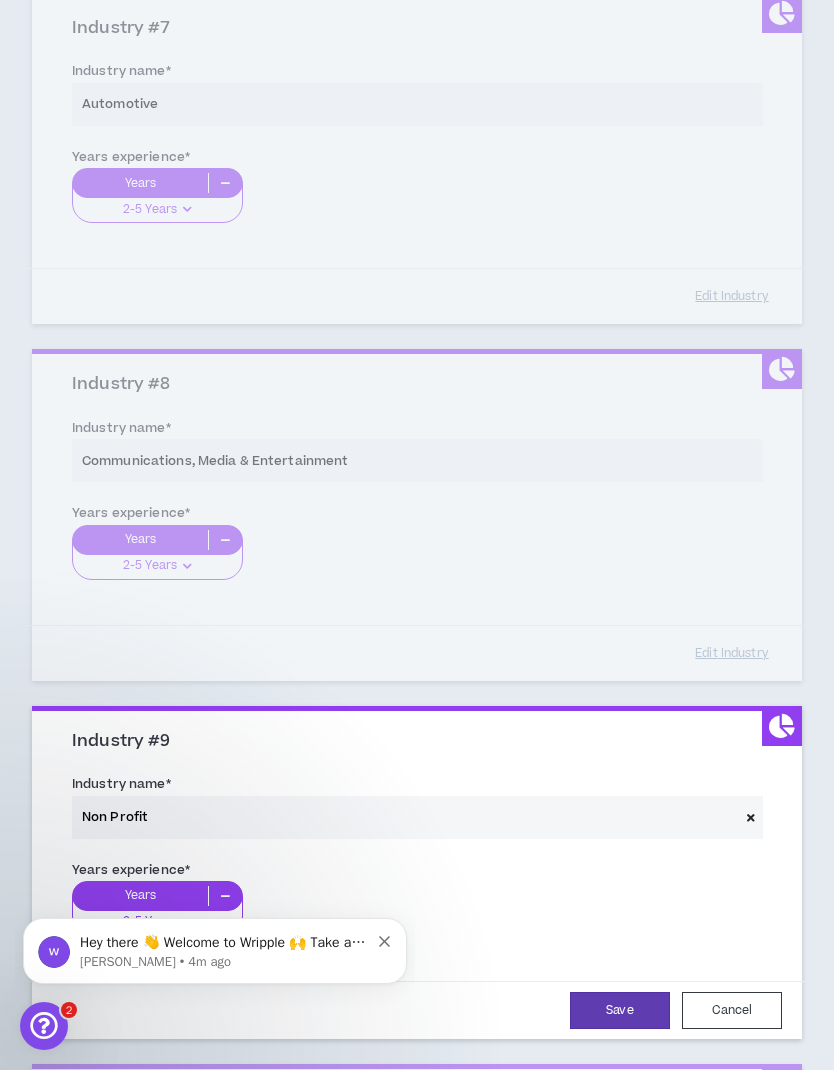 click on "Save" at bounding box center [620, 1010] 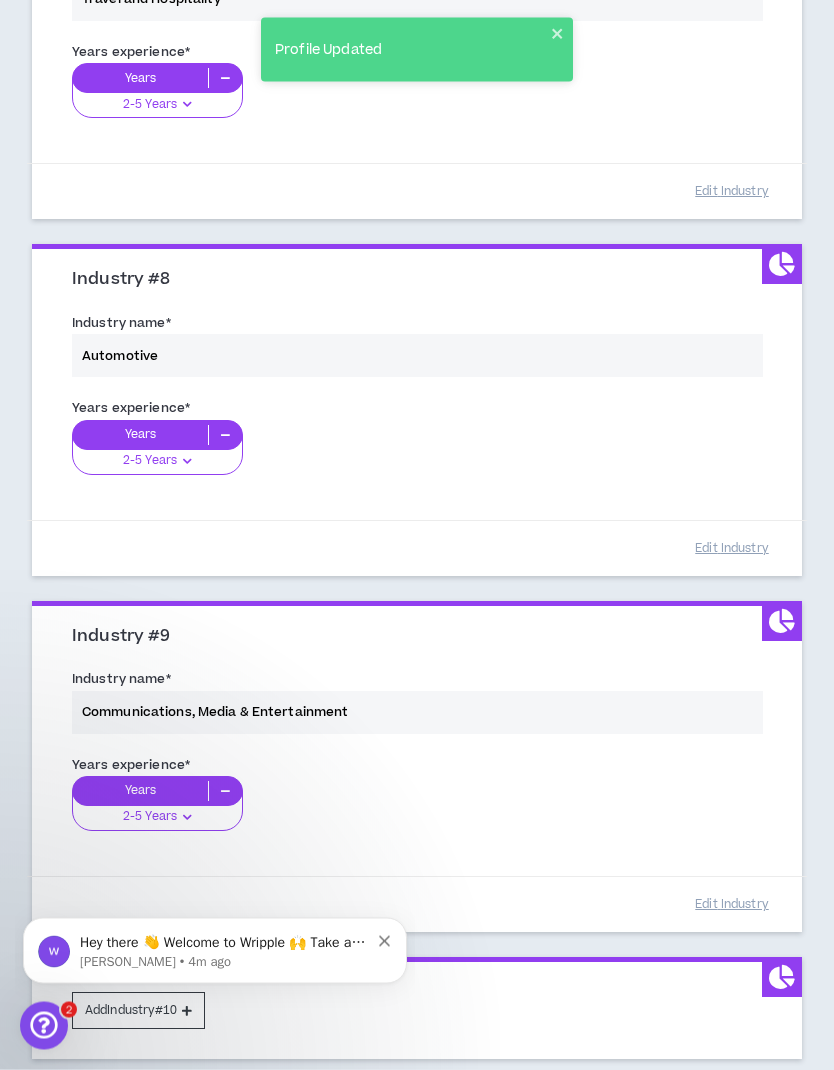scroll, scrollTop: 2978, scrollLeft: 0, axis: vertical 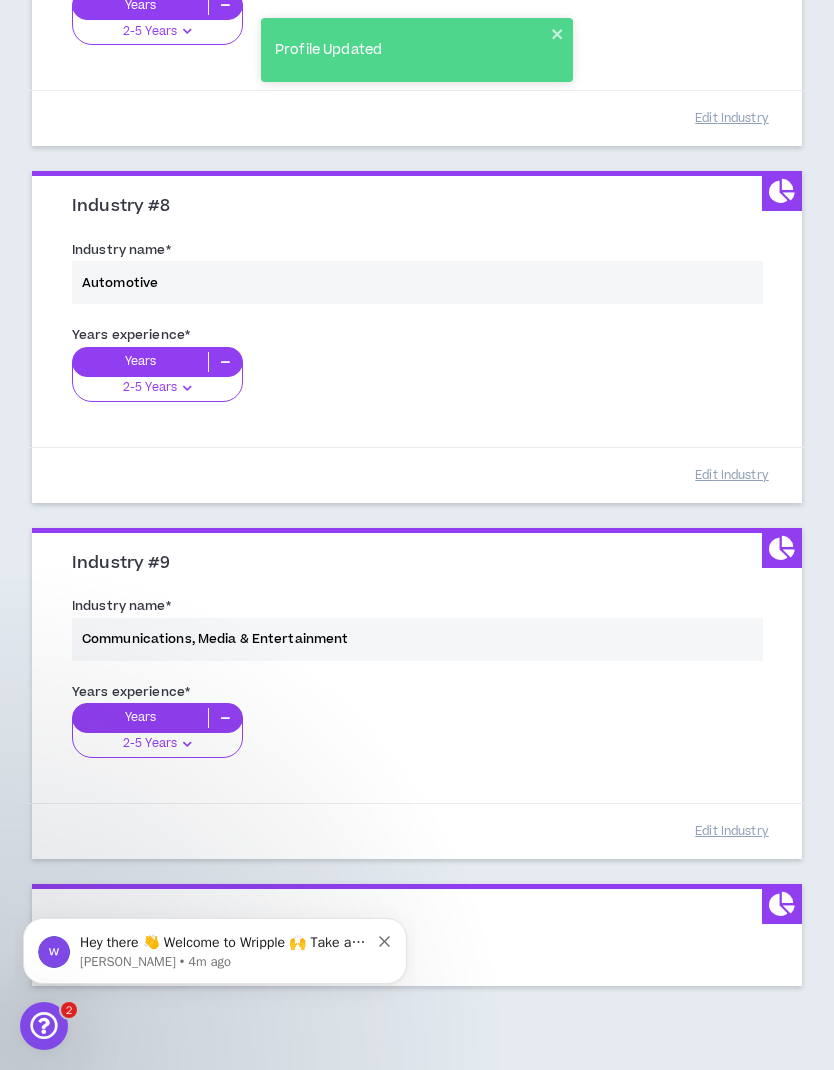 click on "Add  Industry  #10" at bounding box center (138, 937) 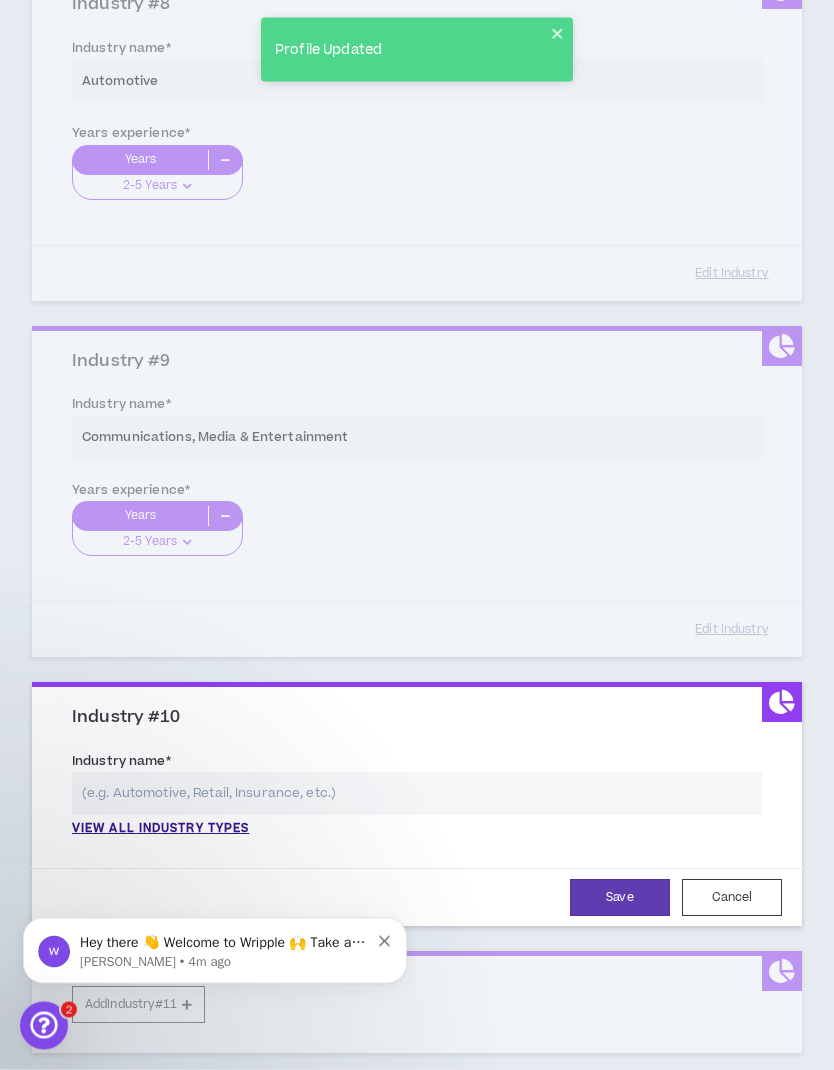 scroll, scrollTop: 3179, scrollLeft: 0, axis: vertical 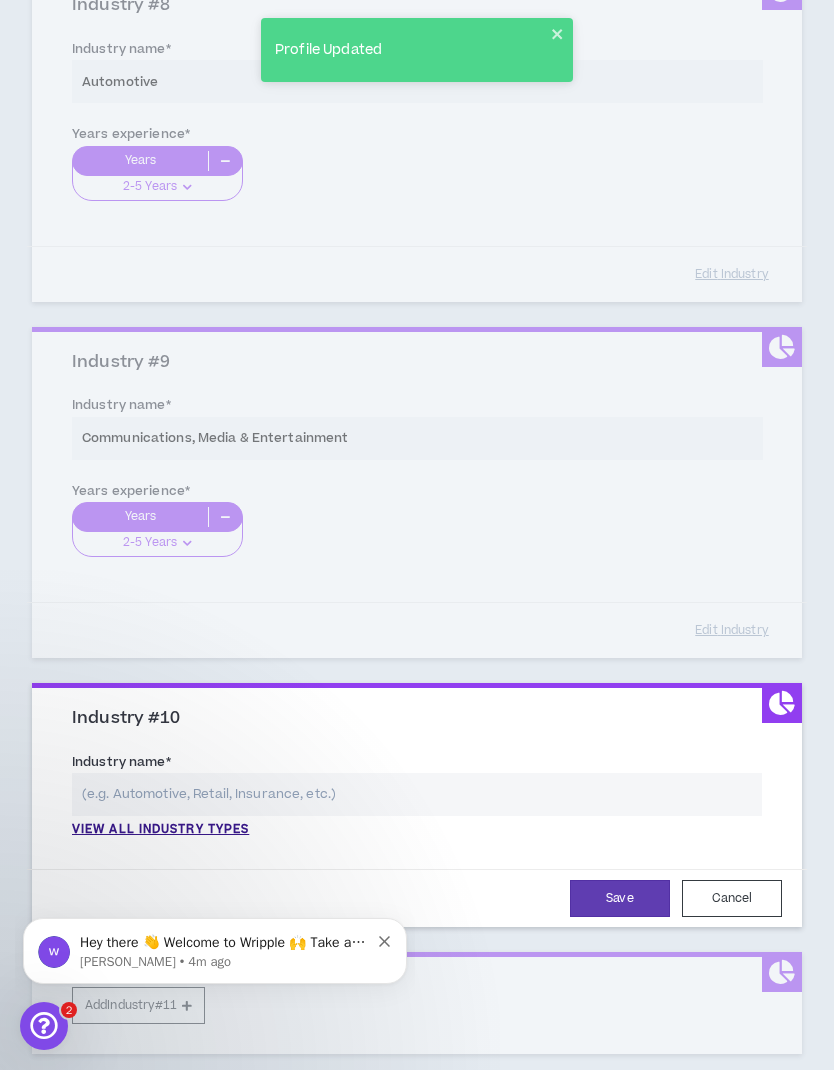 click on "View all industry types" at bounding box center [160, 830] 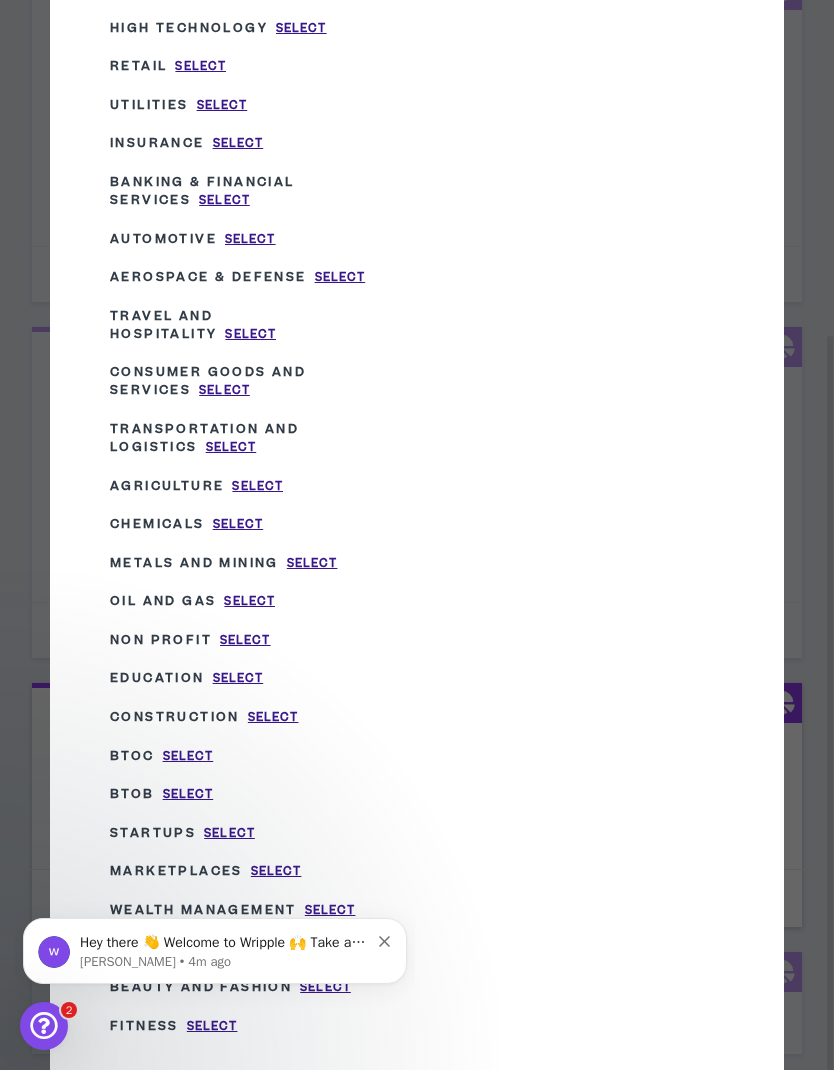 click on "Hey there 👋 Welcome to Wripple 🙌 Take a look around! If you have any questions, just reply to this message. Morgan Morgan • 4m ago" at bounding box center [215, 859] 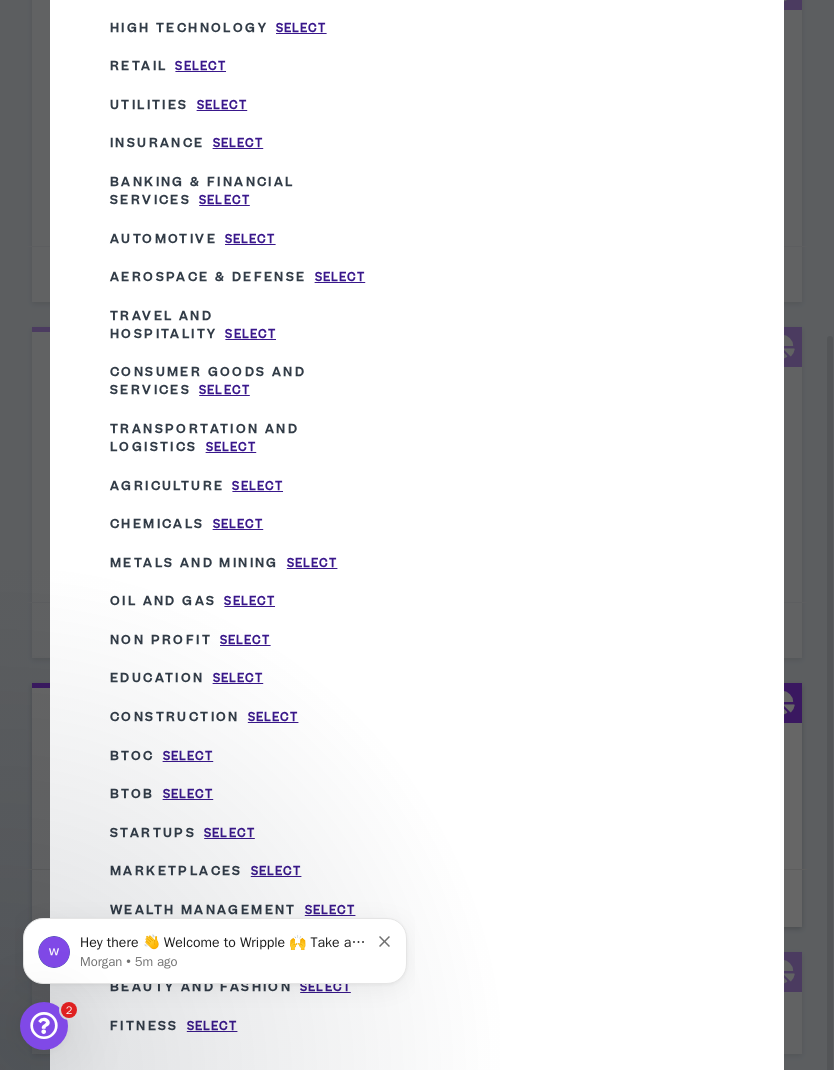 click on "Hey there 👋 Welcome to Wripple 🙌 Take a look around! If you have any questions, just reply to this message. Morgan Morgan • 5m ago" at bounding box center (215, 859) 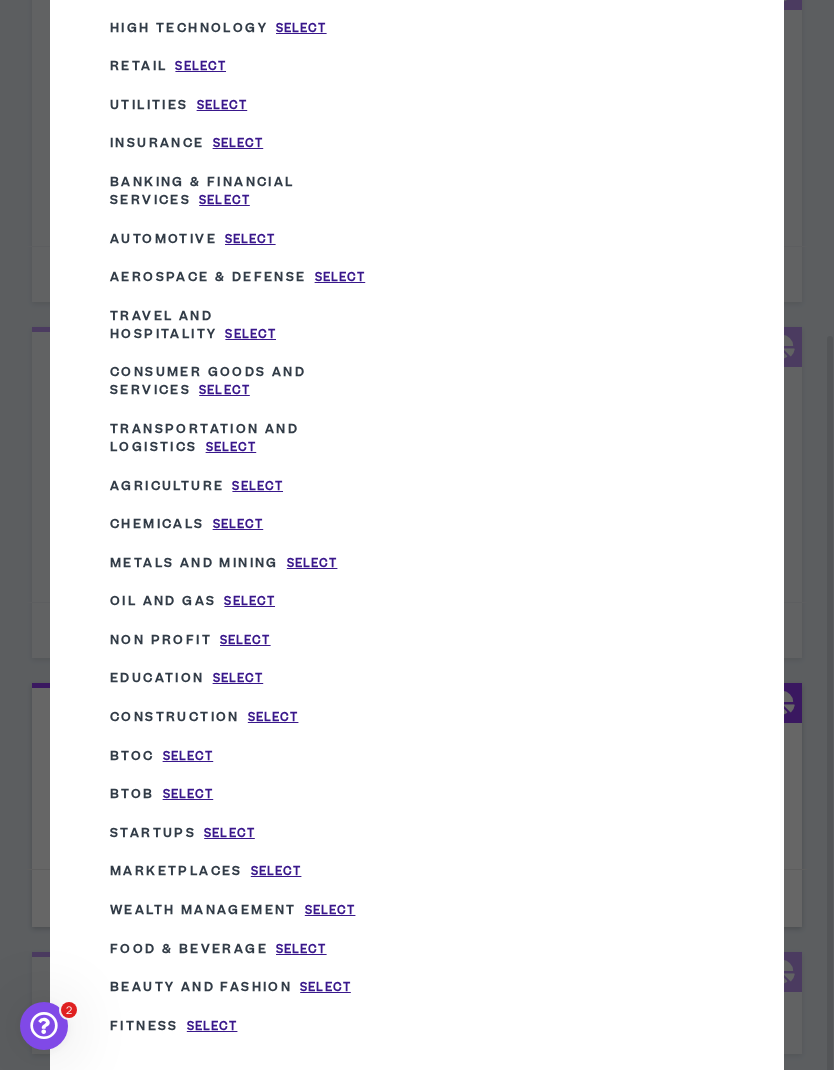 click on "Select" at bounding box center (325, 987) 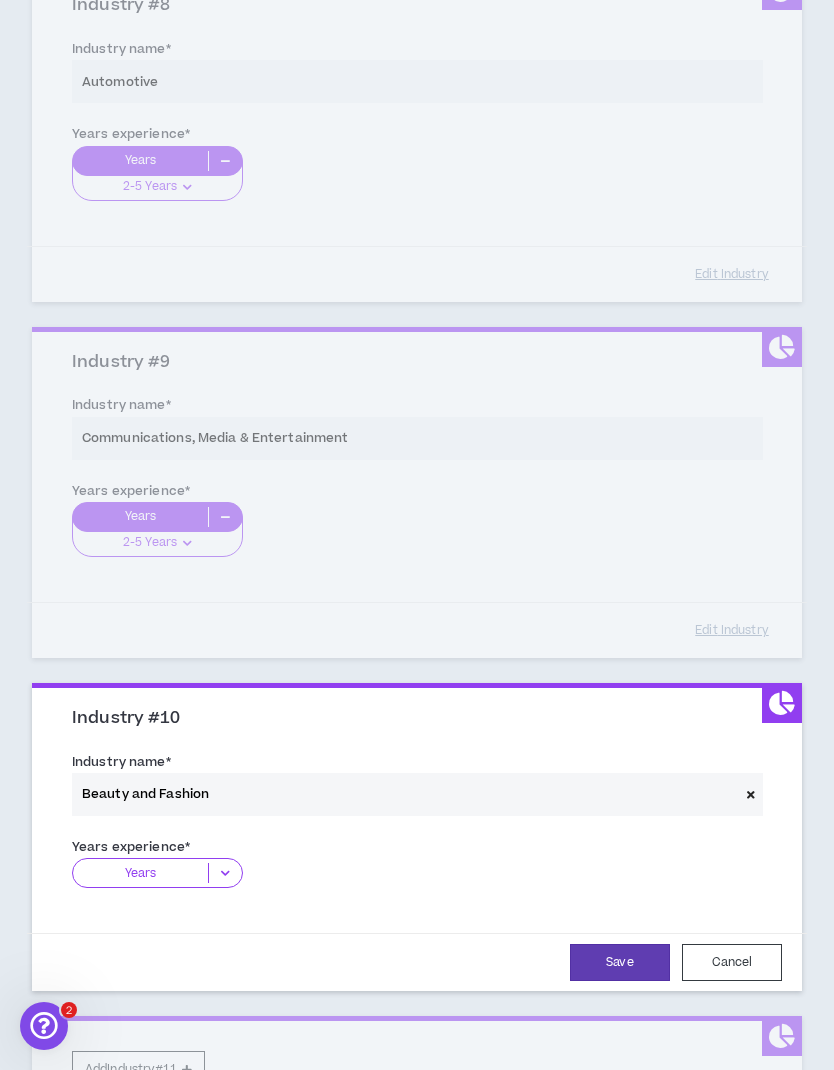 click at bounding box center (225, 873) 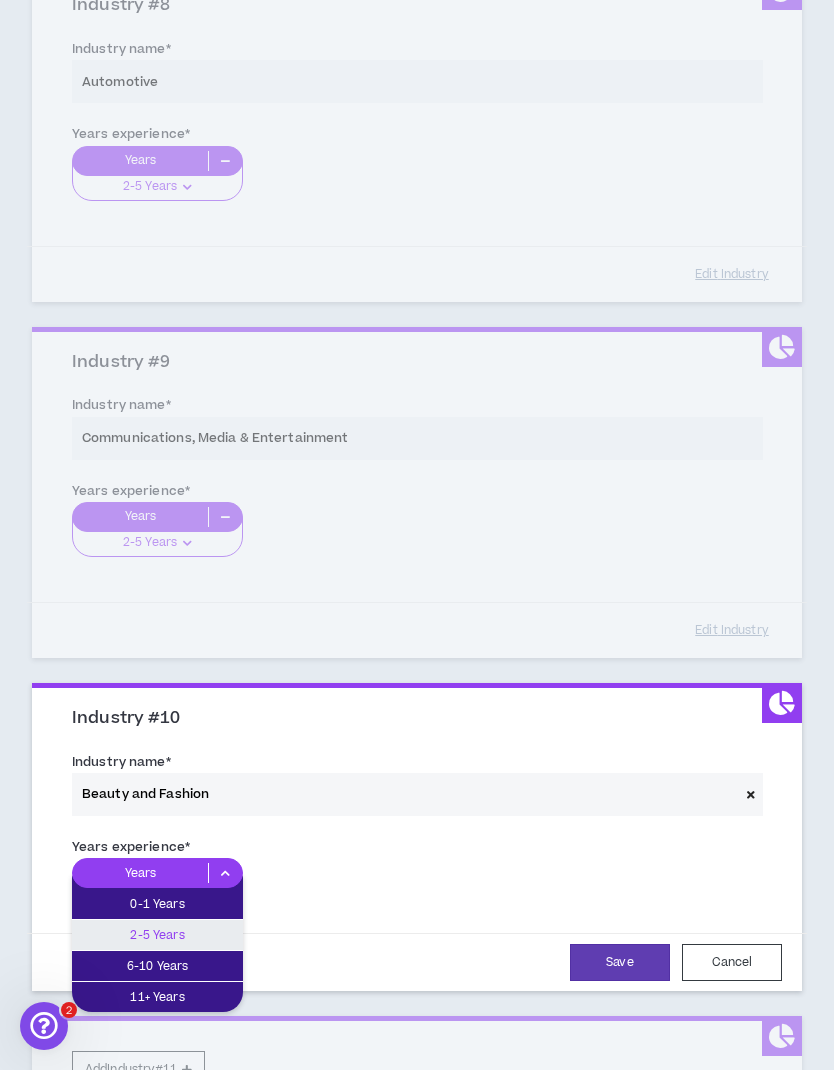 click on "2-5 Years" at bounding box center [157, 935] 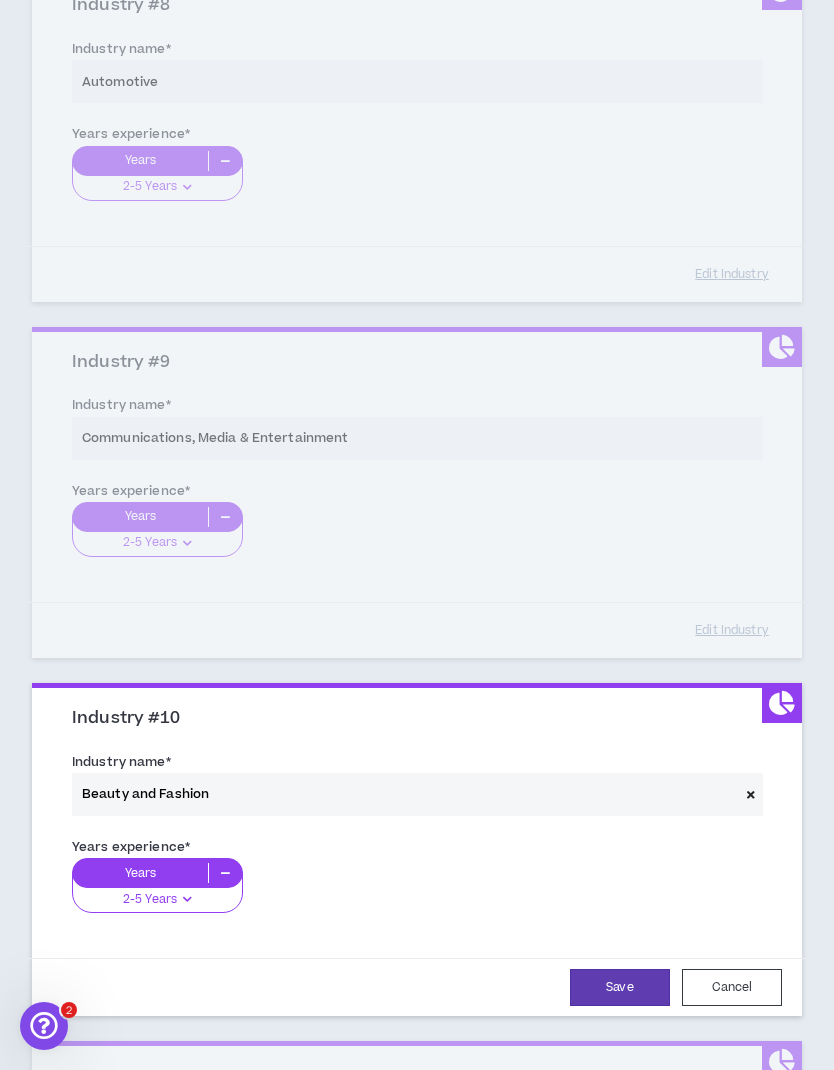 click on "Save" at bounding box center (620, 987) 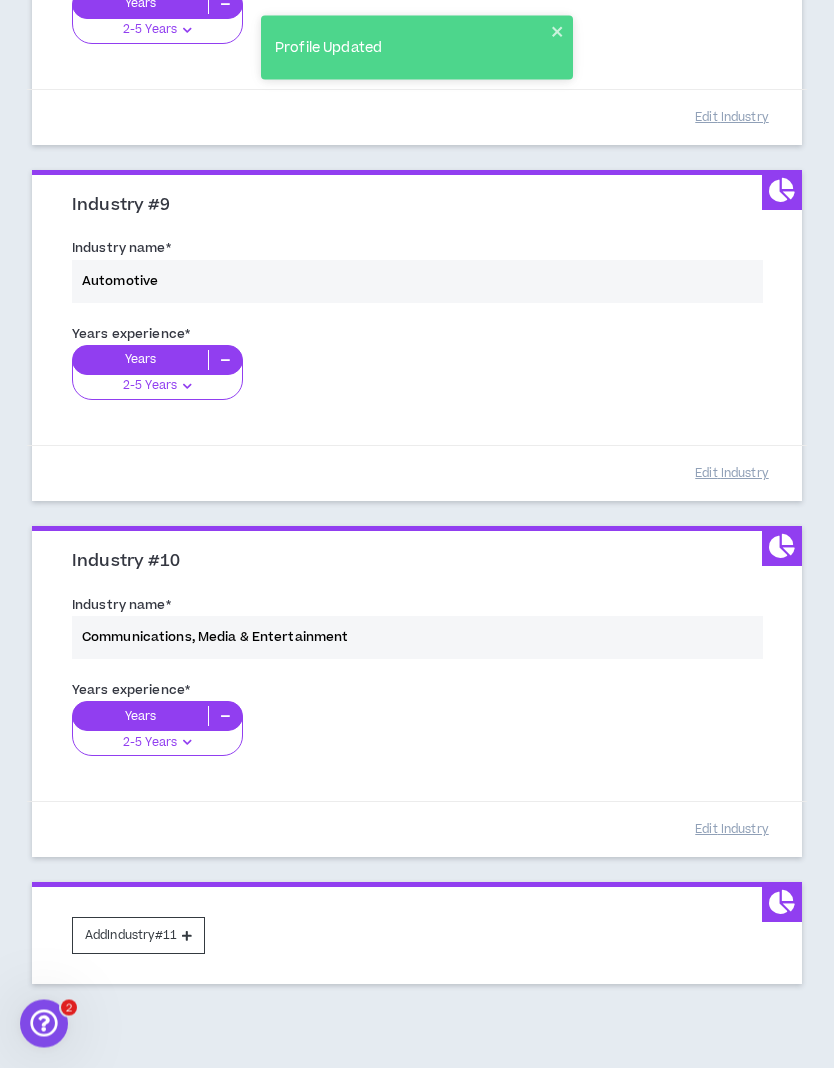 scroll, scrollTop: 3333, scrollLeft: 0, axis: vertical 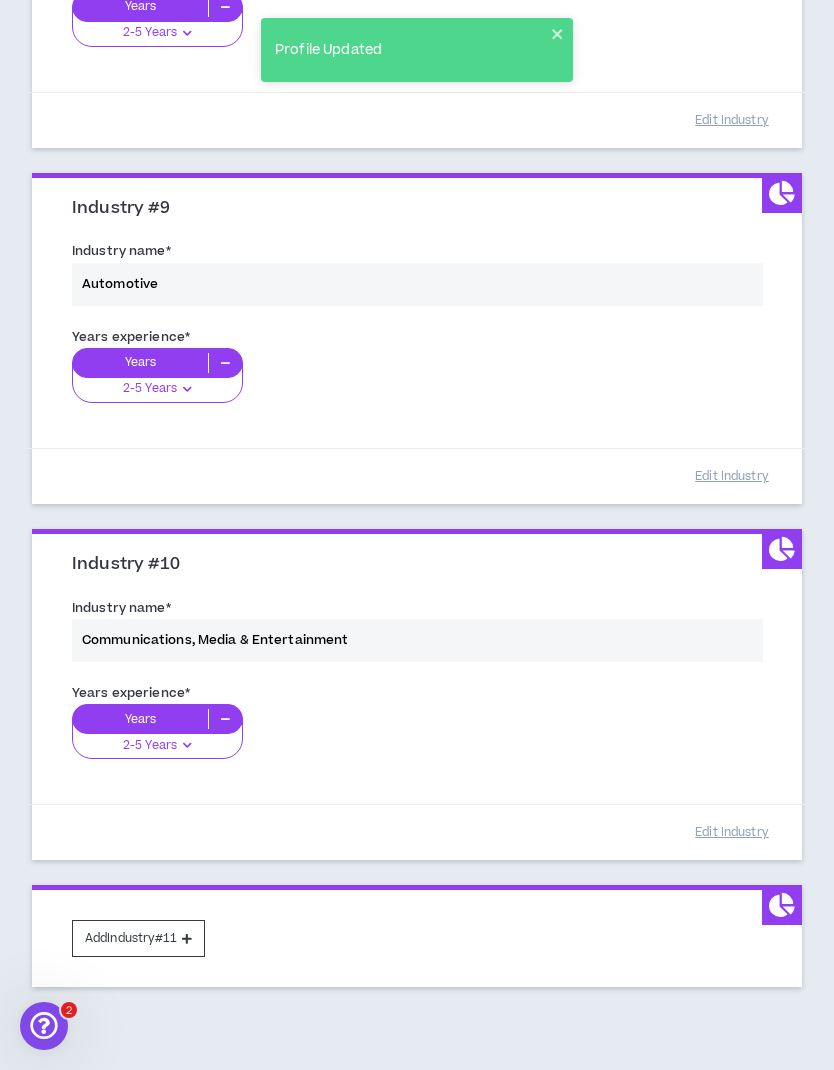 click on "Continue" at bounding box center (748, 1125) 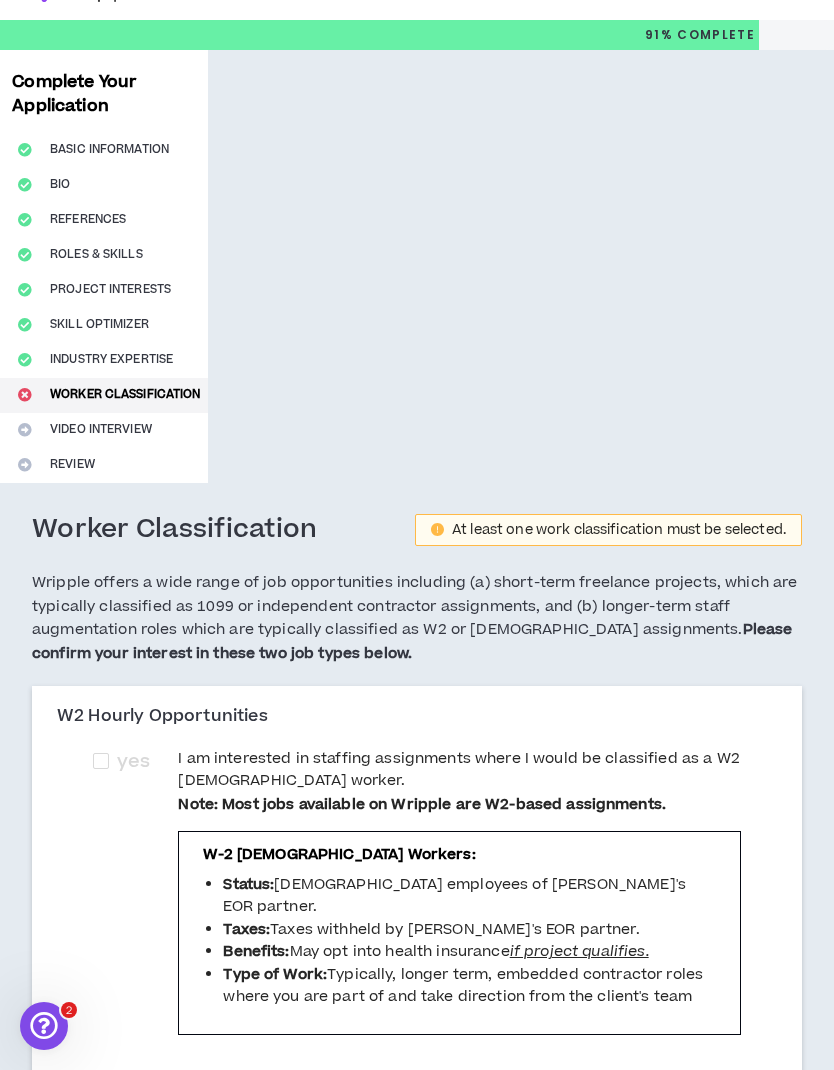 scroll, scrollTop: 45, scrollLeft: 0, axis: vertical 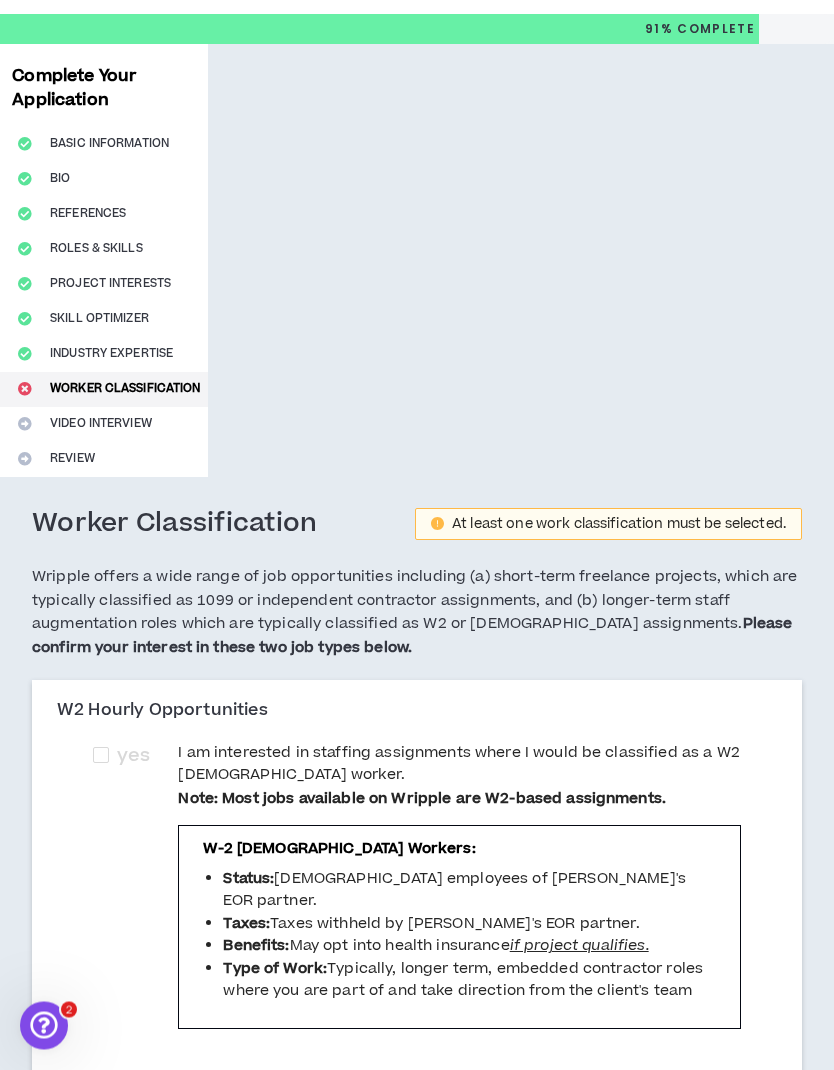 click at bounding box center (101, 756) 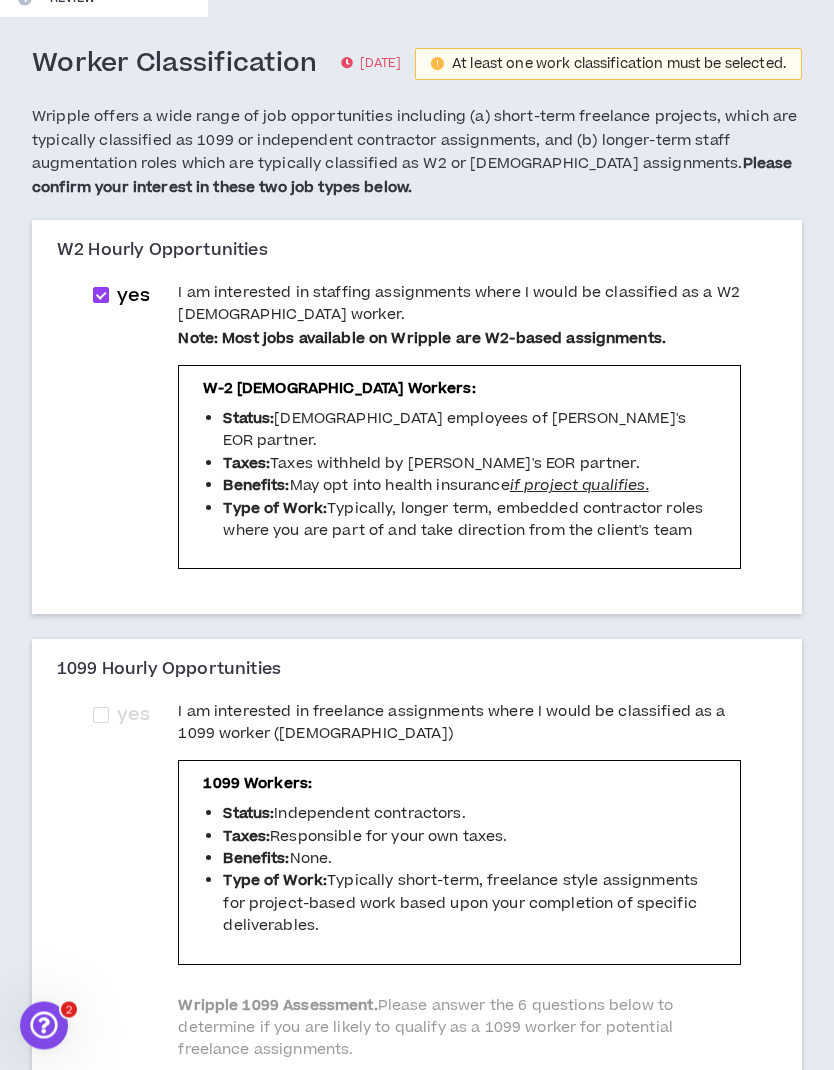 scroll, scrollTop: 505, scrollLeft: 0, axis: vertical 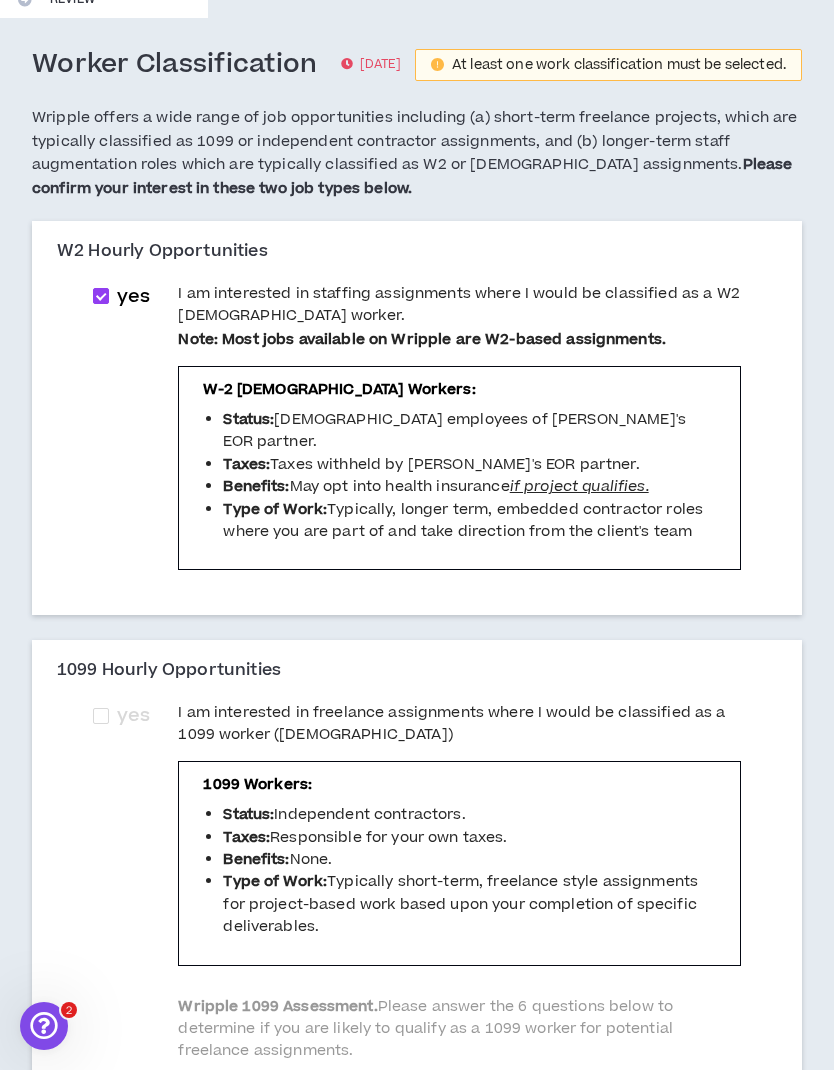 click on "yes" at bounding box center [125, 716] 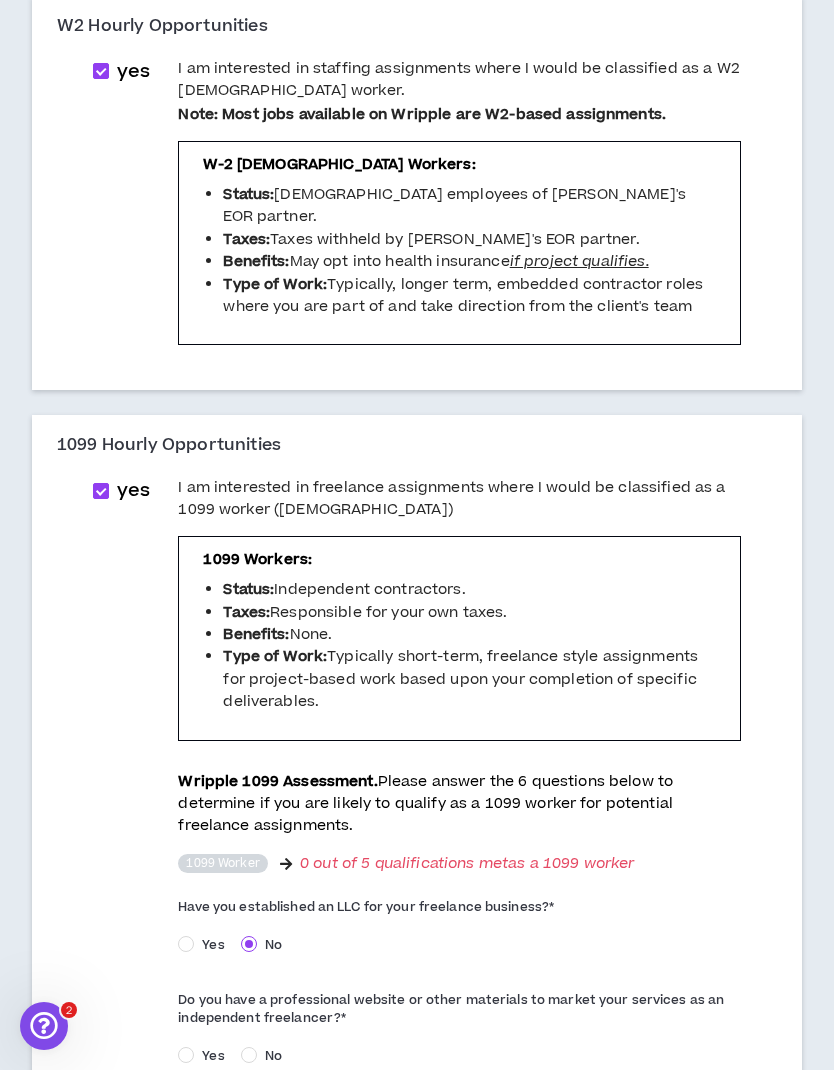 scroll, scrollTop: 754, scrollLeft: 0, axis: vertical 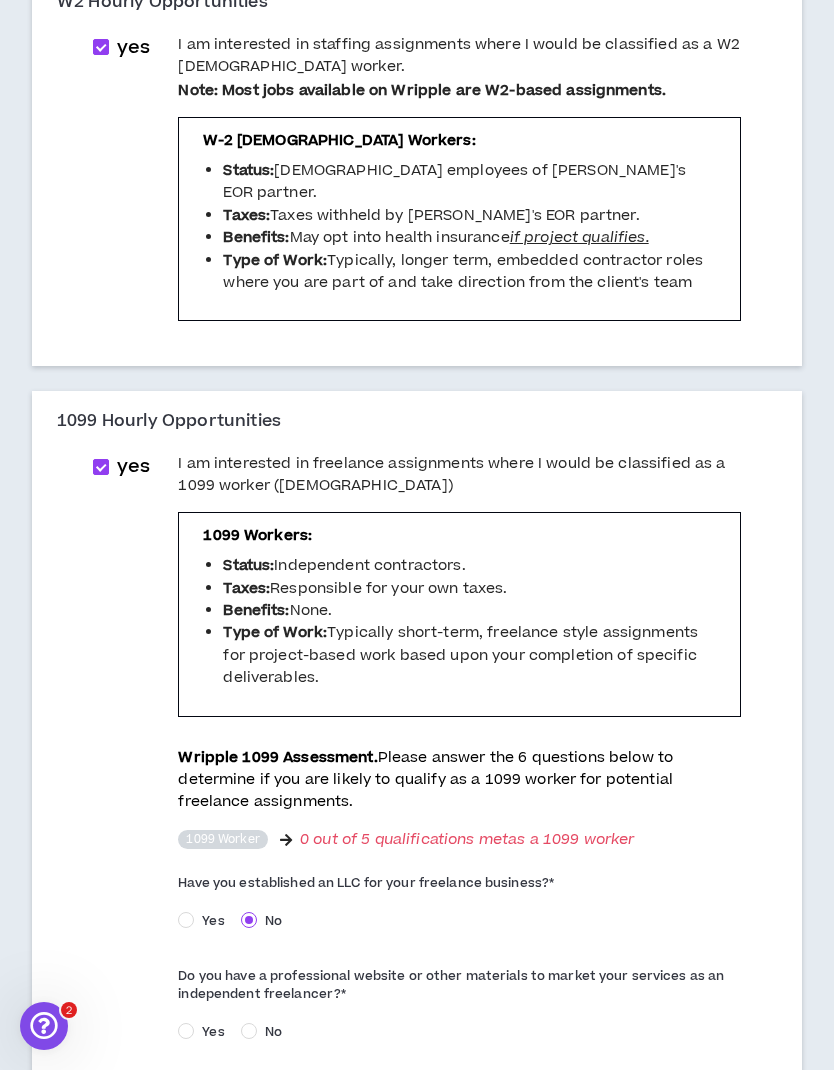 click on "1099 Worker" at bounding box center (223, 839) 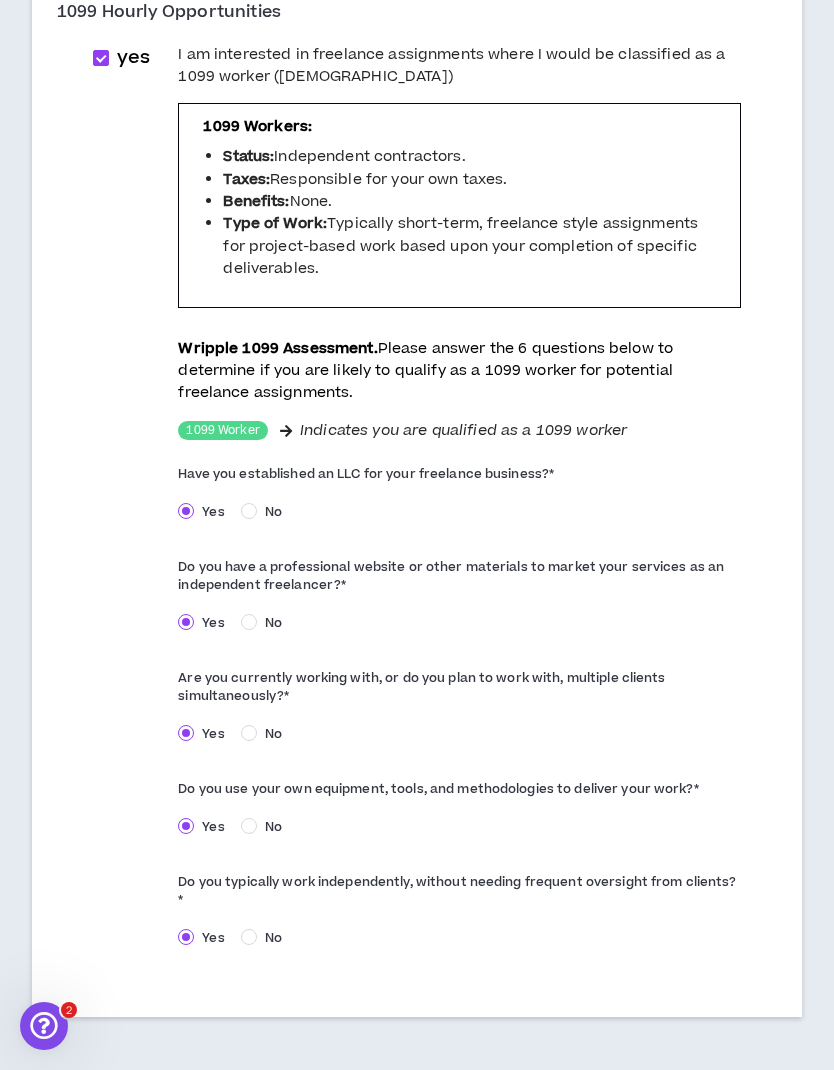 scroll, scrollTop: 1189, scrollLeft: 0, axis: vertical 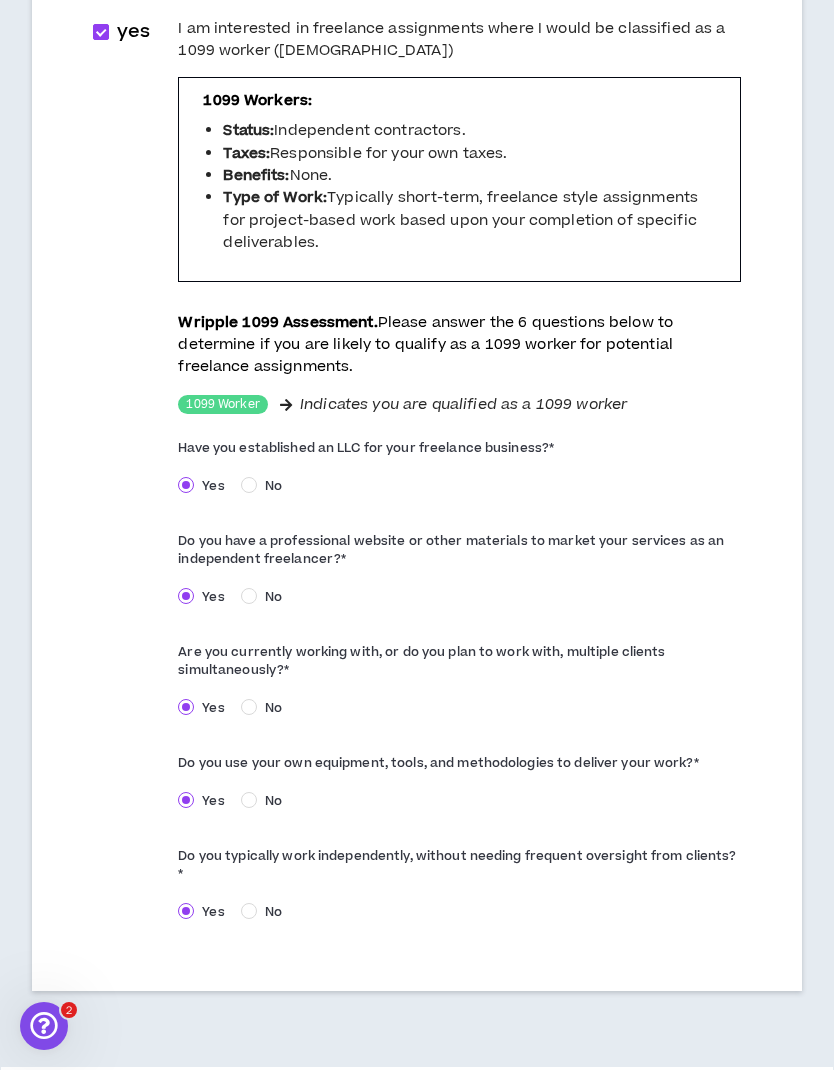 click on "Continue" at bounding box center (748, 1105) 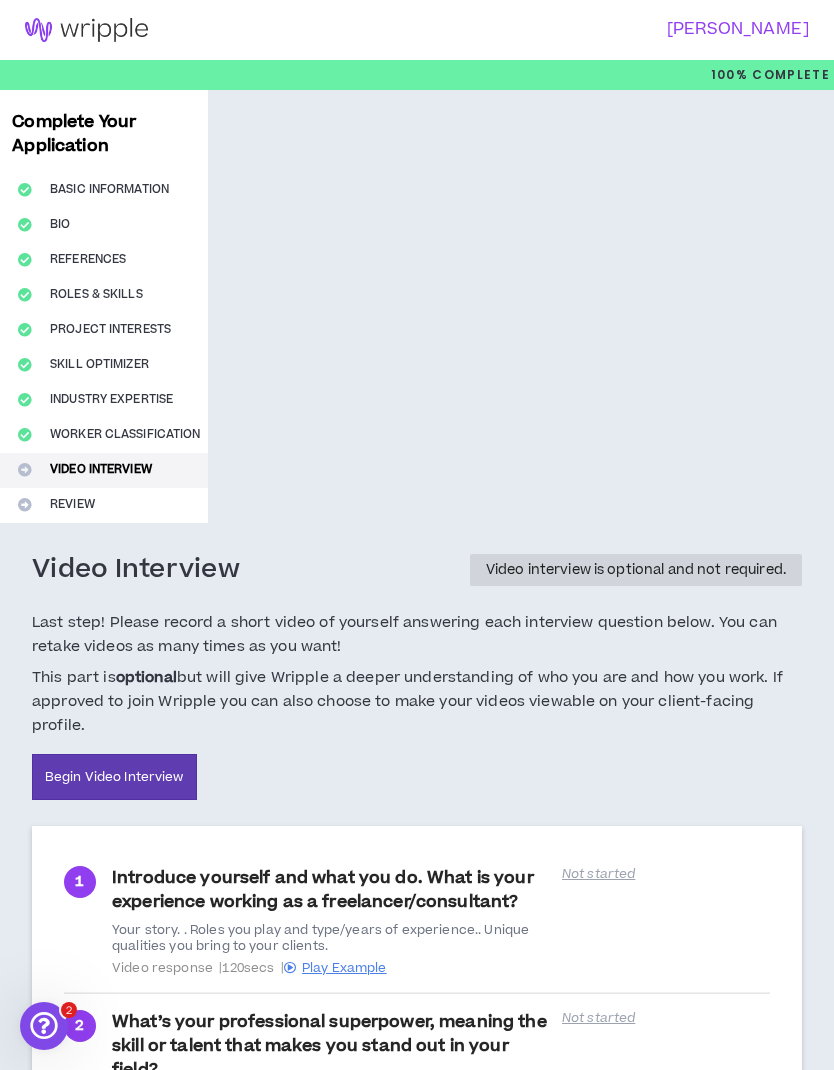 scroll, scrollTop: 10, scrollLeft: 0, axis: vertical 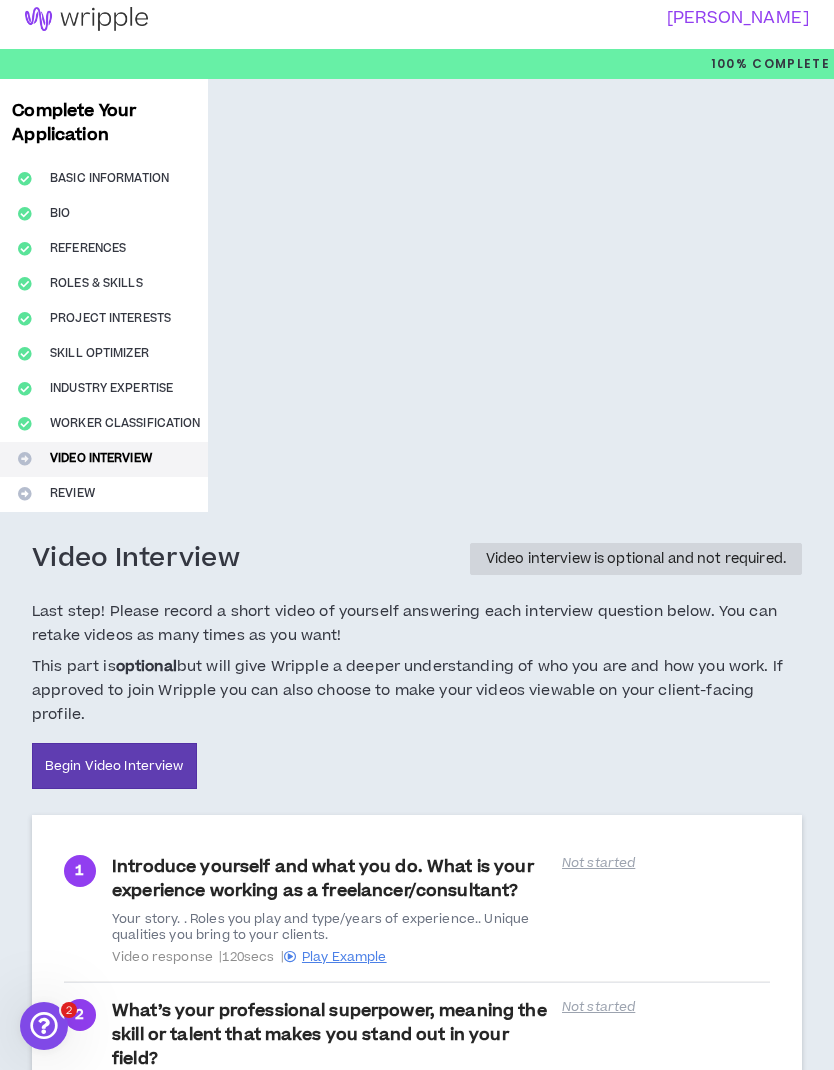 click on "Begin Video Interview" at bounding box center (114, 766) 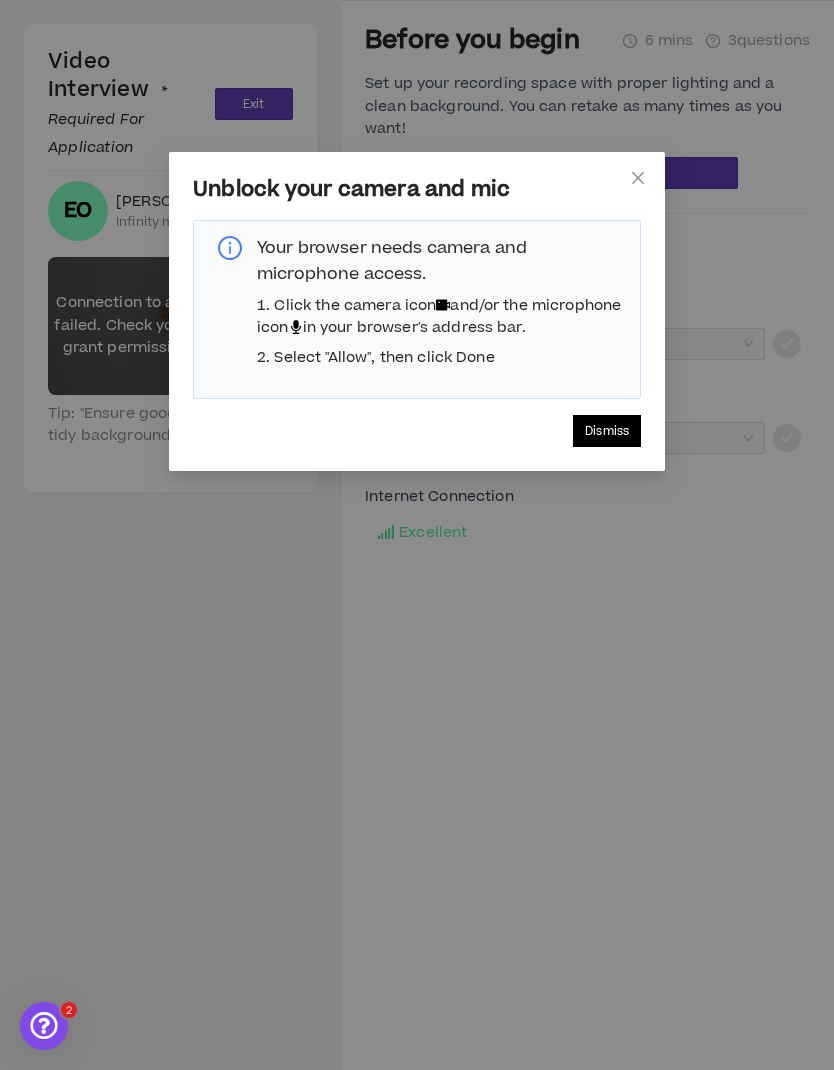 click on "Dismiss" at bounding box center [607, 431] 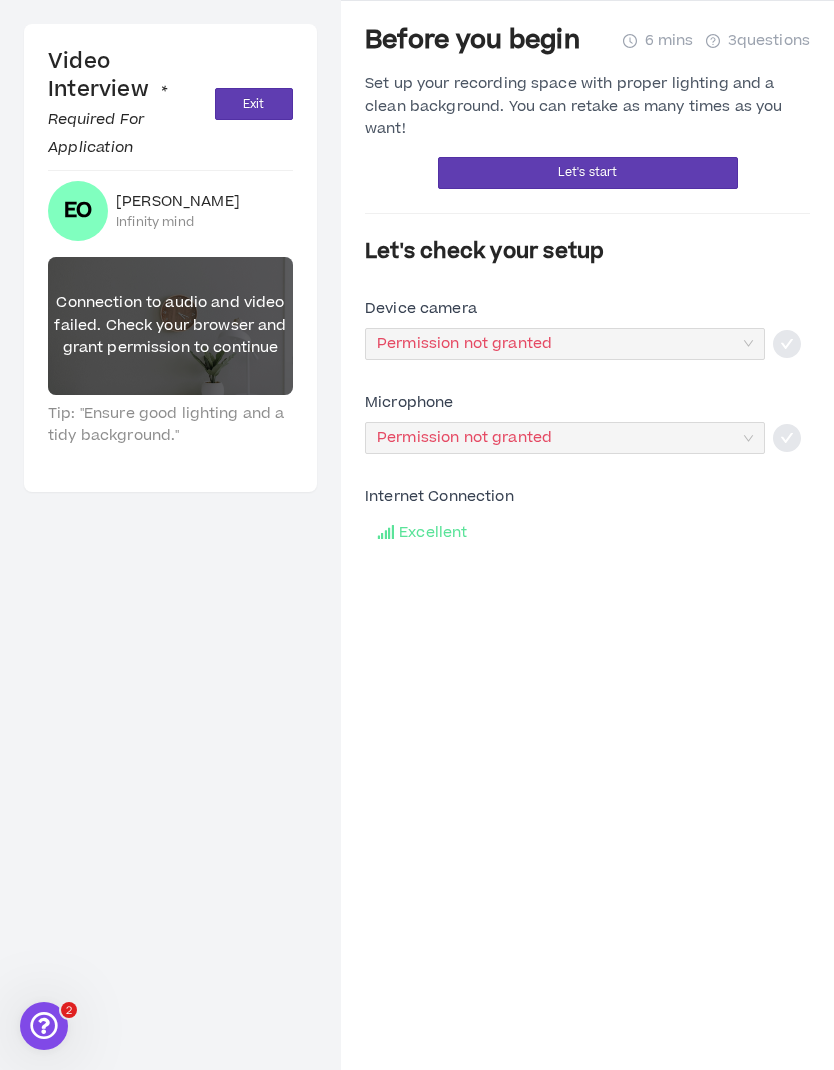 click on "Permission not granted" at bounding box center [565, 344] 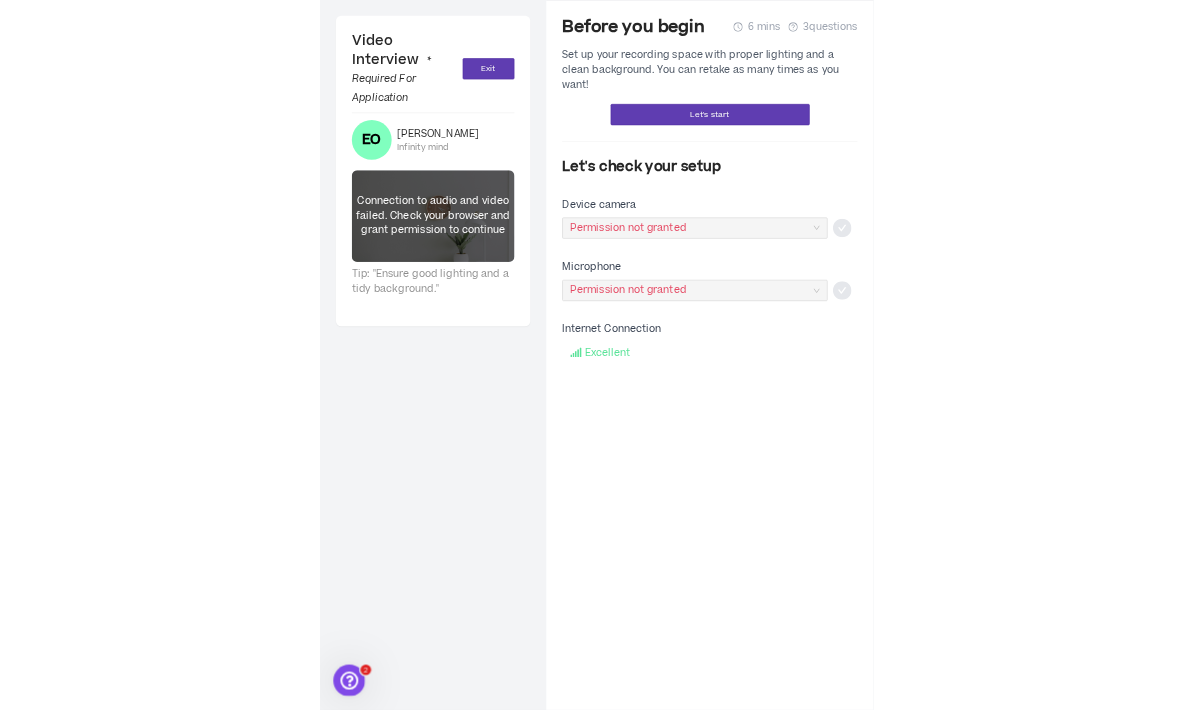 scroll, scrollTop: 77, scrollLeft: 0, axis: vertical 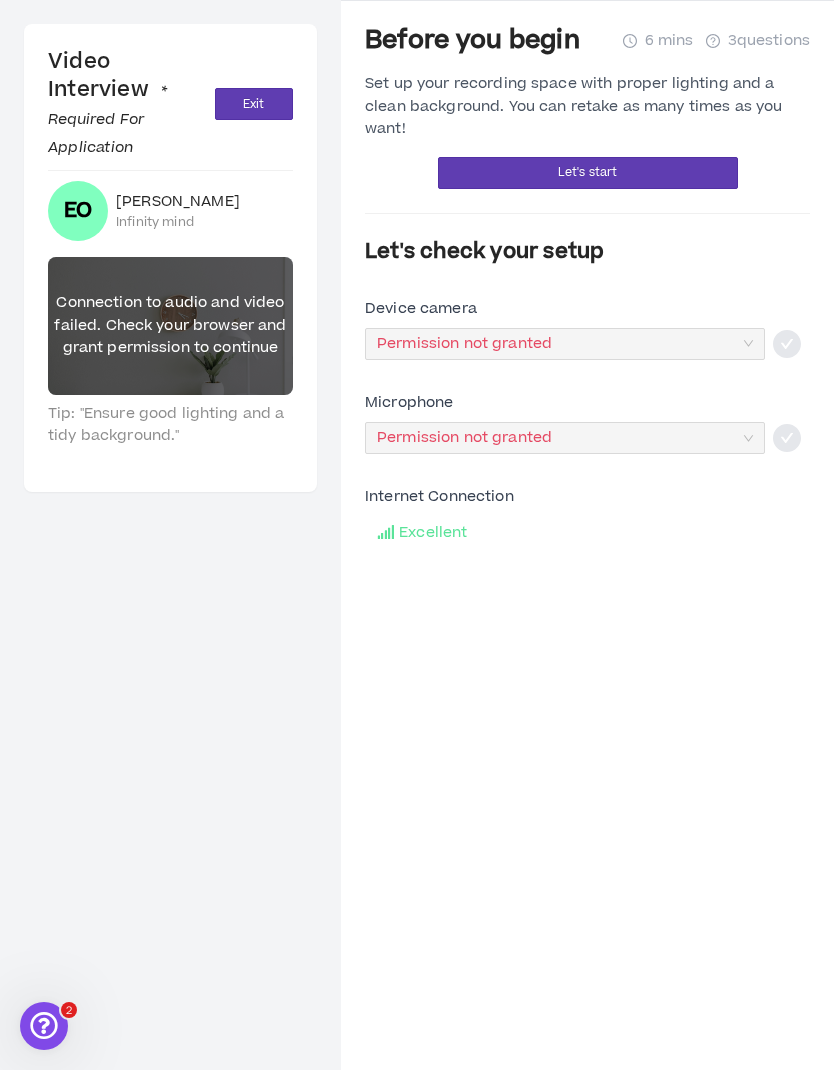 click 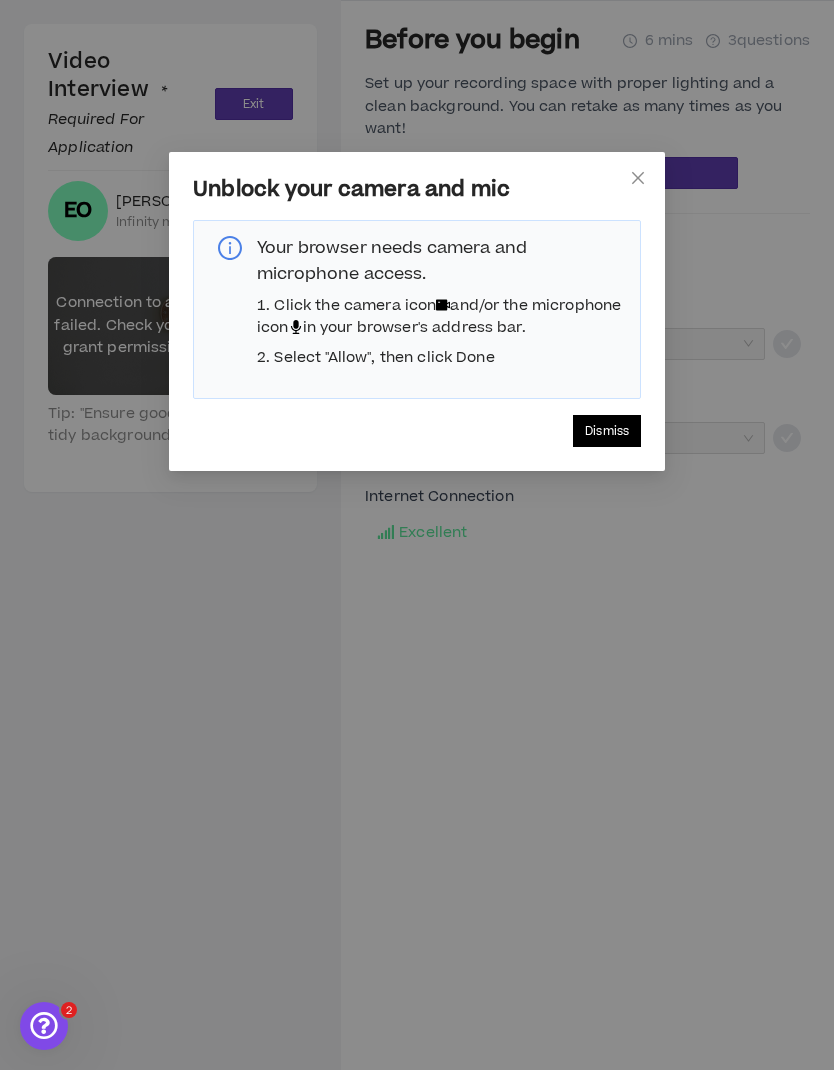 click on "Unblock your camera and mic Your browser needs camera and microphone access. Click the camera icon   and/or the microphone icon   in your browser's address bar. Select "Allow", then click Done Dismiss" at bounding box center [417, 535] 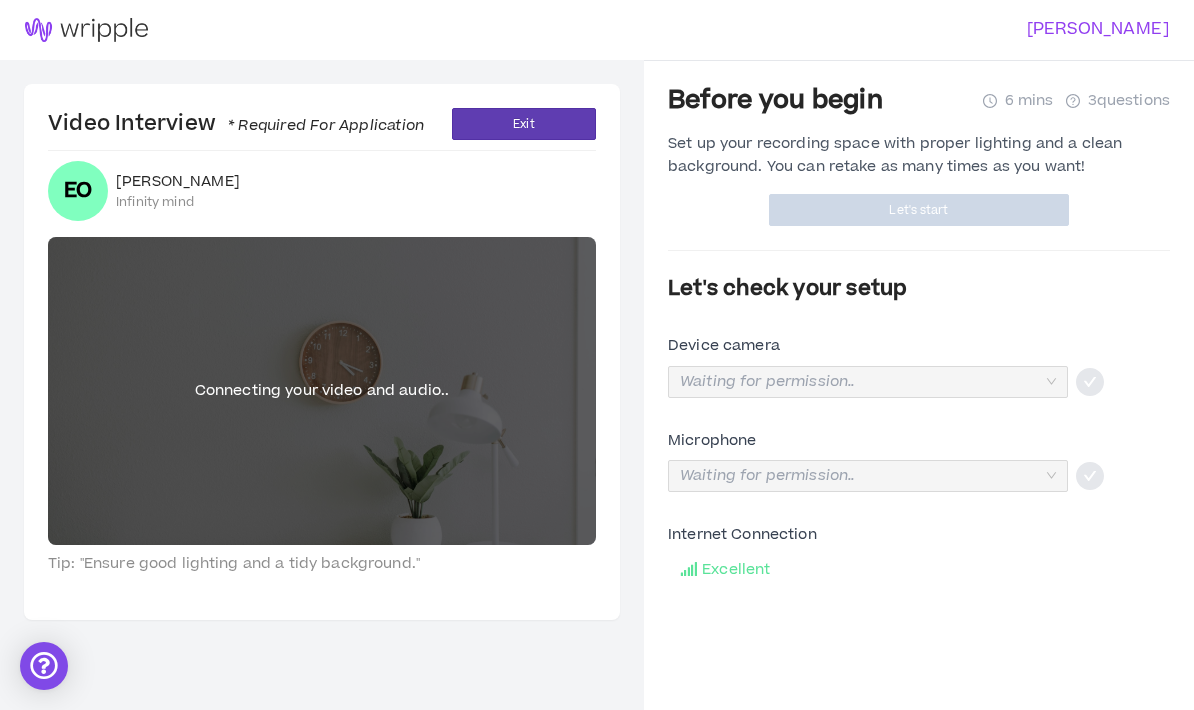 scroll, scrollTop: 45, scrollLeft: 0, axis: vertical 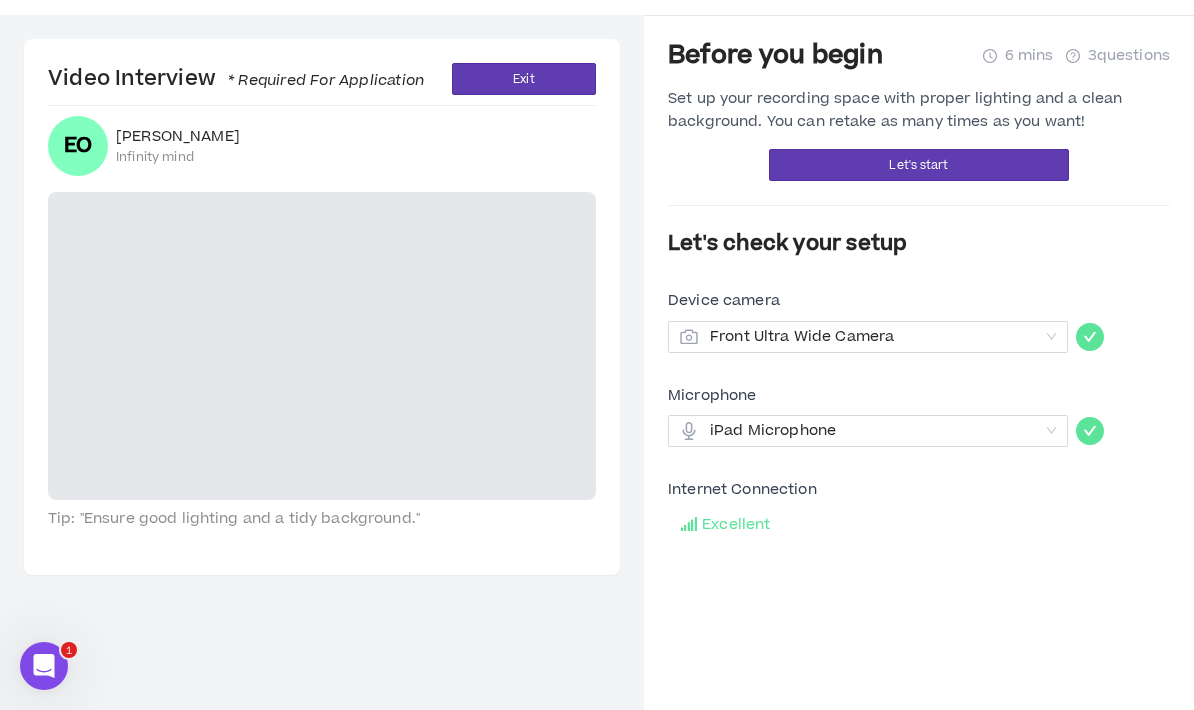 click at bounding box center (322, 346) 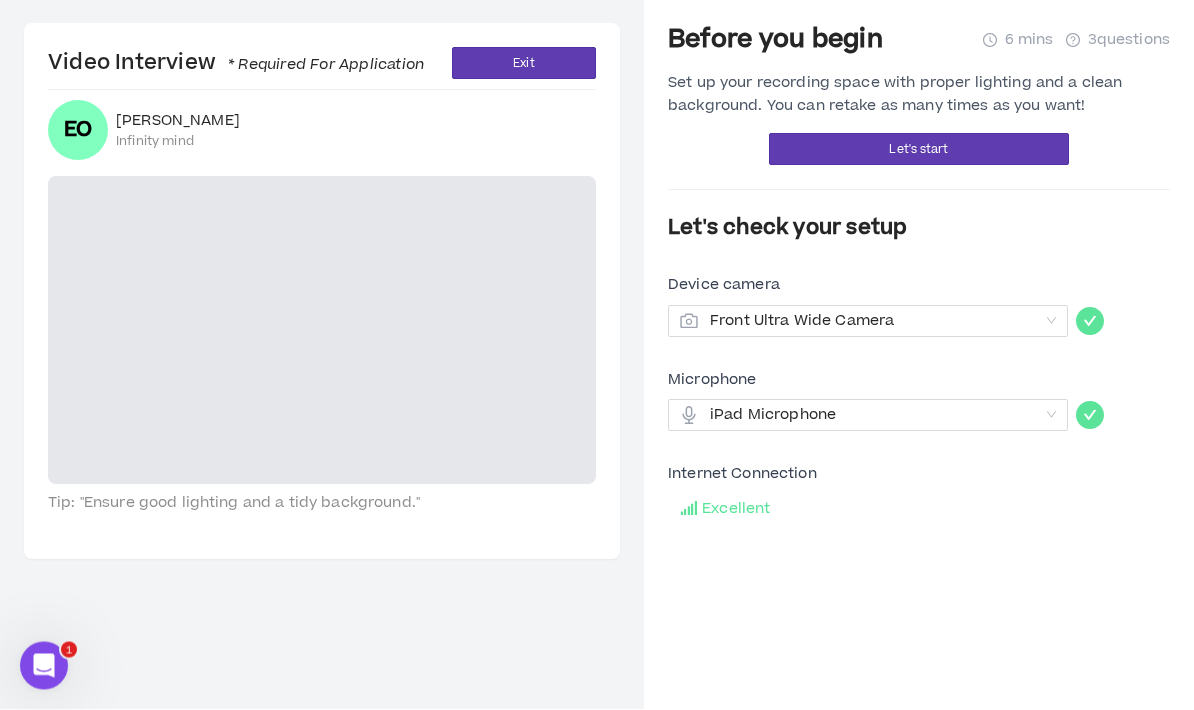scroll, scrollTop: 64, scrollLeft: 0, axis: vertical 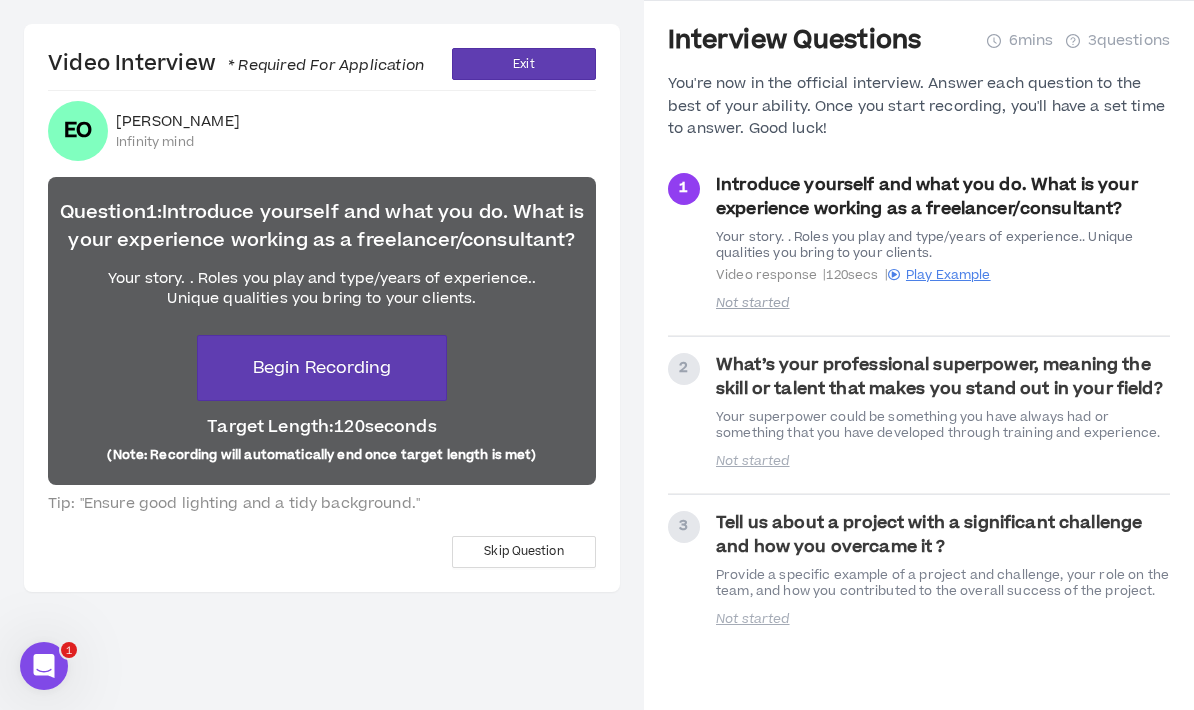 click on "Begin Recording" at bounding box center (322, 368) 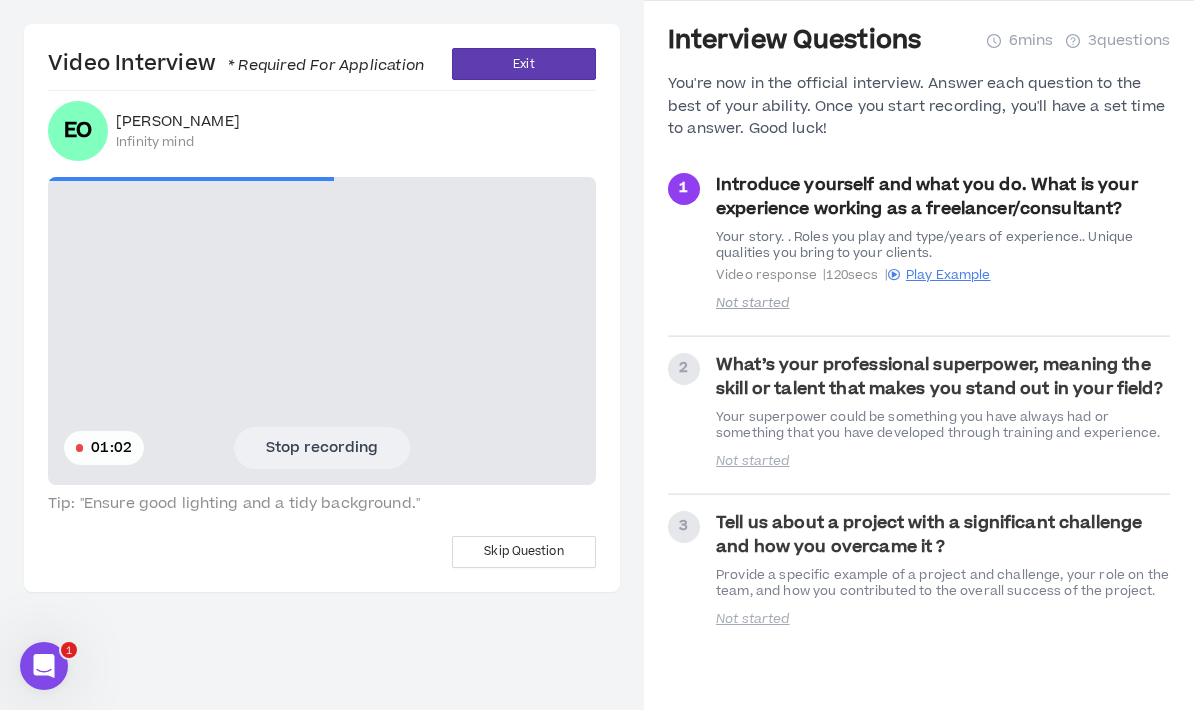 click at bounding box center [322, 331] 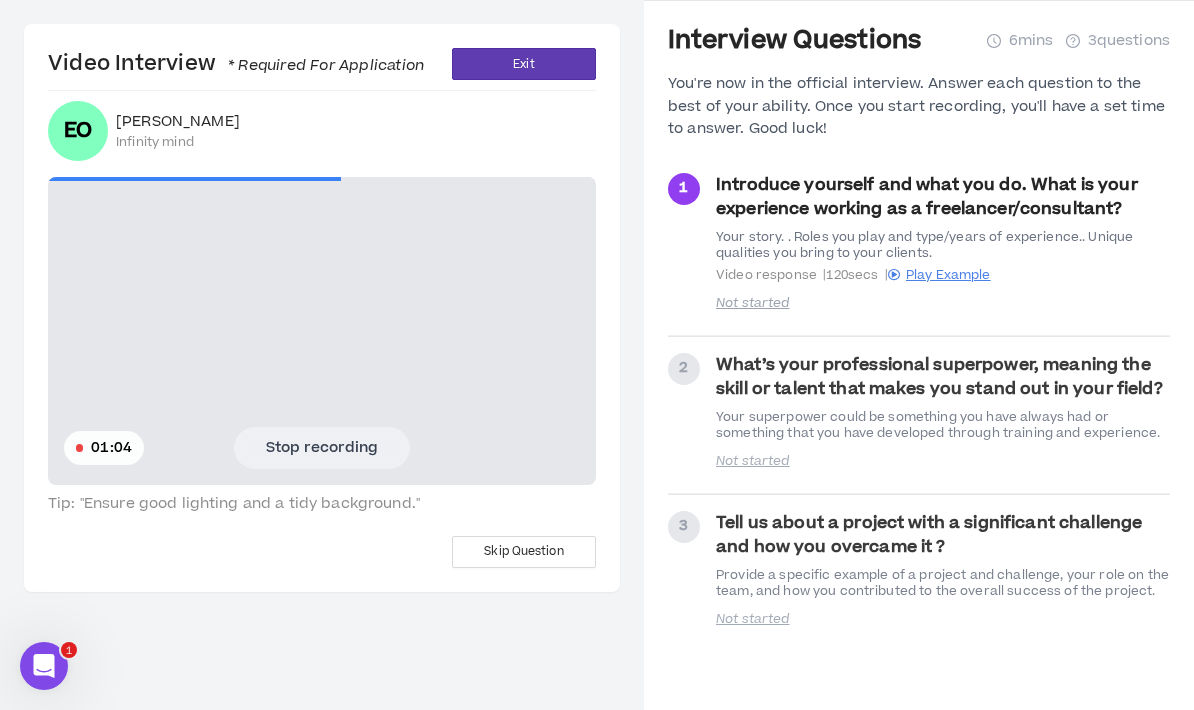 click on "Stop recording" at bounding box center (322, 448) 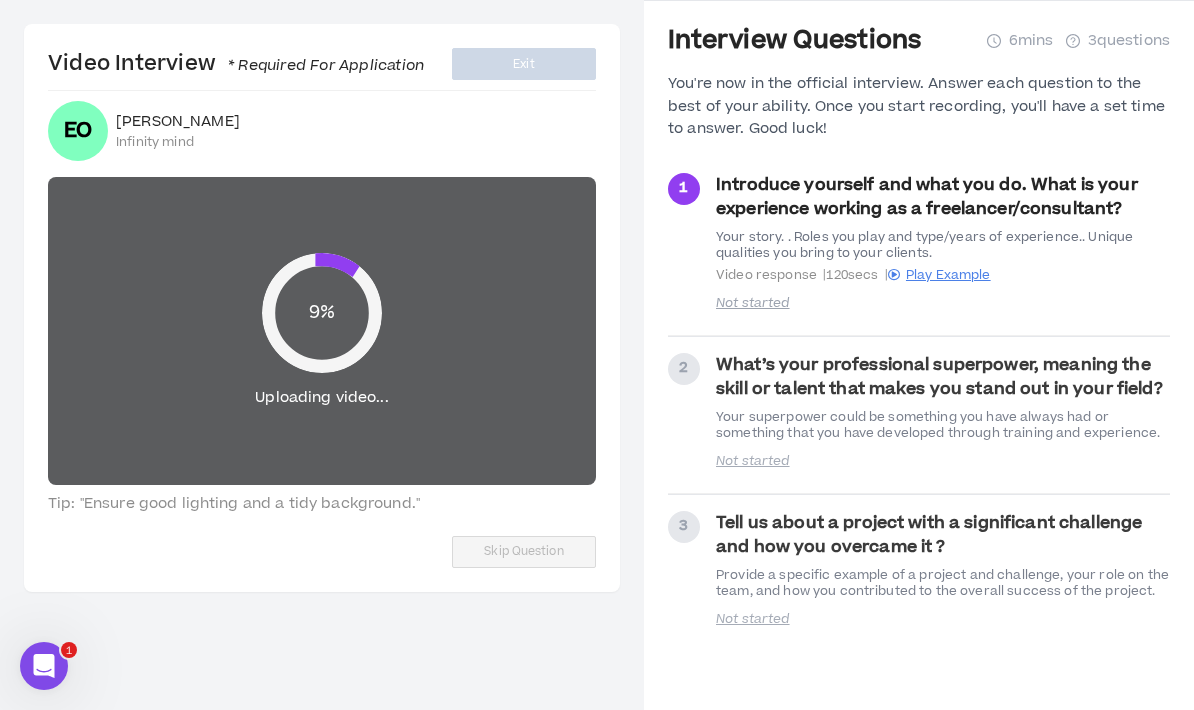 click on "9% Uploading video..." at bounding box center (322, 331) 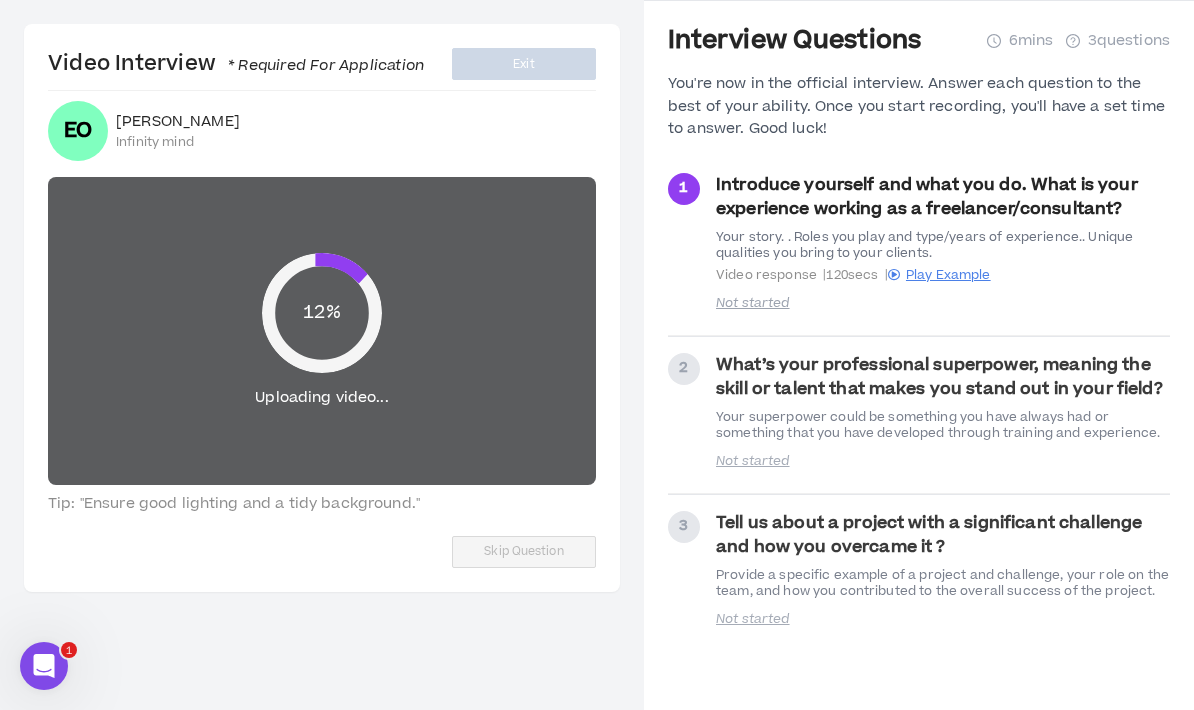 click on "12%" at bounding box center [321, 312] 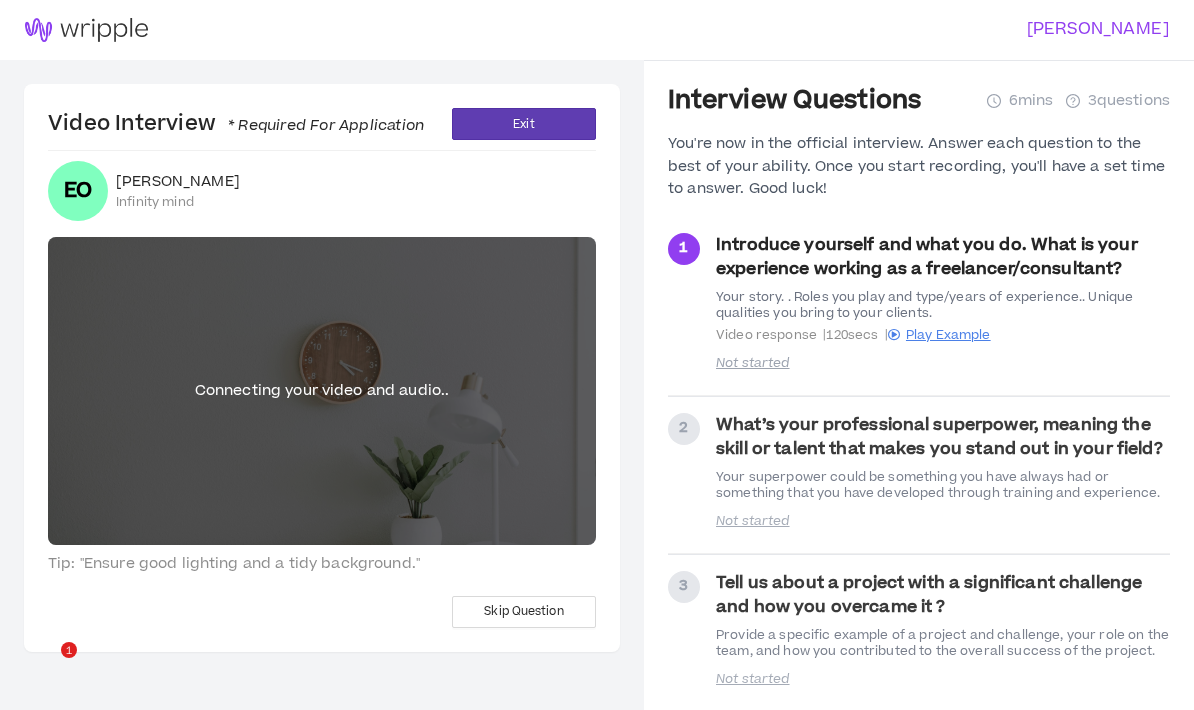 scroll, scrollTop: 0, scrollLeft: 0, axis: both 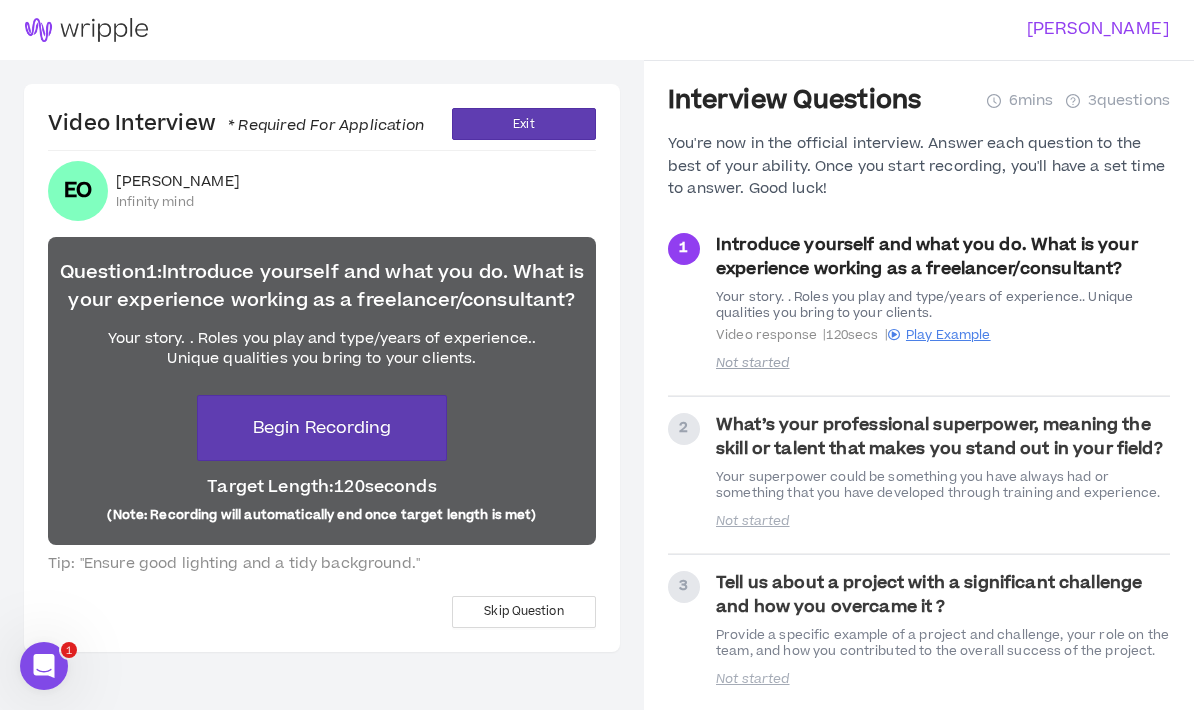 click on "Exit" at bounding box center [523, 124] 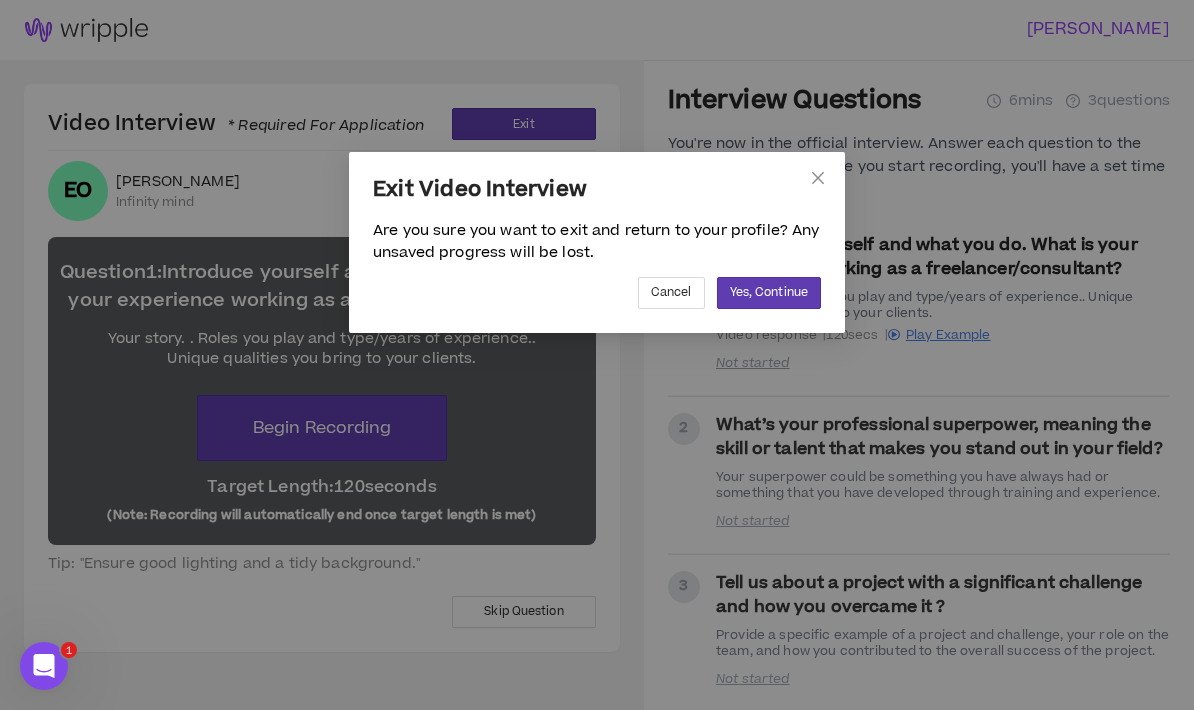 click on "Yes, Continue" at bounding box center [769, 292] 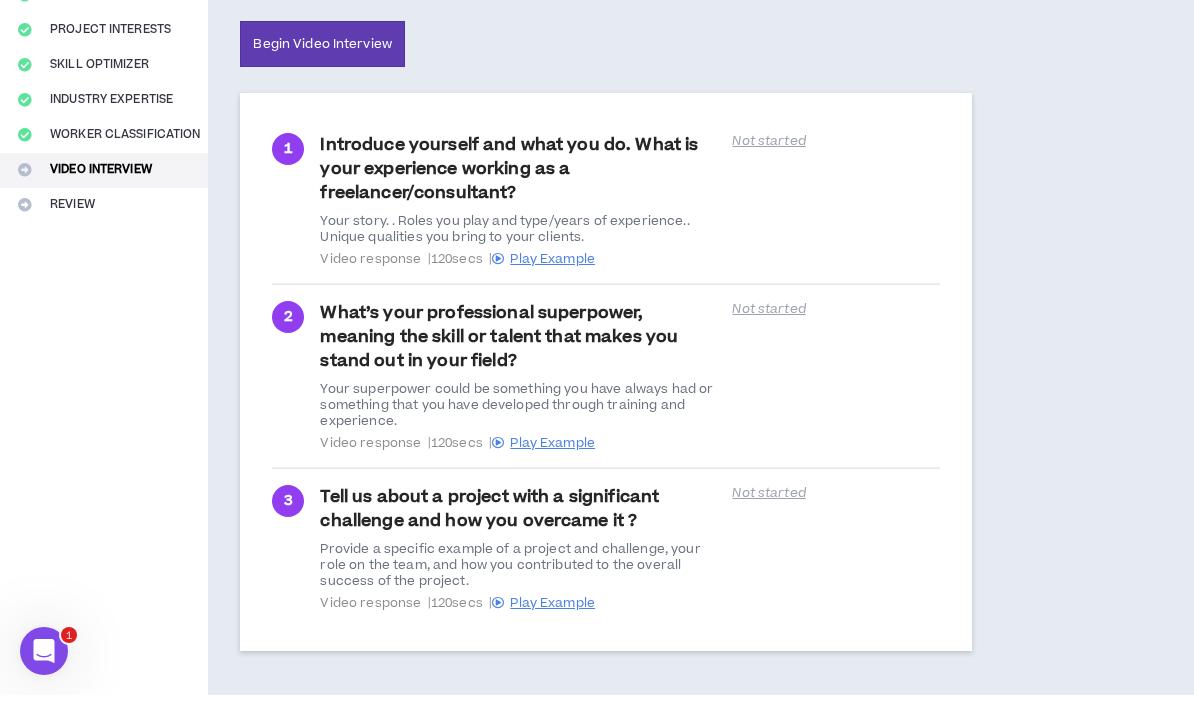 scroll, scrollTop: 365, scrollLeft: 0, axis: vertical 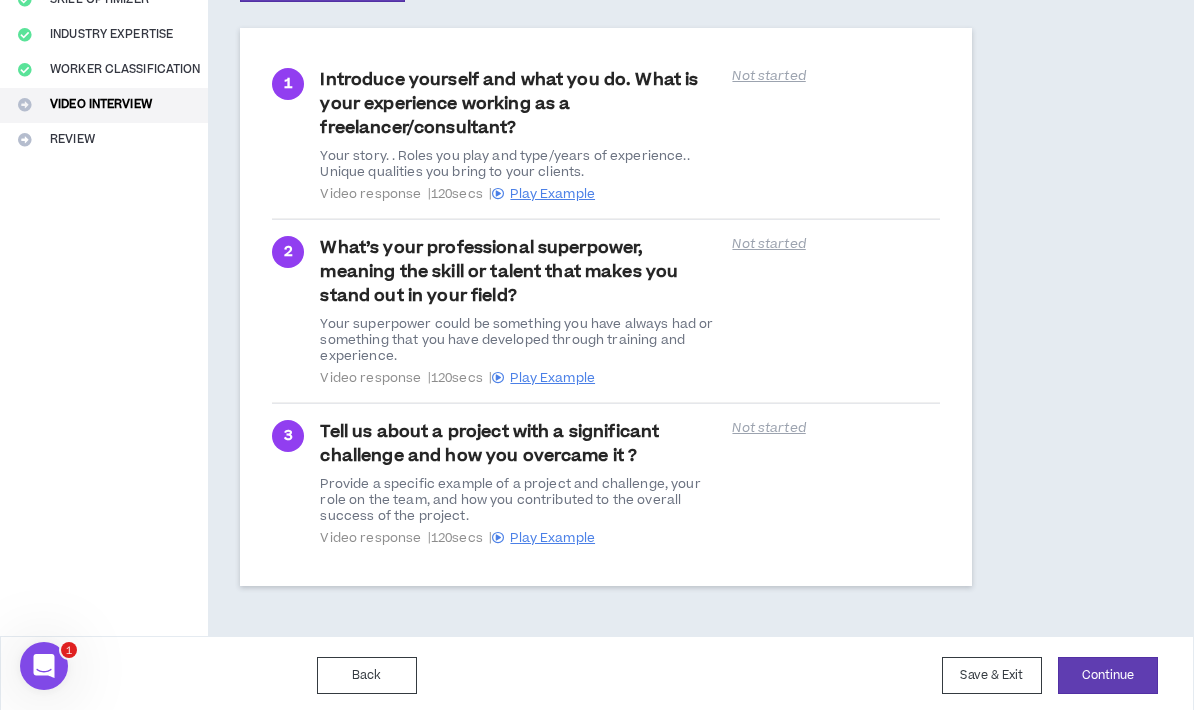 click on "Continue" at bounding box center [1108, 675] 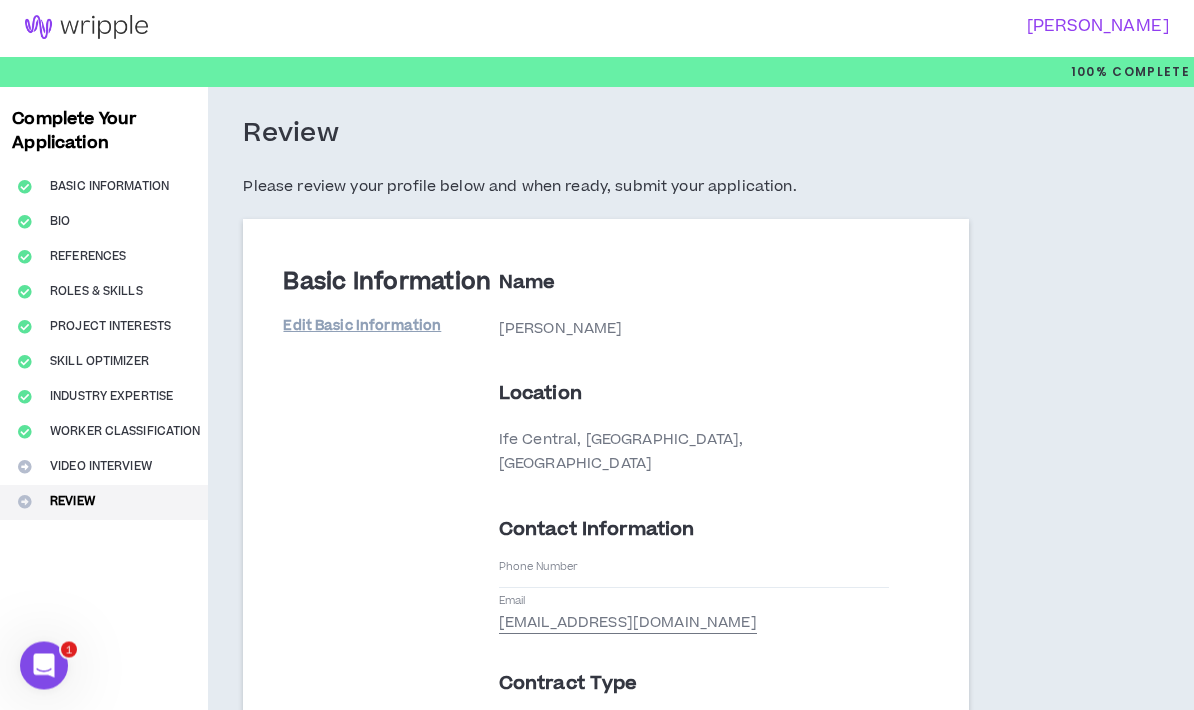 scroll, scrollTop: 3, scrollLeft: 0, axis: vertical 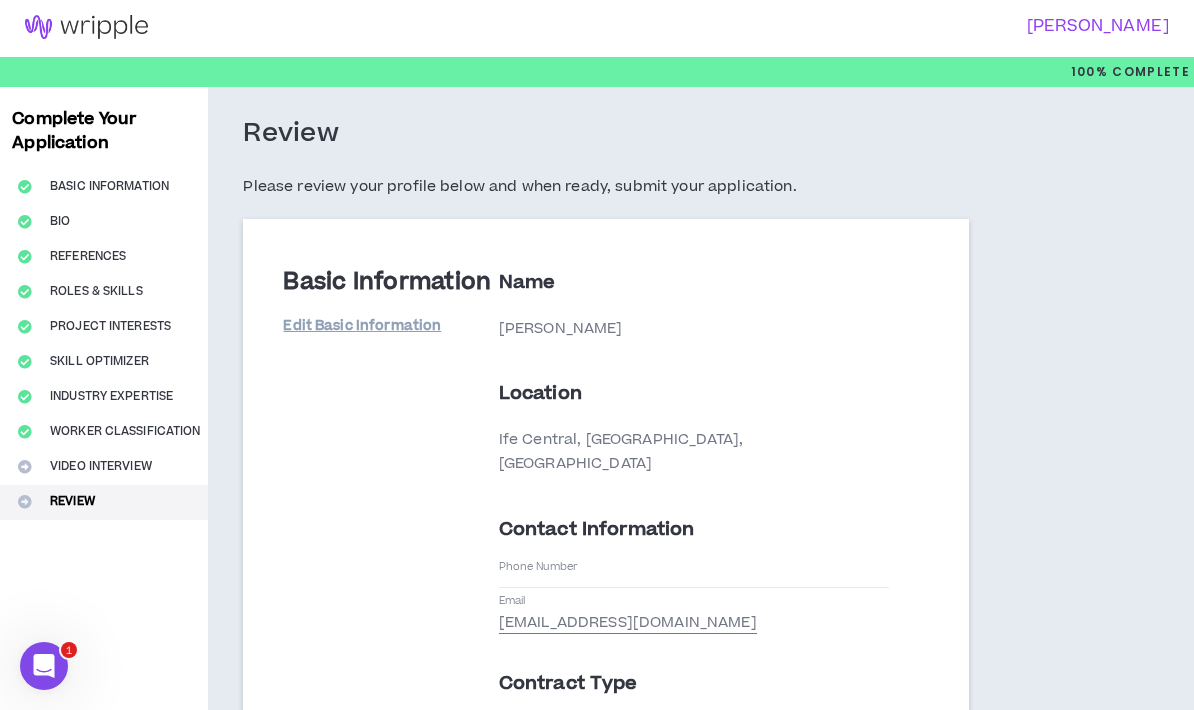 click on "Edit Basic Information" at bounding box center [362, 326] 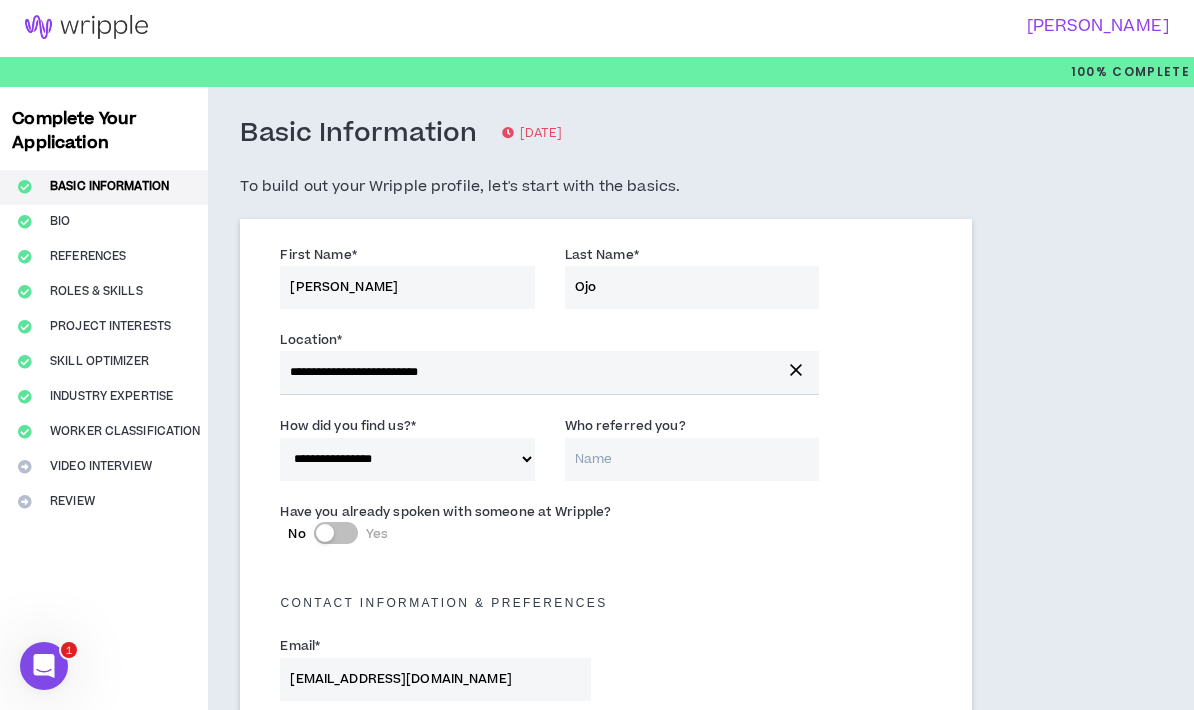 scroll, scrollTop: 83, scrollLeft: 0, axis: vertical 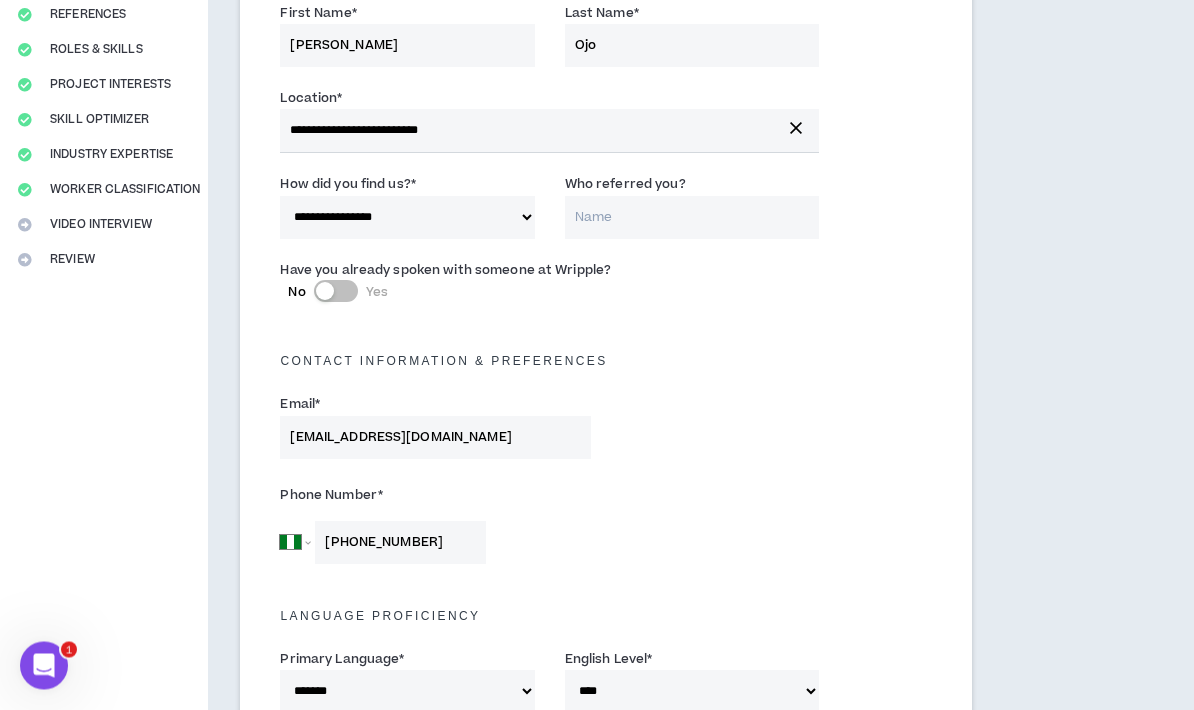 click on "pristine11358@gmail.com" at bounding box center [435, 438] 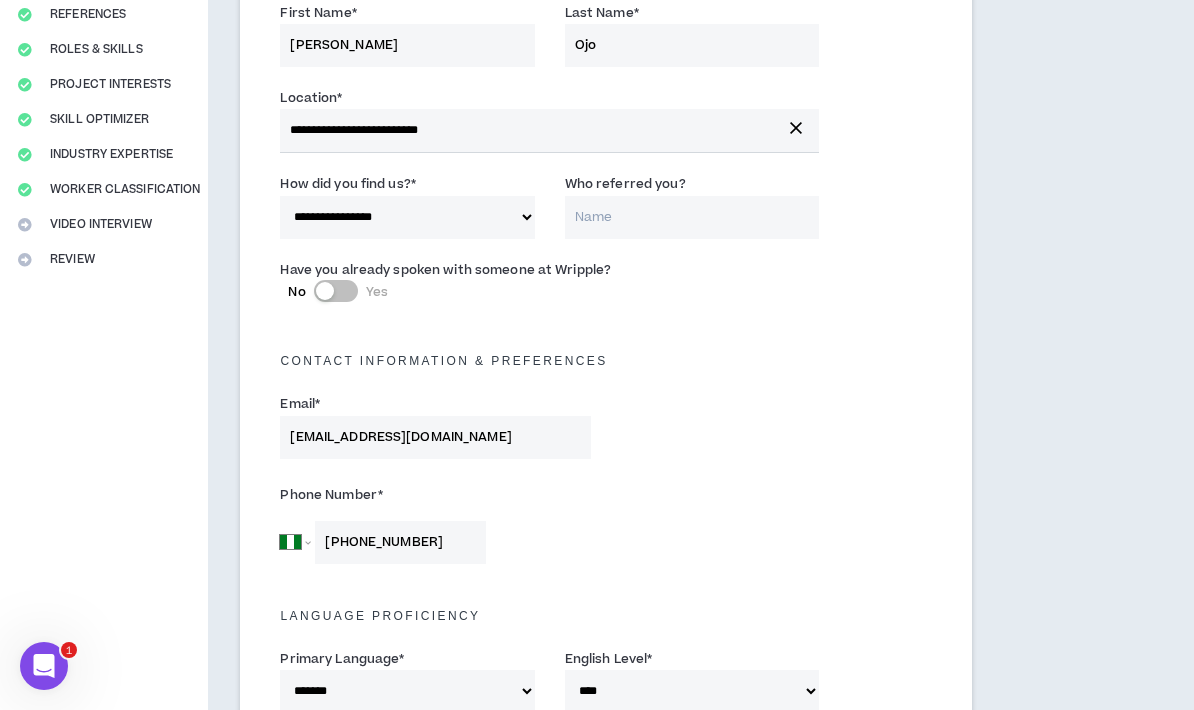 scroll, scrollTop: 244, scrollLeft: 0, axis: vertical 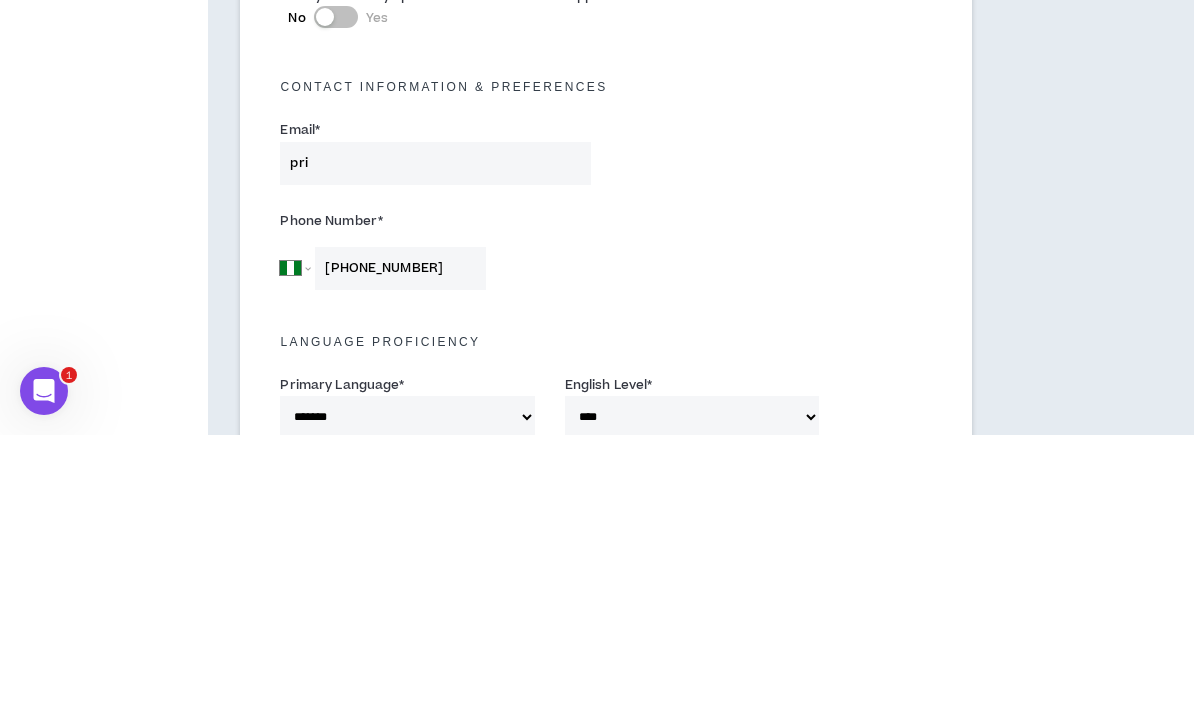 type on "pr" 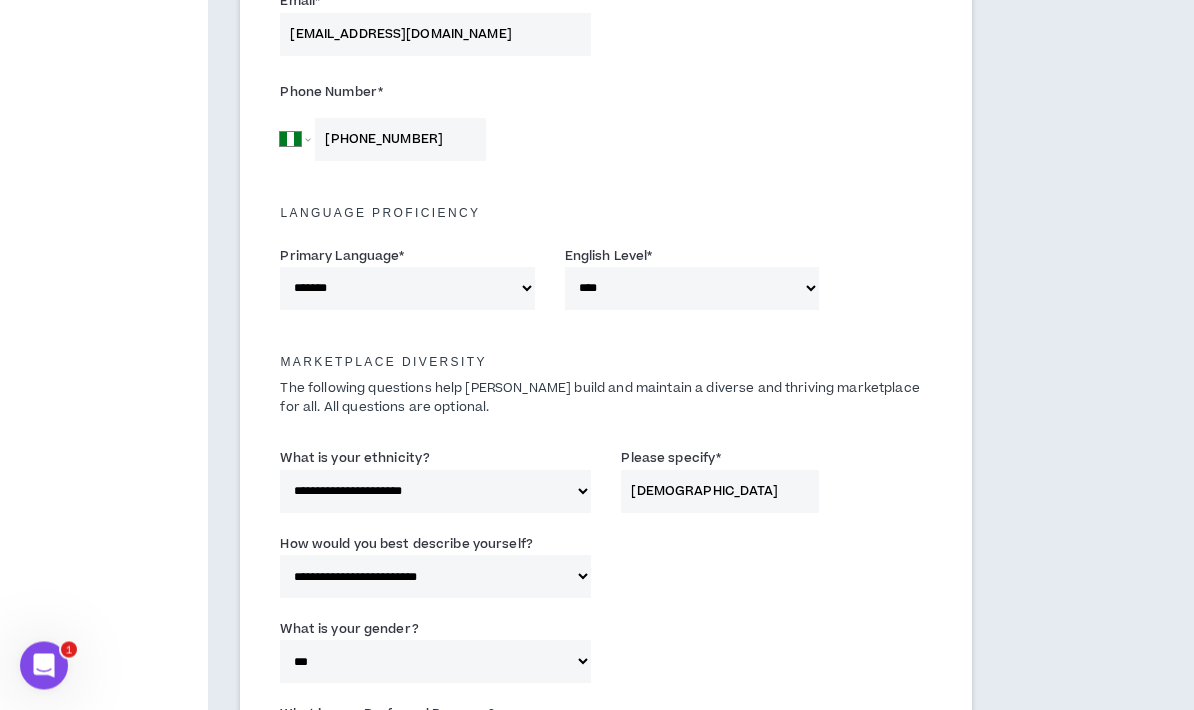 scroll, scrollTop: 648, scrollLeft: 0, axis: vertical 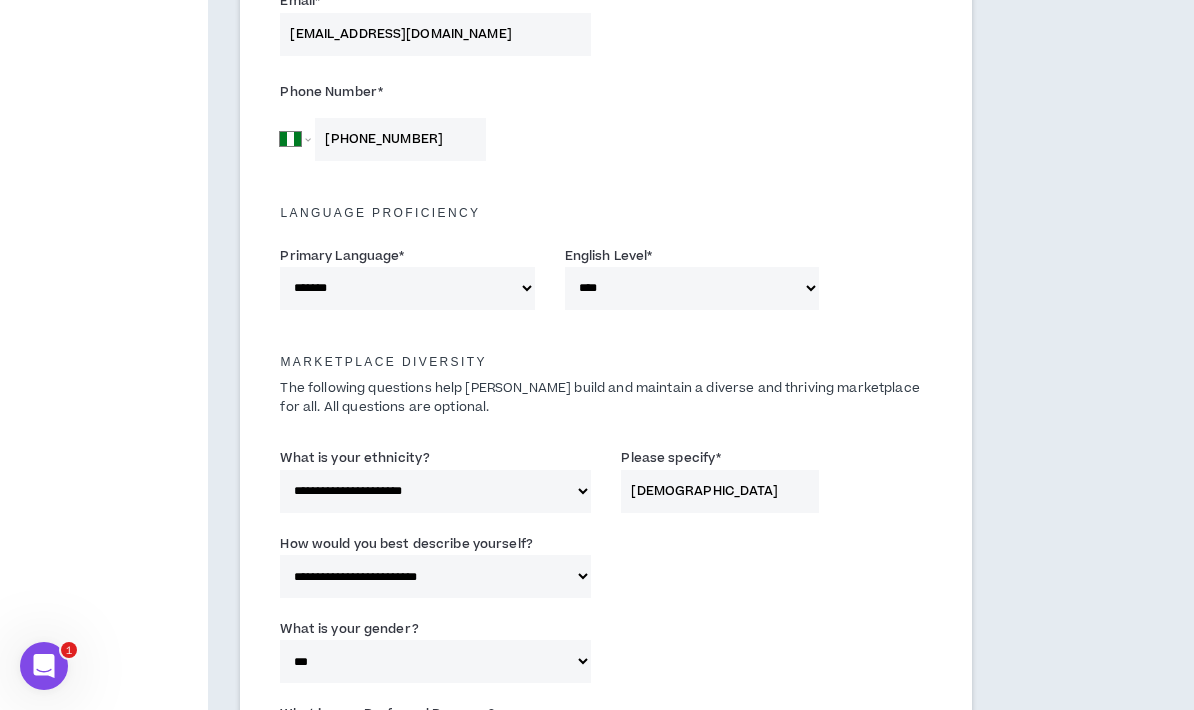 type on "infinityonetoday@gmail.com" 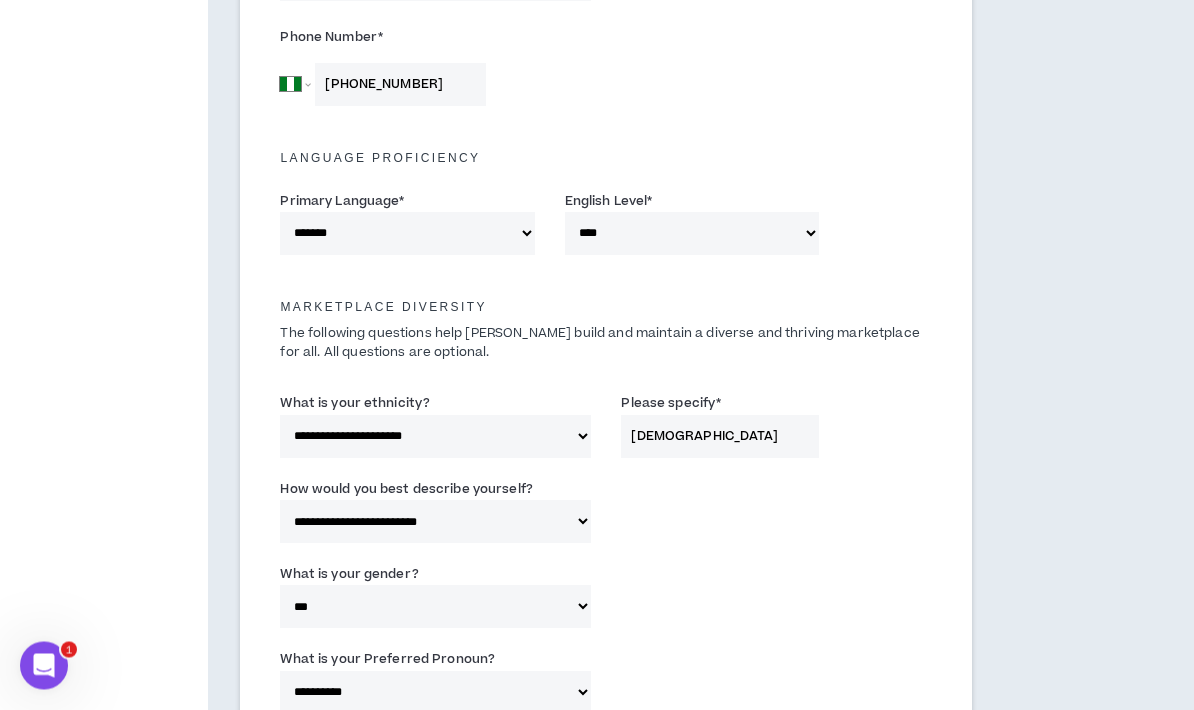 scroll, scrollTop: 703, scrollLeft: 0, axis: vertical 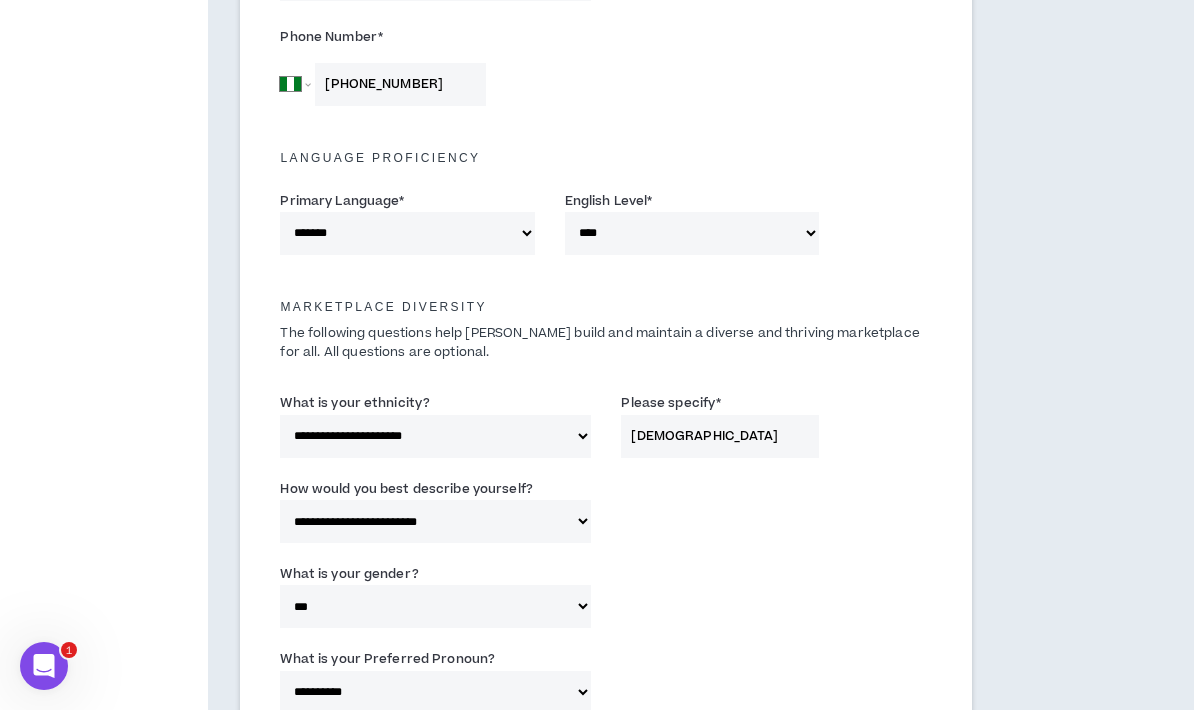 click on "**********" at bounding box center (435, 436) 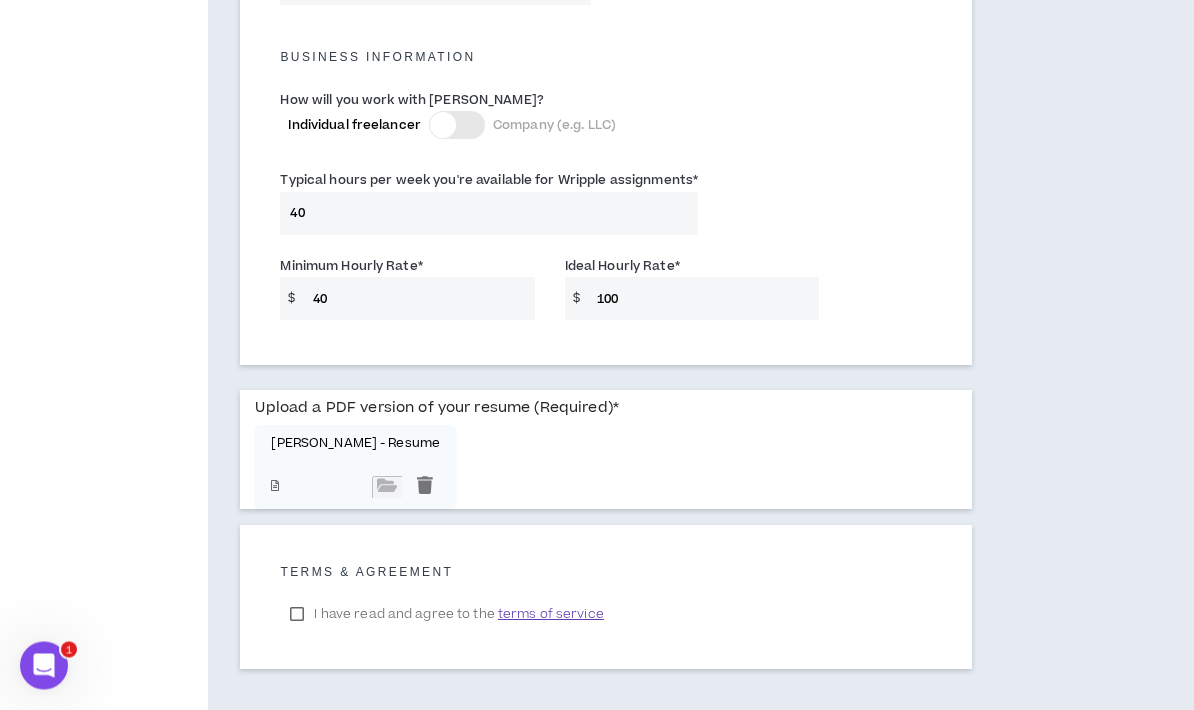 scroll, scrollTop: 1412, scrollLeft: 0, axis: vertical 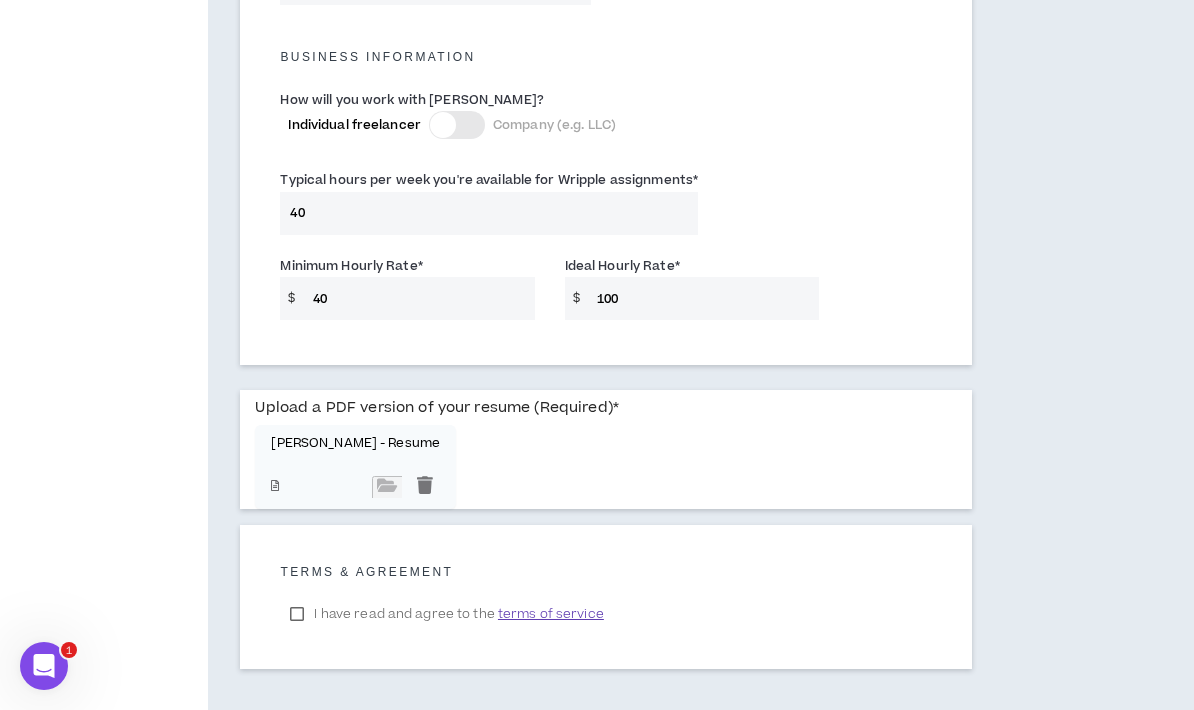 click at bounding box center (275, 485) 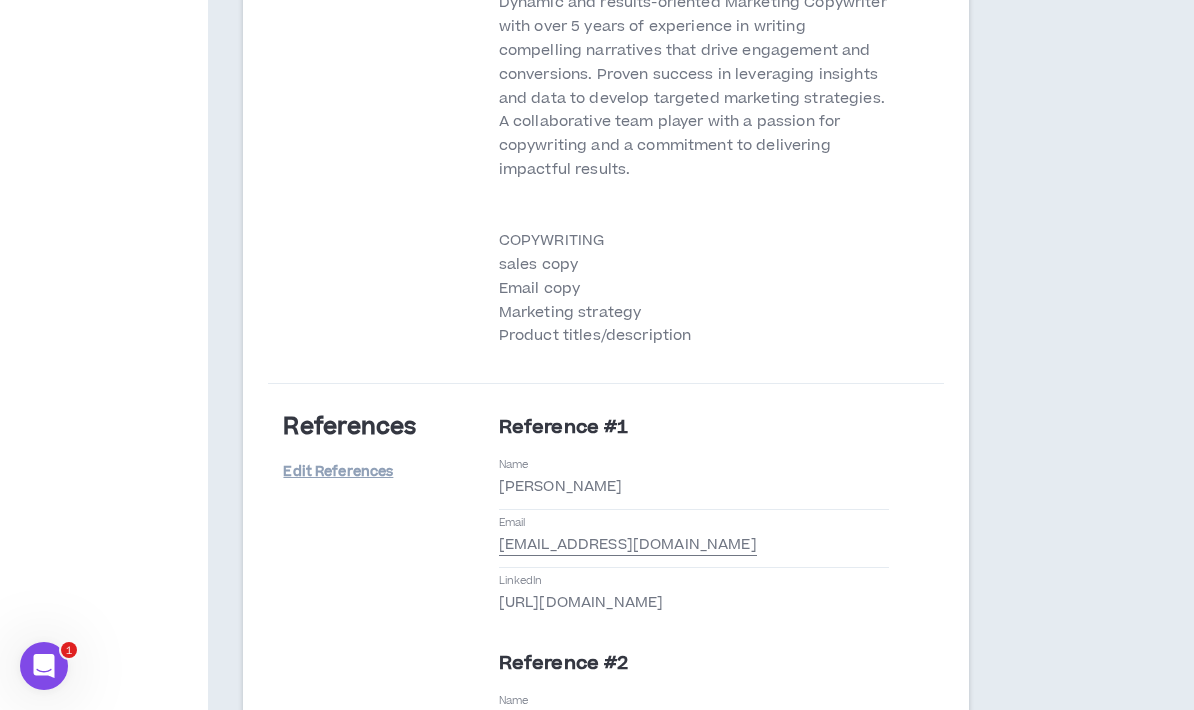 scroll, scrollTop: 1614, scrollLeft: 0, axis: vertical 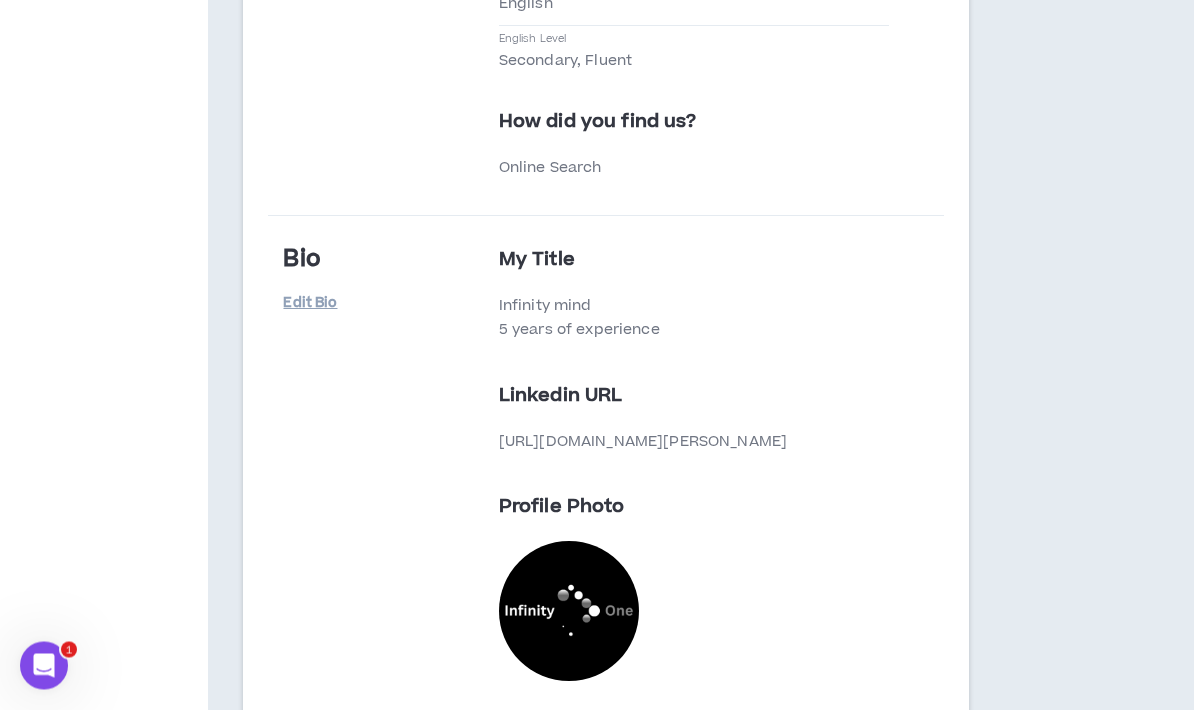 click on "Edit Bio" at bounding box center [333, 304] 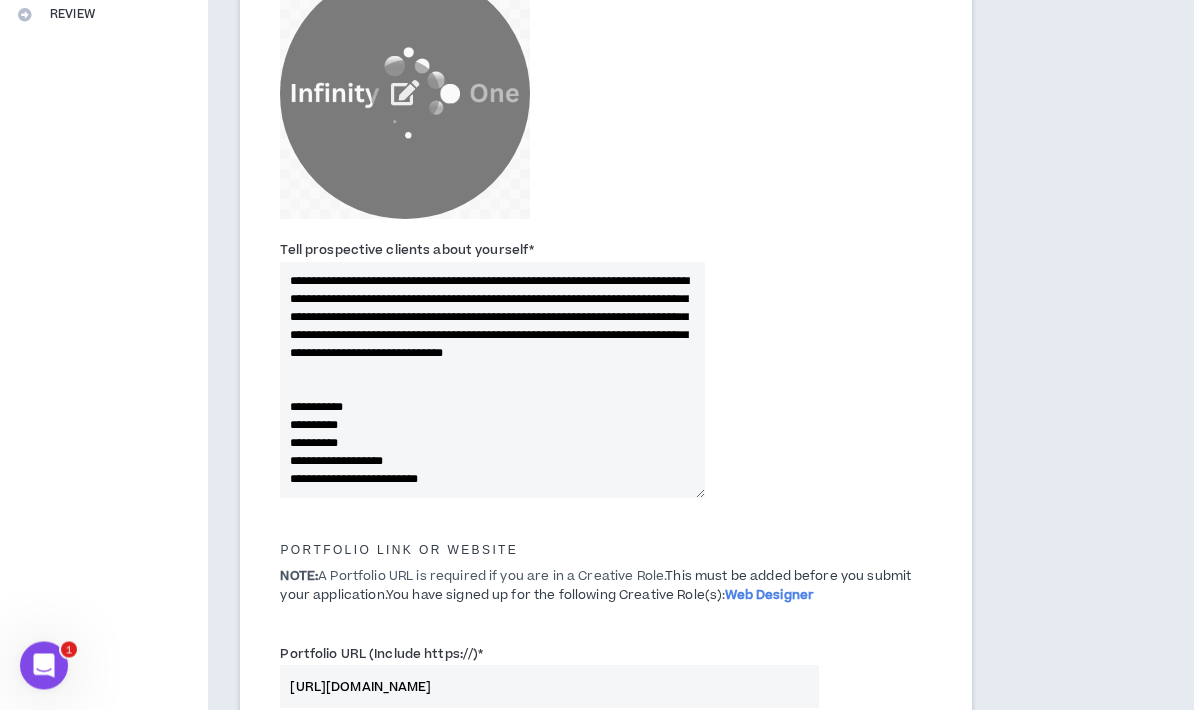 scroll, scrollTop: 491, scrollLeft: 0, axis: vertical 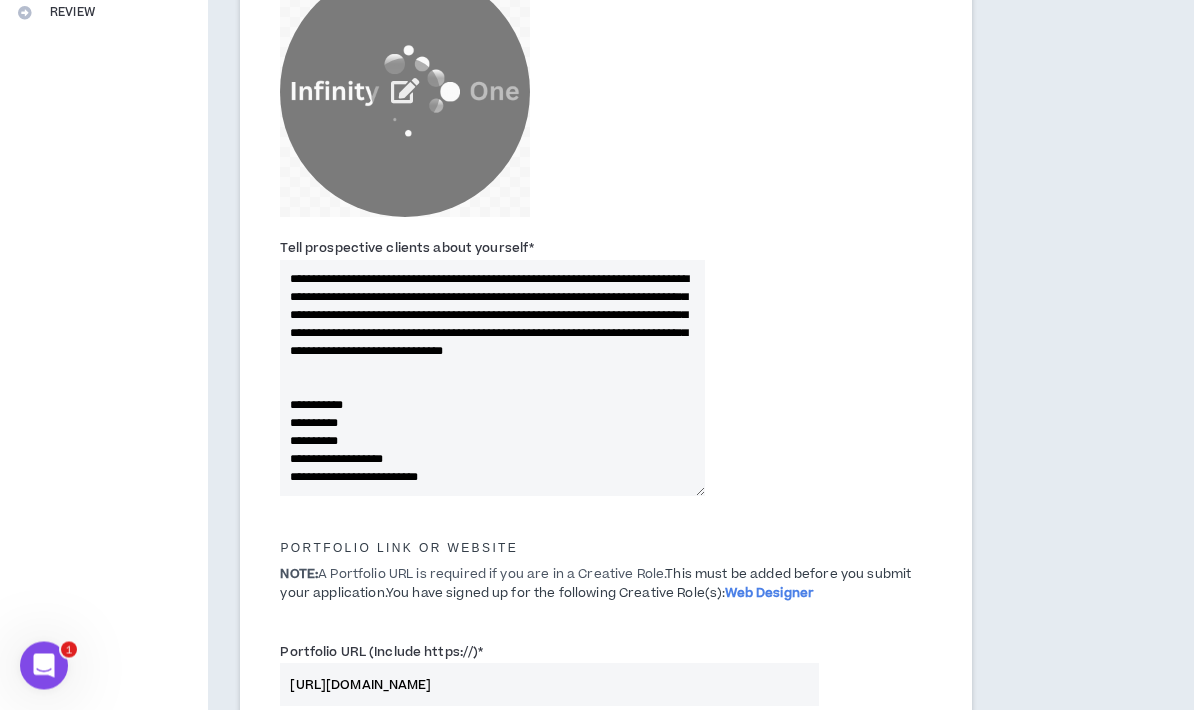 click on "**********" at bounding box center [492, 379] 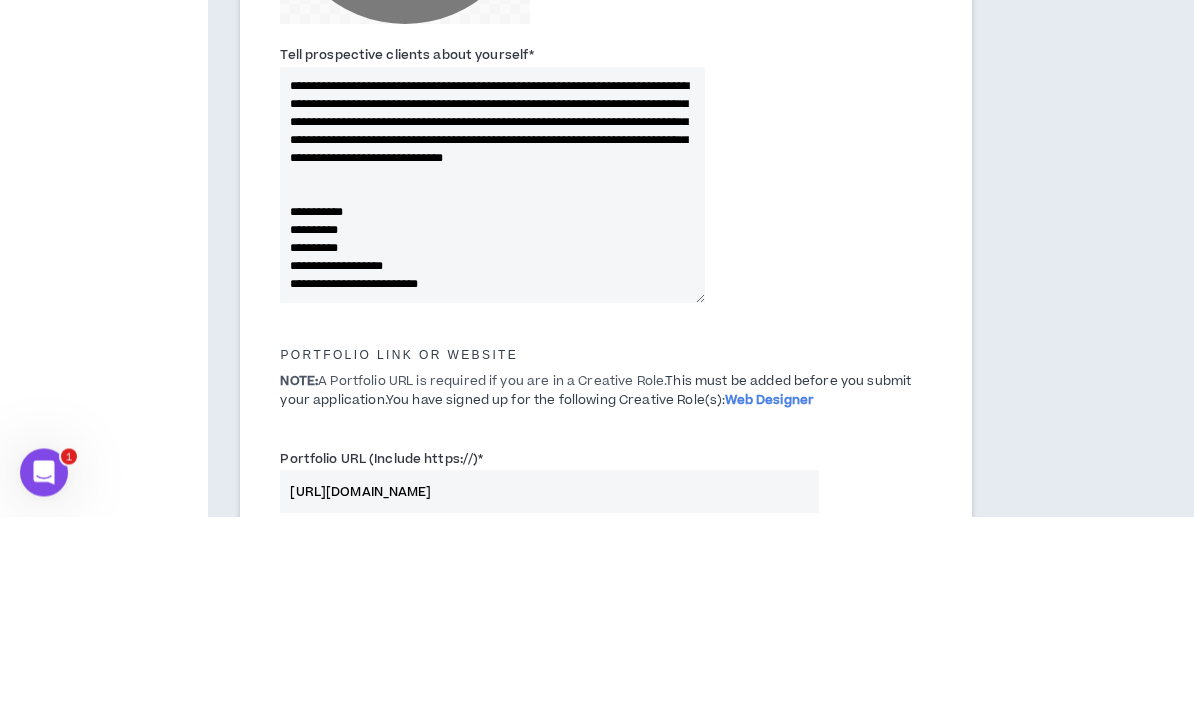scroll, scrollTop: 685, scrollLeft: 0, axis: vertical 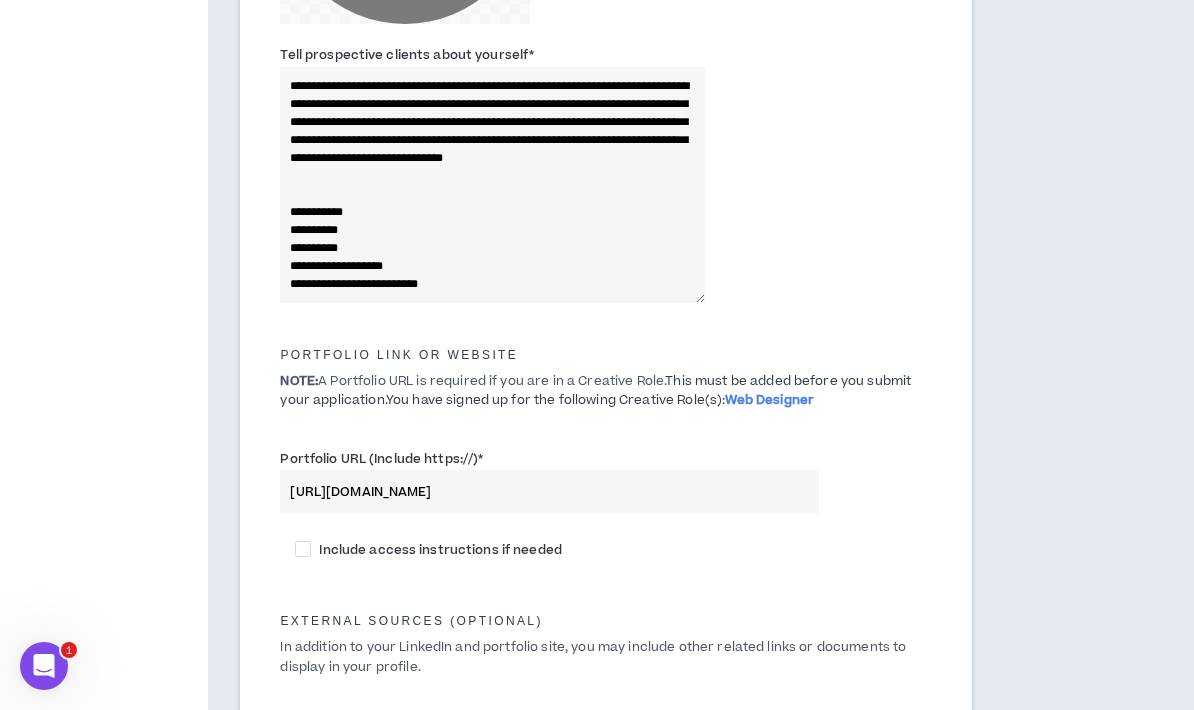 click on "**********" at bounding box center (492, 185) 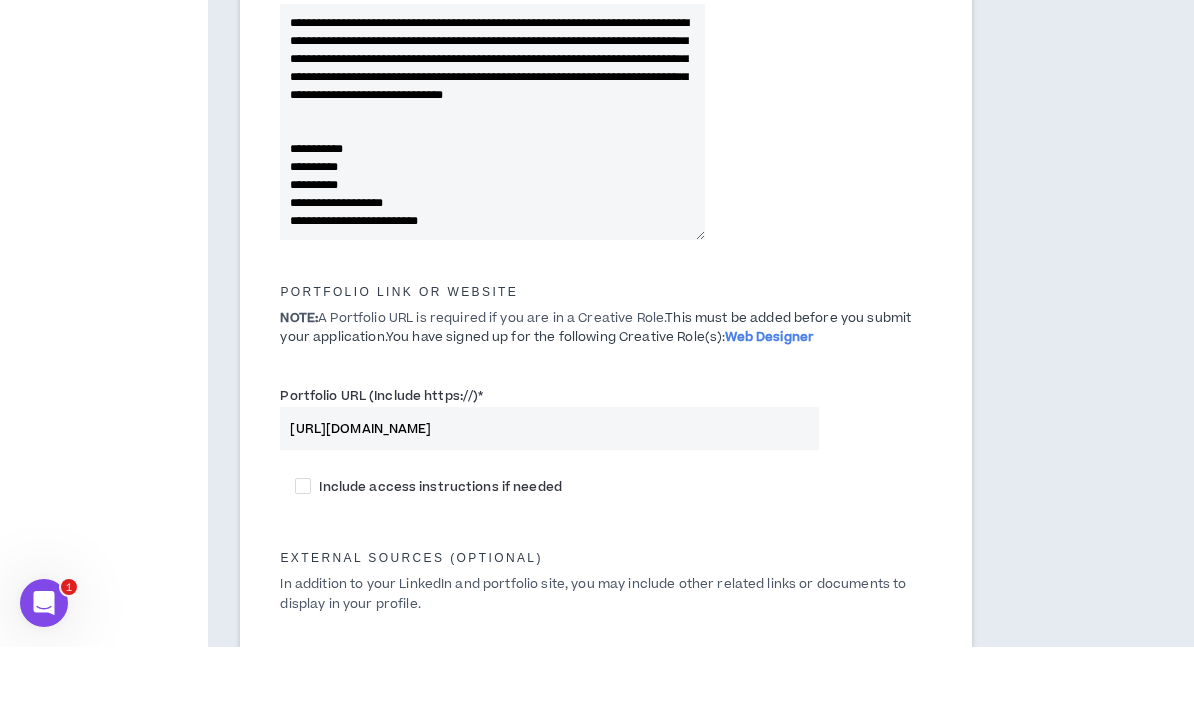 click on "**********" at bounding box center (492, 185) 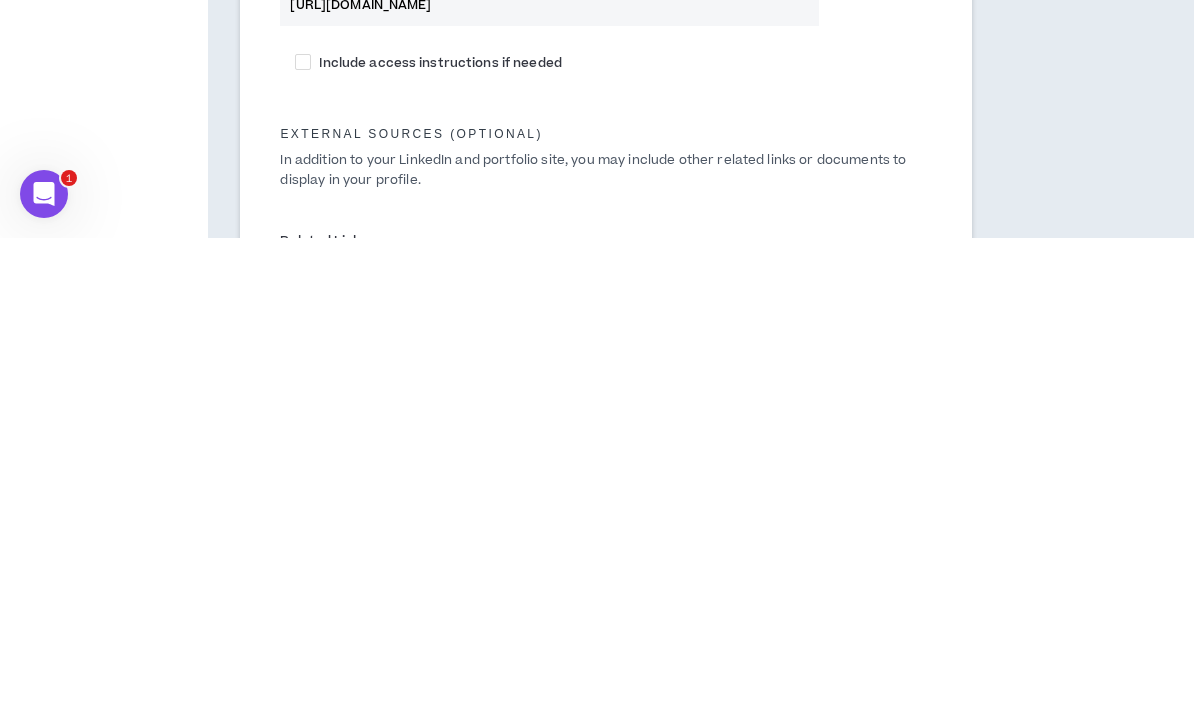 scroll, scrollTop: 702, scrollLeft: 0, axis: vertical 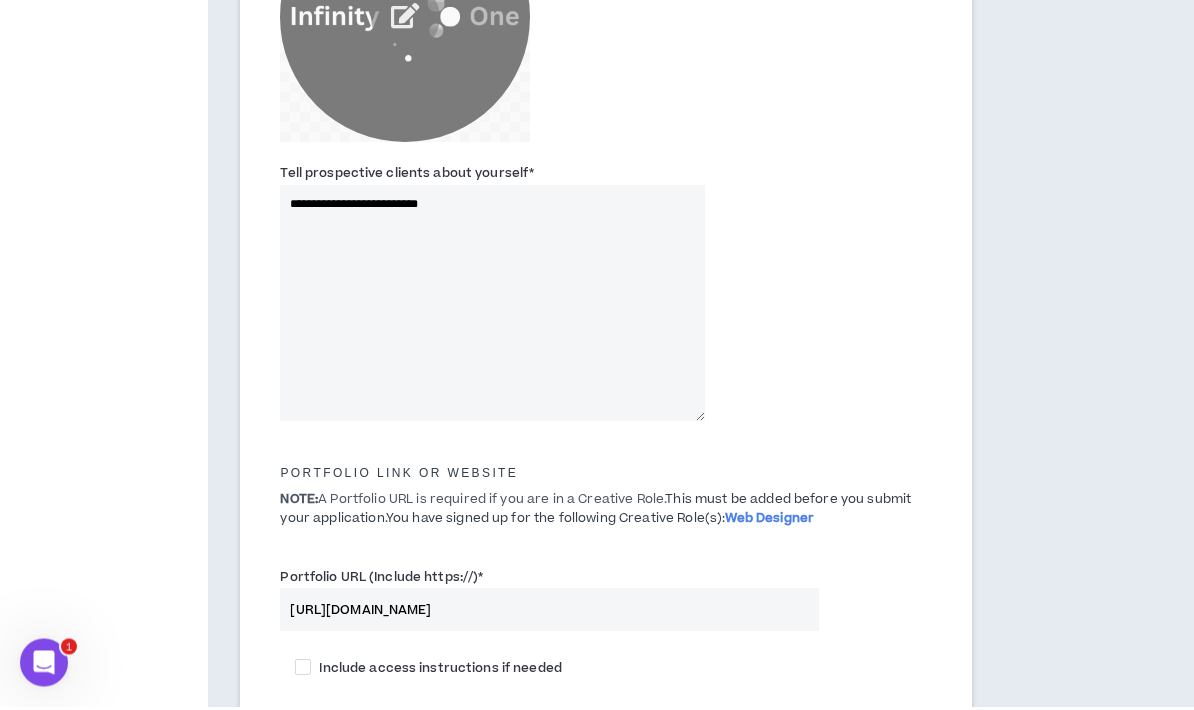 click on "**********" at bounding box center (492, 307) 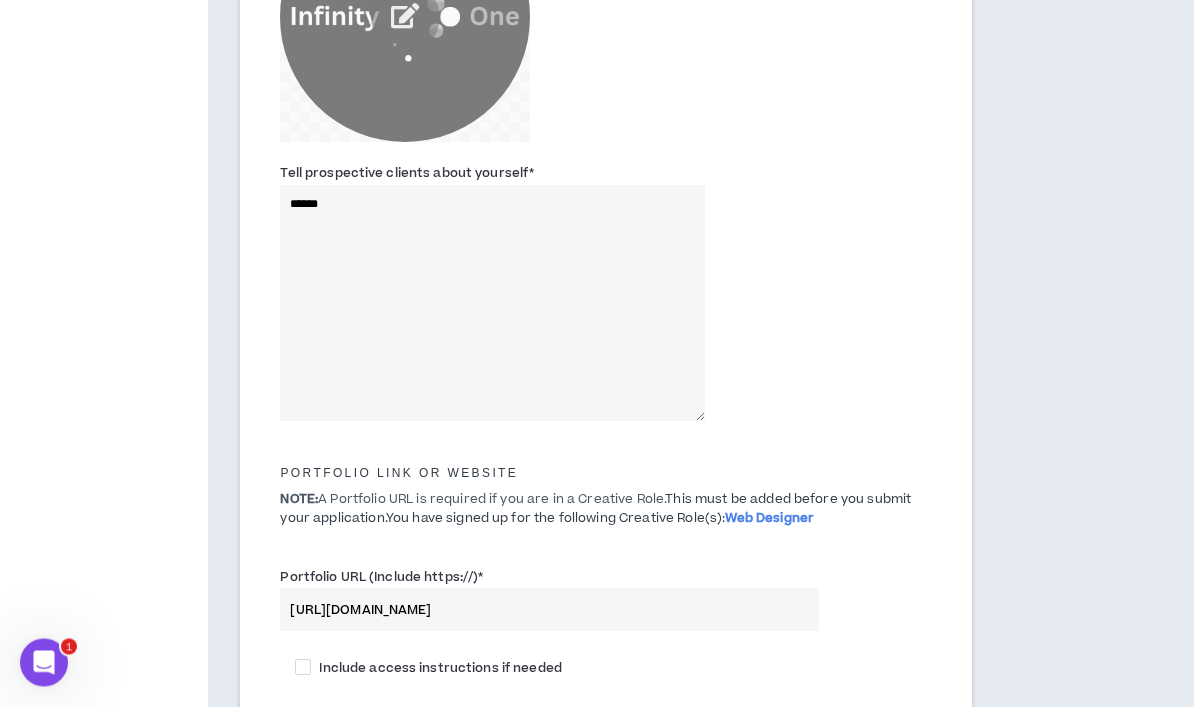 type on "*****" 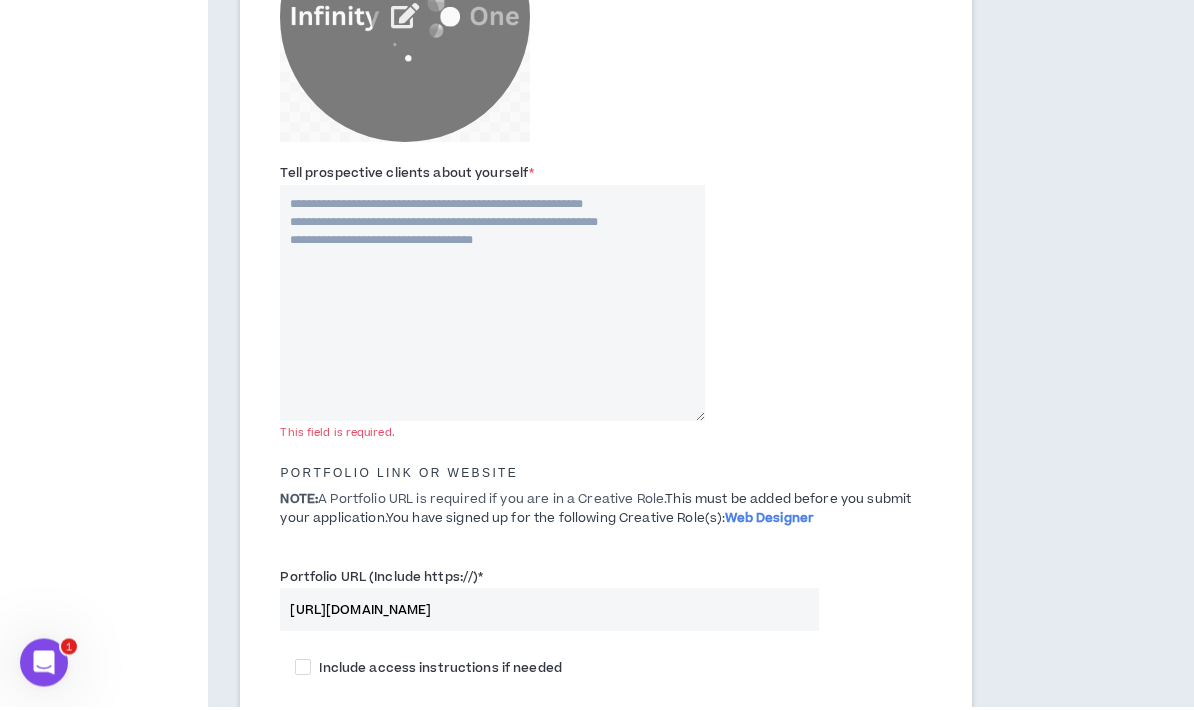 scroll, scrollTop: 567, scrollLeft: 0, axis: vertical 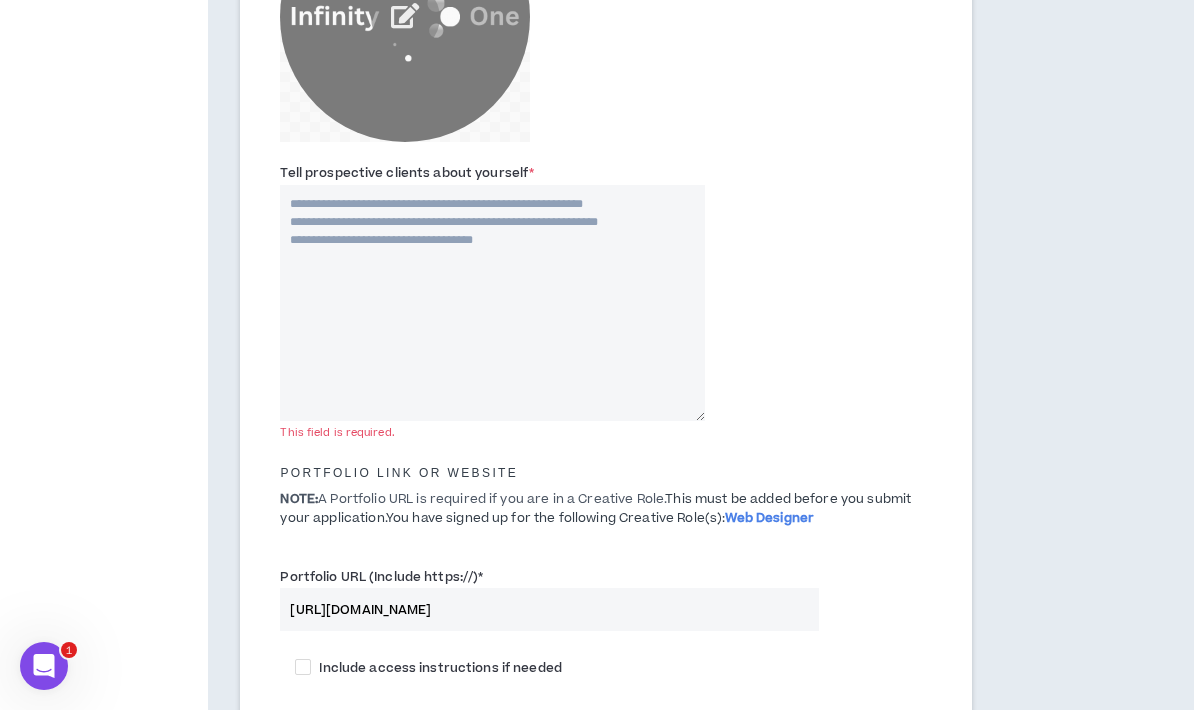 click on "Tell prospective clients about yourself  *" at bounding box center (492, 303) 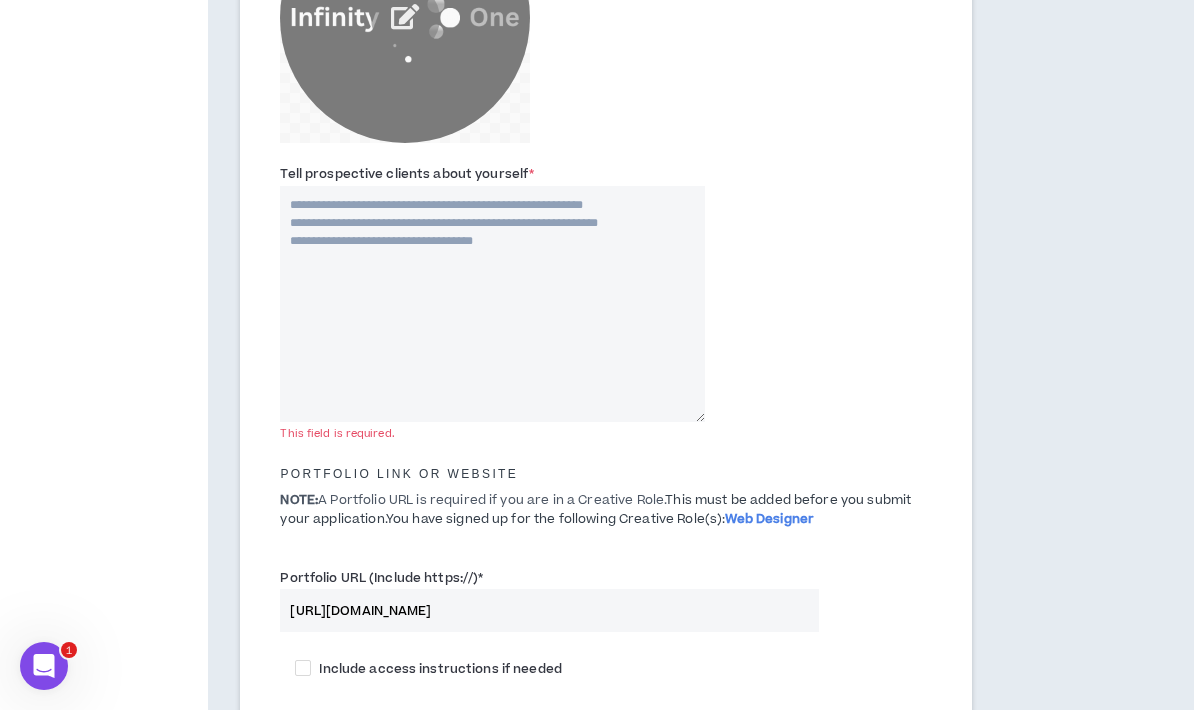 paste 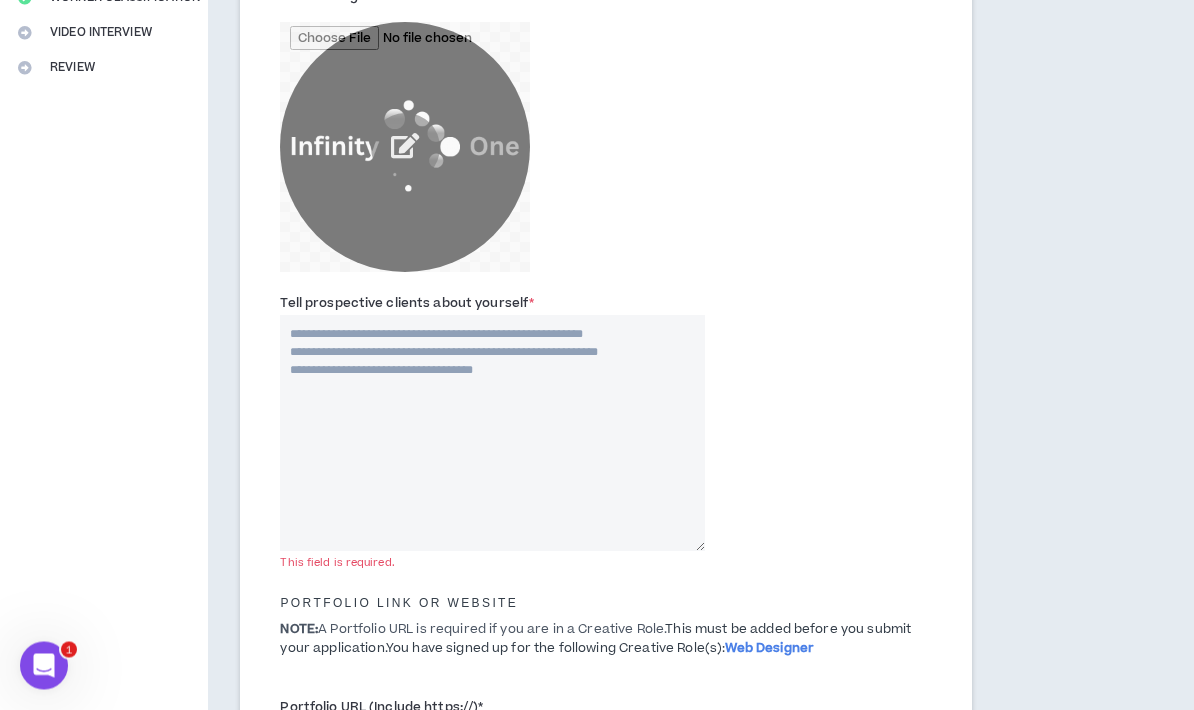 scroll, scrollTop: 437, scrollLeft: 0, axis: vertical 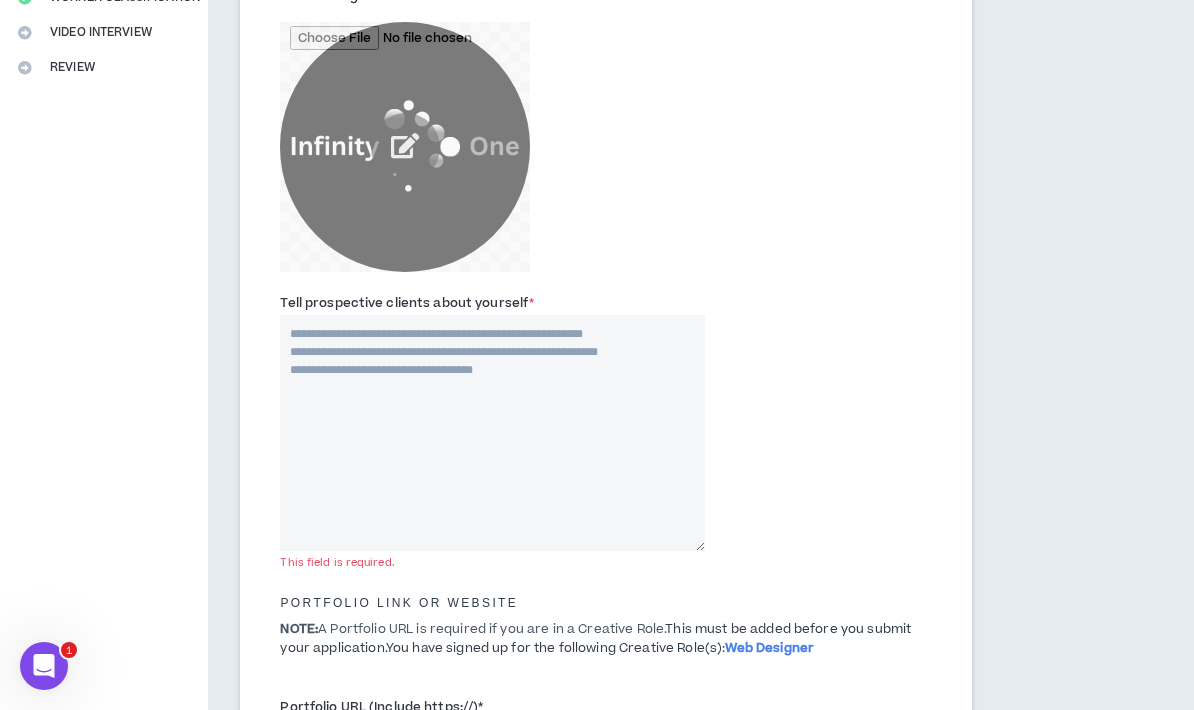 click on "Tell prospective clients about yourself  *" at bounding box center [492, 433] 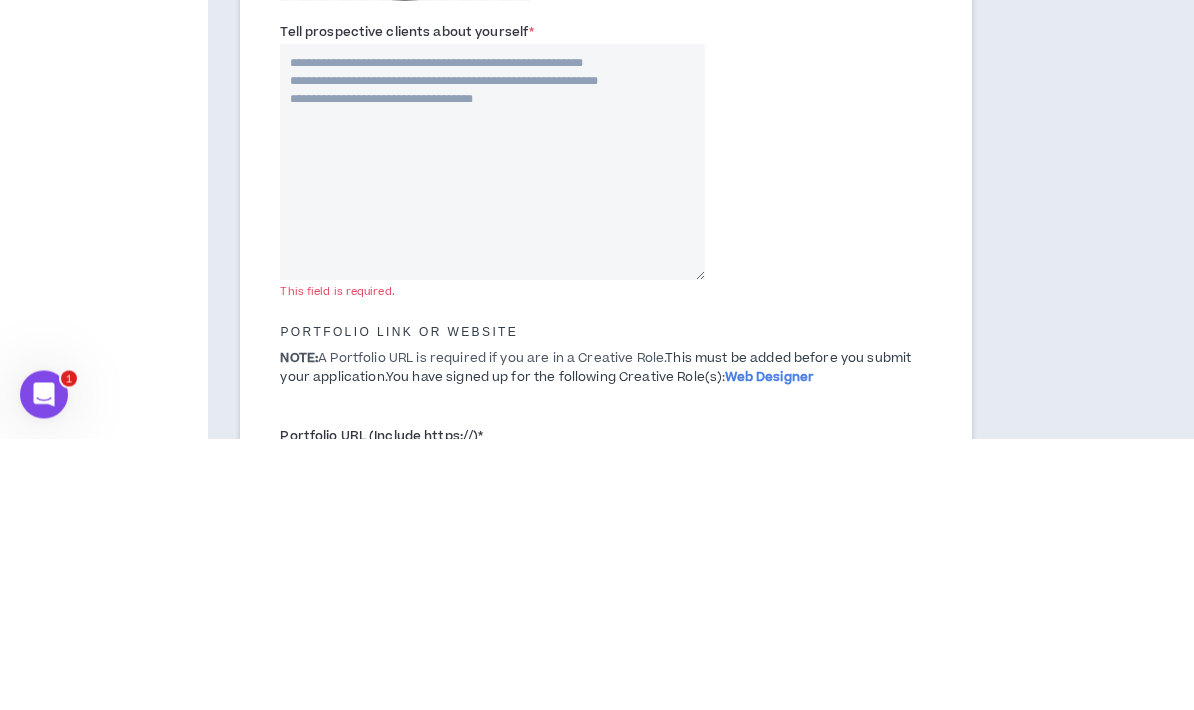 paste on "**********" 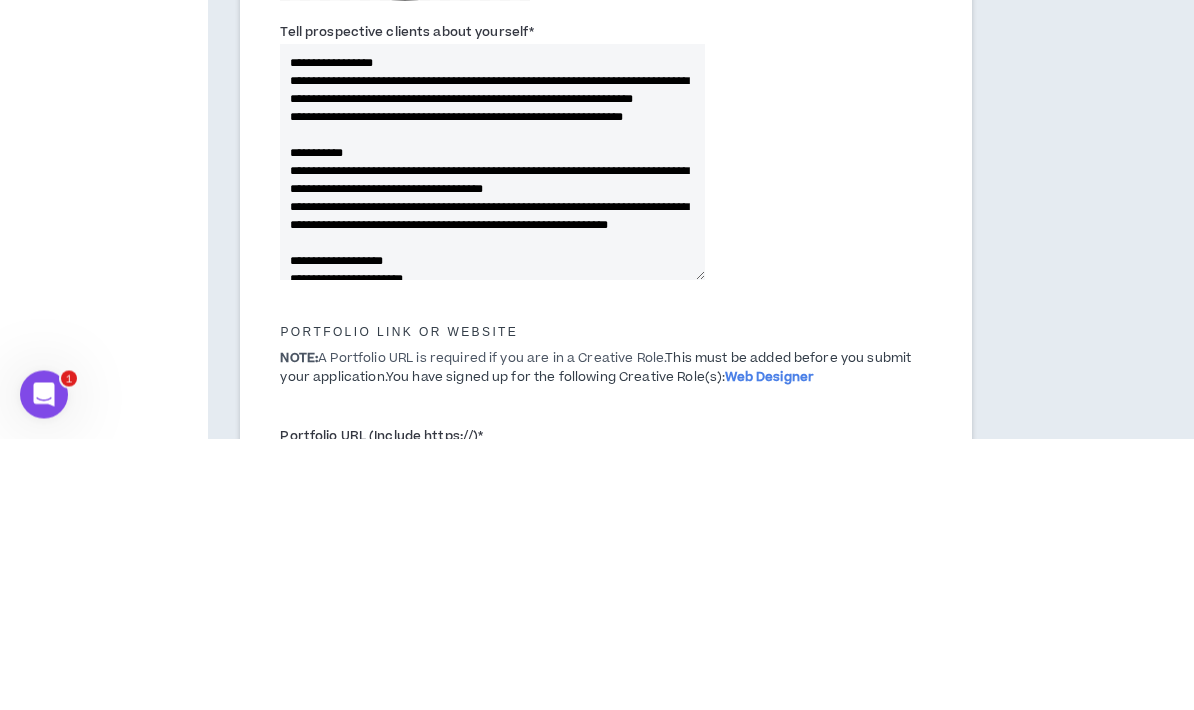 click on "Complete Your Application Basic Information Bio References Roles & Skills Project Interests Skill Optimizer Industry Expertise Worker Classification Video Interview Review Bio    48 days ago Please summarize your background for prospective clients. Title I call myself  * Infinity mind Total years of experience  * 5 LinkedIn URL (Include https://)  * https://www.linkedin.com/in/immanuel-ojo/ Profile Image Tell prospective clients about yourself  * Portfolio Link or Website NOTE:  A Portfolio URL is required if you are in a Creative Role. This must be added before you submit your application.  You have signed up for the following Creative Role(s):  Web Designer Portfolio URL (Include https://)  * https://www.canva.com/design/DAGlGU3pMCo/bo-5zA6ueUtv3g6n74MaBw/edit?utm_content=DAGlGU3pMCo&utm_campaign=designshare&utm_medium=link2&utm_source=sharebutton Include access instructions if needed External Sources (optional) Related Links Select link type.. Add Link Related Documents (optional) Select Documents" at bounding box center [597, 489] 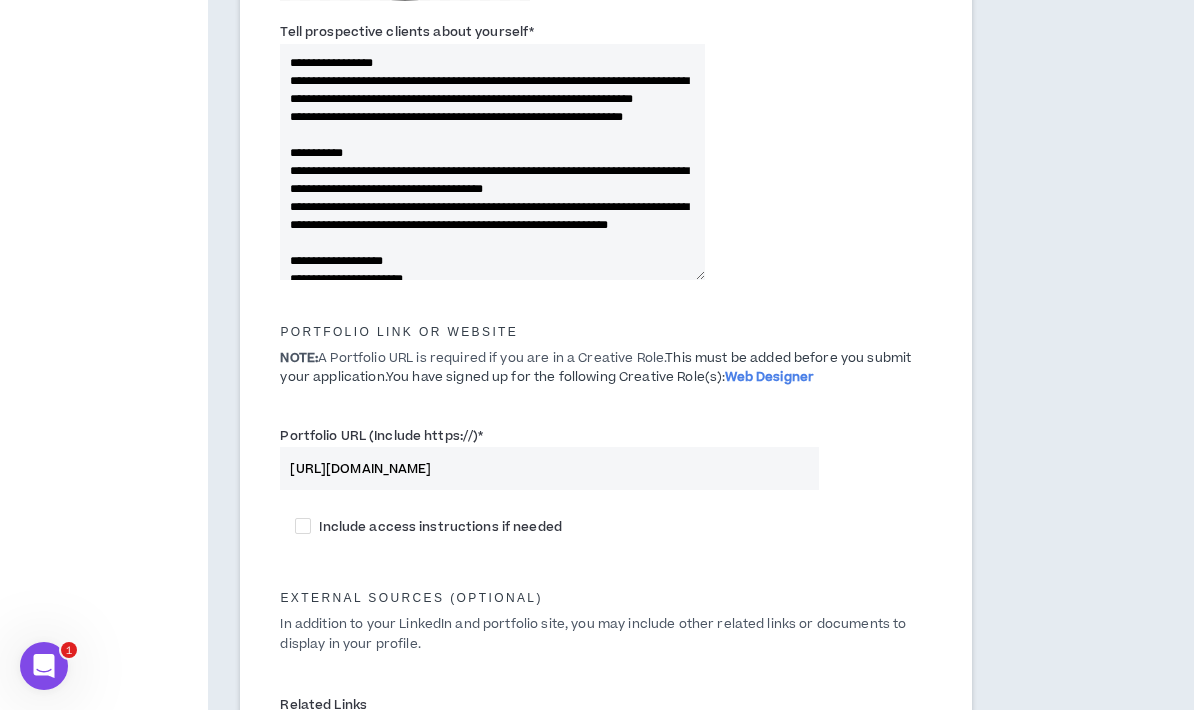 scroll, scrollTop: 0, scrollLeft: 0, axis: both 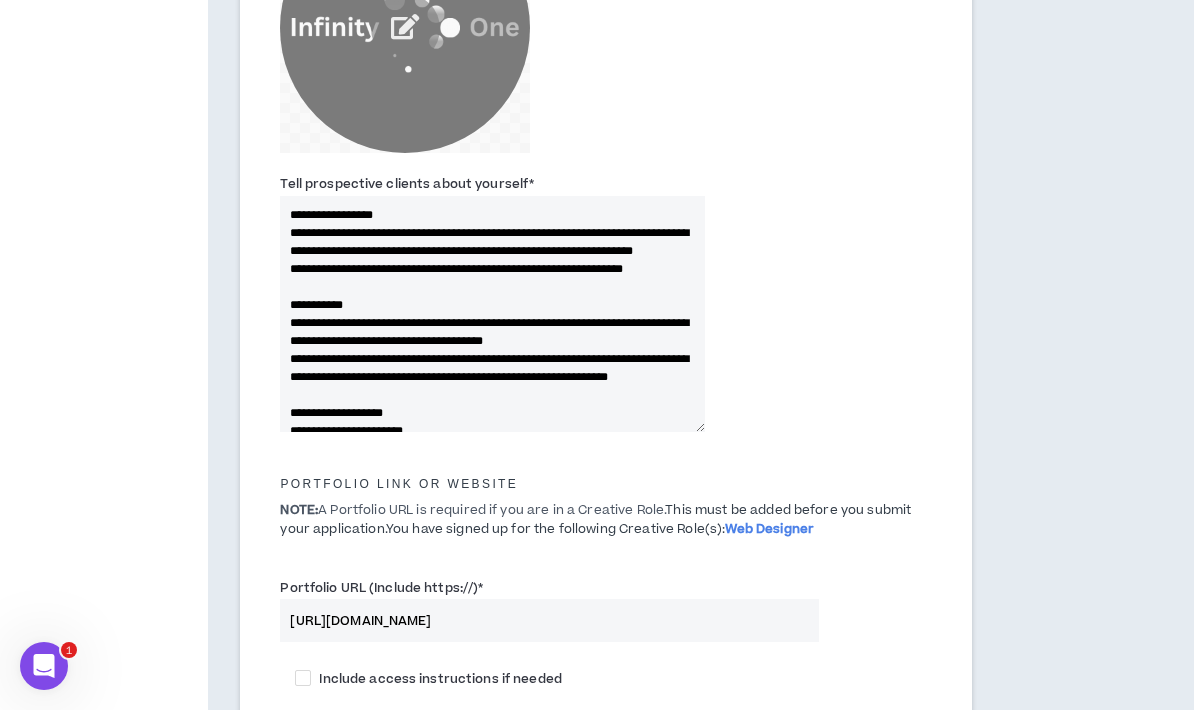 click on "**********" at bounding box center [492, 314] 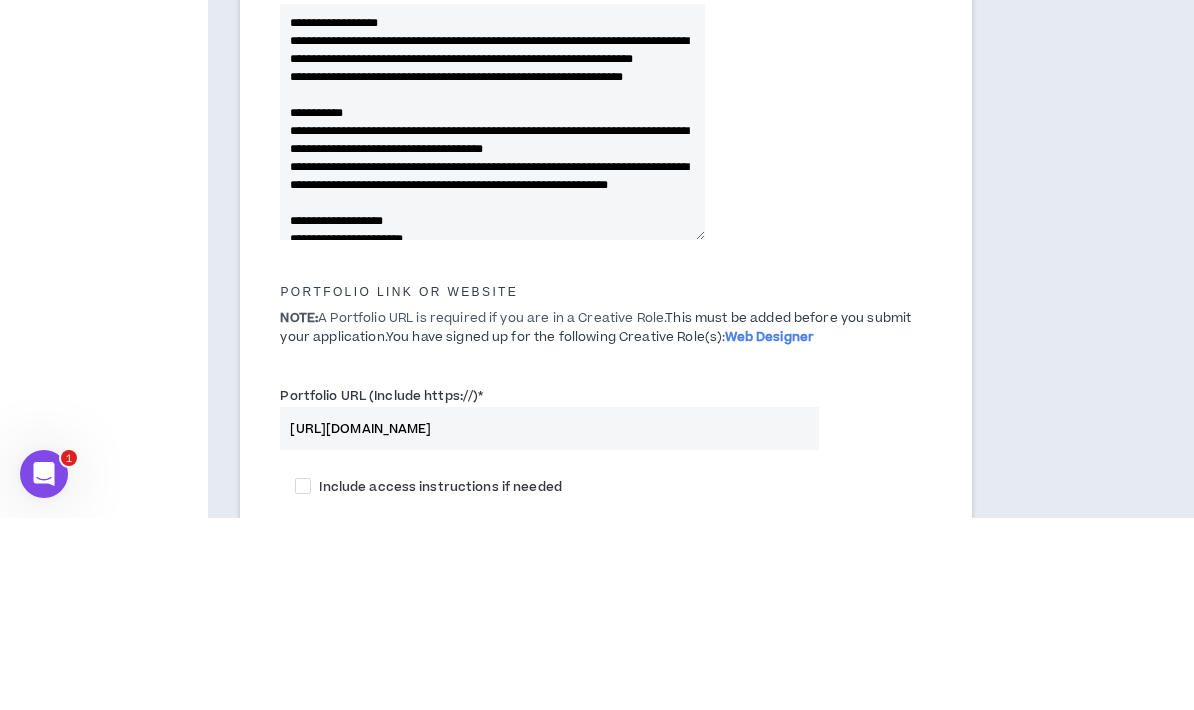 scroll, scrollTop: 748, scrollLeft: 0, axis: vertical 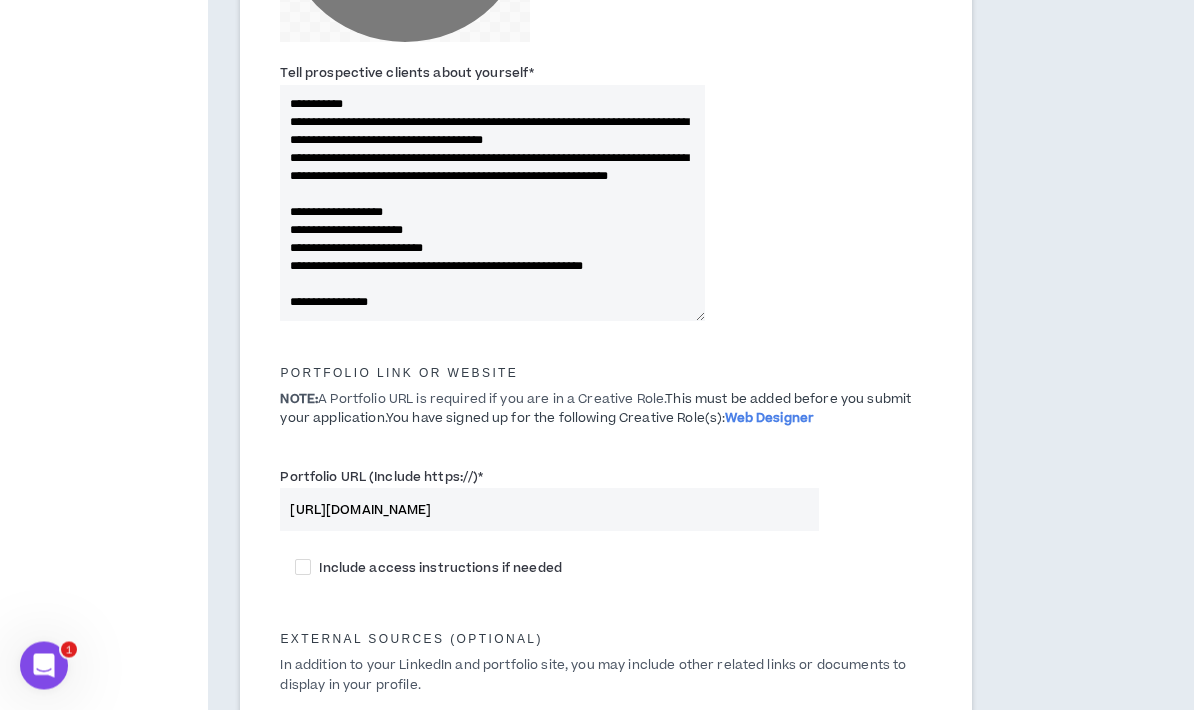 type on "**********" 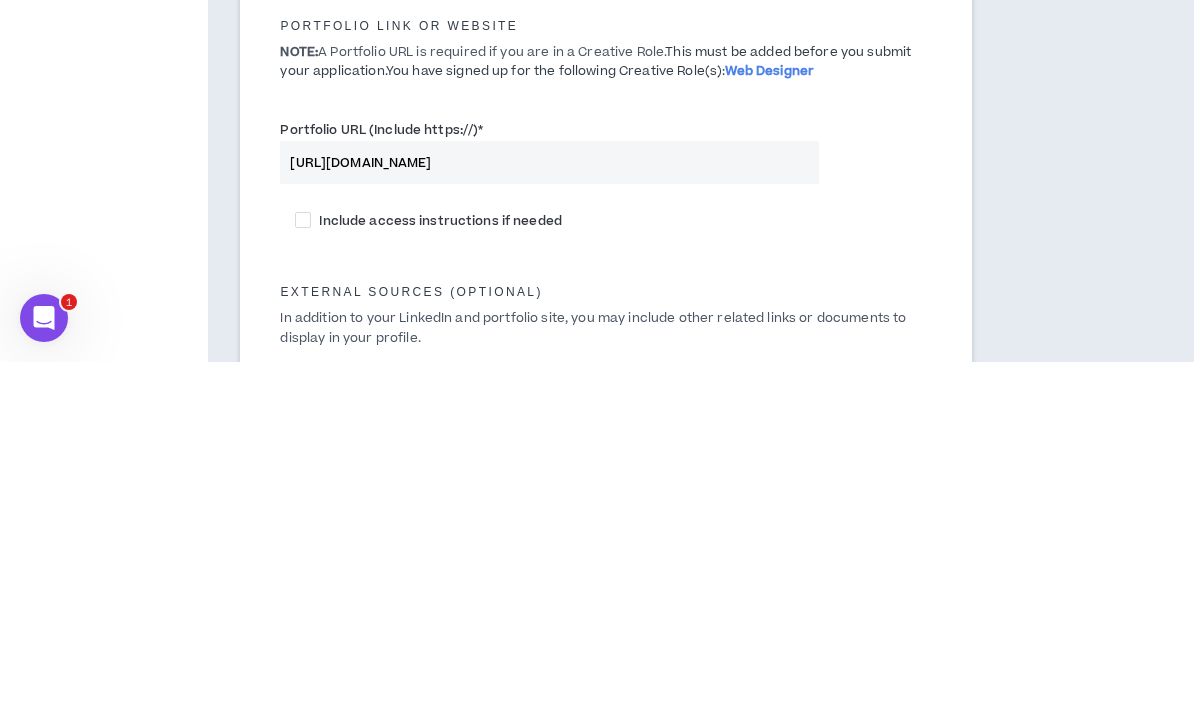 click on "https://www.canva.com/design/DAGlGU3pMCo/bo-5zA6ueUtv3g6n74MaBw/edit?utm_content=DAGlGU3pMCo&utm_campaign=designshare&utm_medium=link2&utm_source=sharebutton" at bounding box center (549, 510) 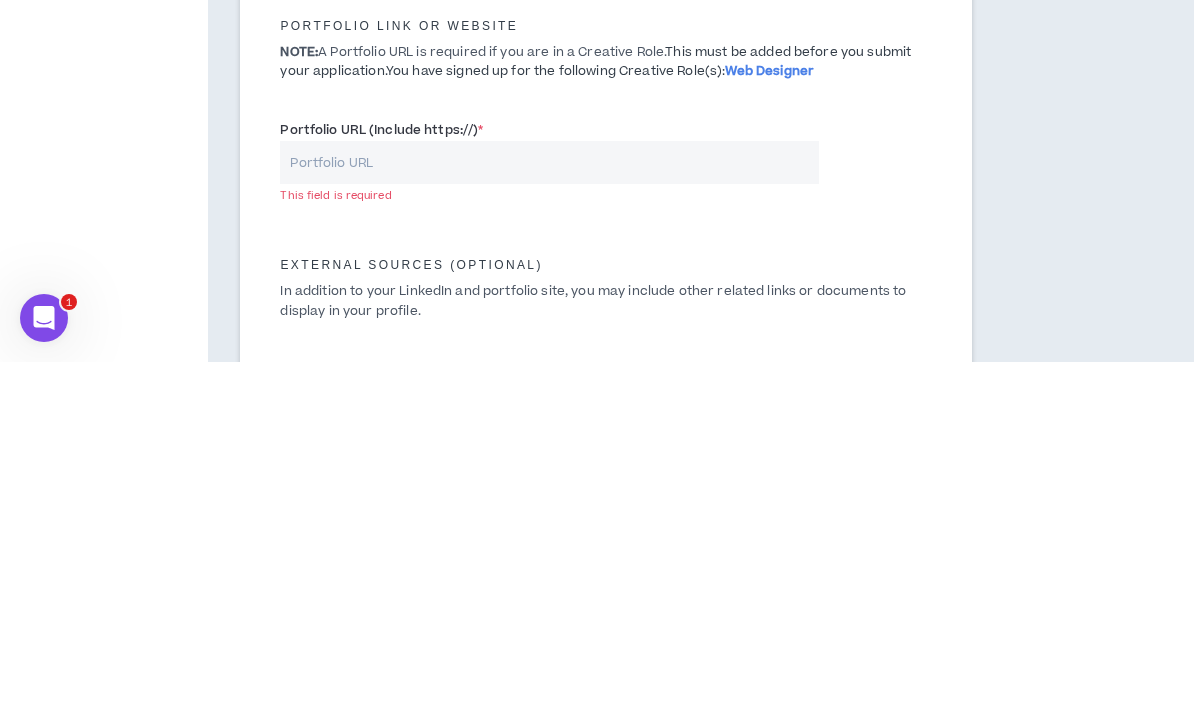 click on "Portfolio URL (Include https://)  *" at bounding box center [549, 510] 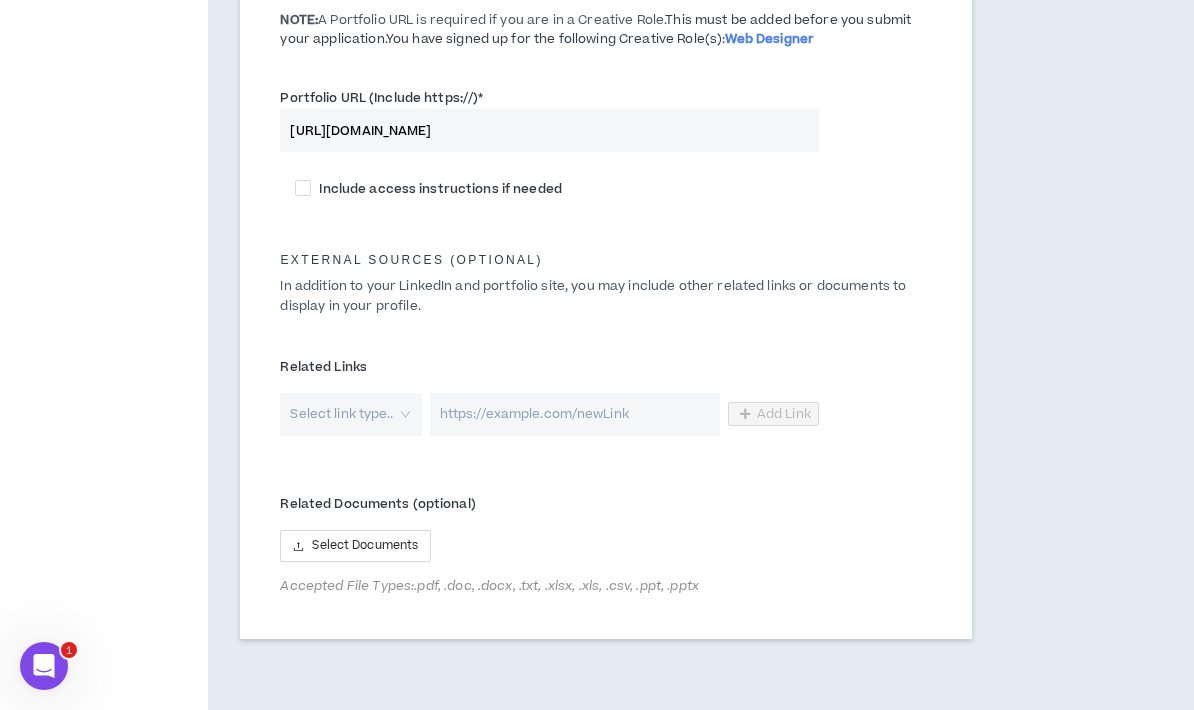 scroll, scrollTop: 1126, scrollLeft: 0, axis: vertical 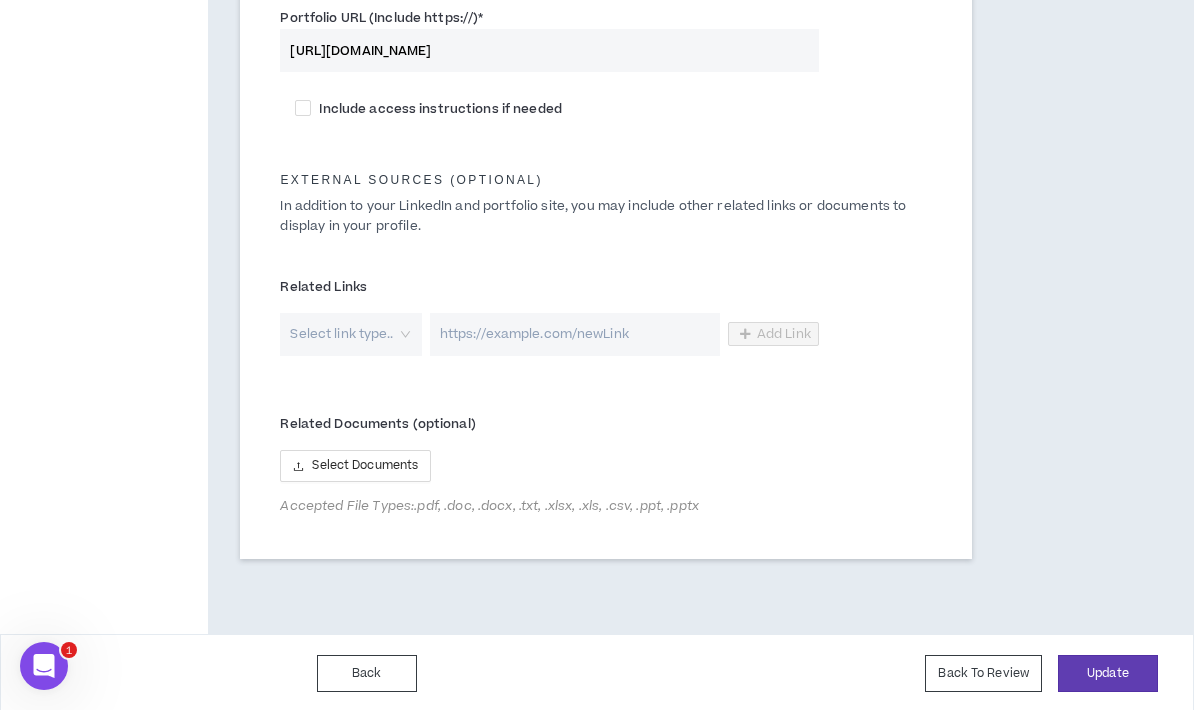 type on "https://infinityoneportfolio.framer.website/" 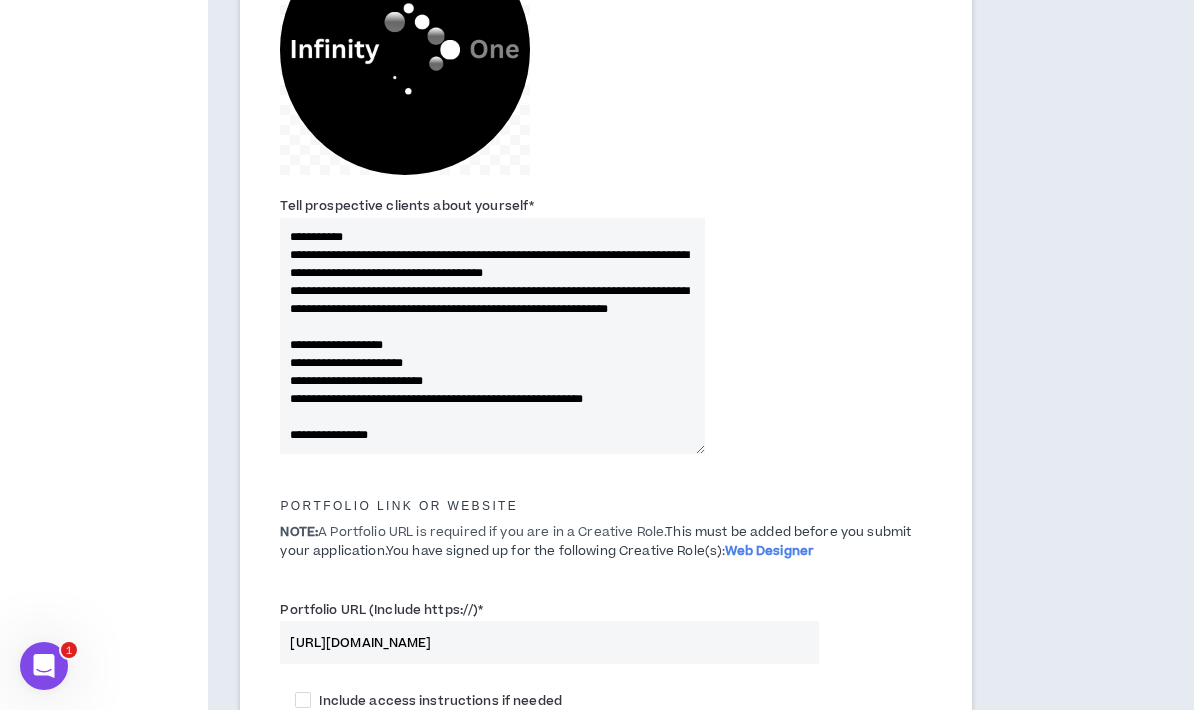 scroll, scrollTop: 562, scrollLeft: 0, axis: vertical 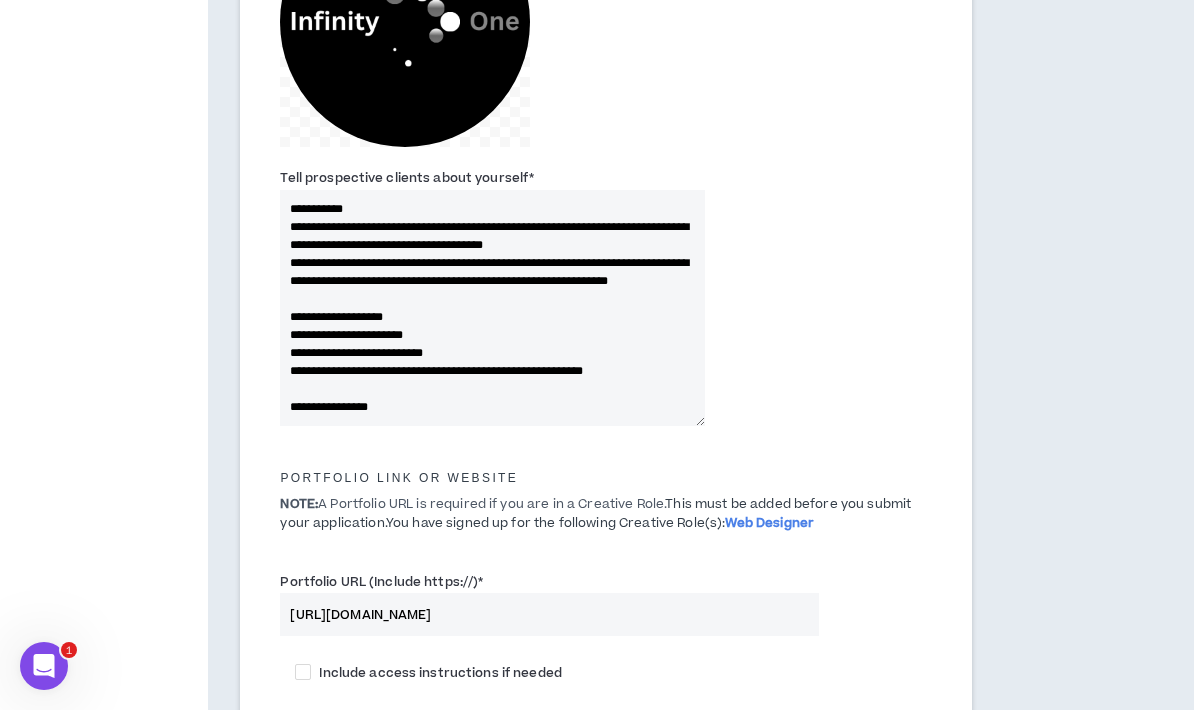 click on "Complete Your Application Basic Information Bio References Roles & Skills Project Interests Skill Optimizer Industry Expertise Worker Classification Video Interview Review Bio    48 days ago Please summarize your background for prospective clients. Title I call myself  * Infinity mind Total years of experience  * 5 LinkedIn URL (Include https://)  * https://www.linkedin.com/in/immanuel-ojo/ Profile Image Tell prospective clients about yourself  * Portfolio Link or Website NOTE:  A Portfolio URL is required if you are in a Creative Role. This must be added before you submit your application.  You have signed up for the following Creative Role(s):  Web Designer Portfolio URL (Include https://)  * https://infinityoneportfolio.framer.website/ Include access instructions if needed External Sources (optional) In addition to your LinkedIn and portfolio site, you may include other related links or documents to display in your profile. Related Links Select link type.. Add Link Related Documents (optional)" at bounding box center (597, 347) 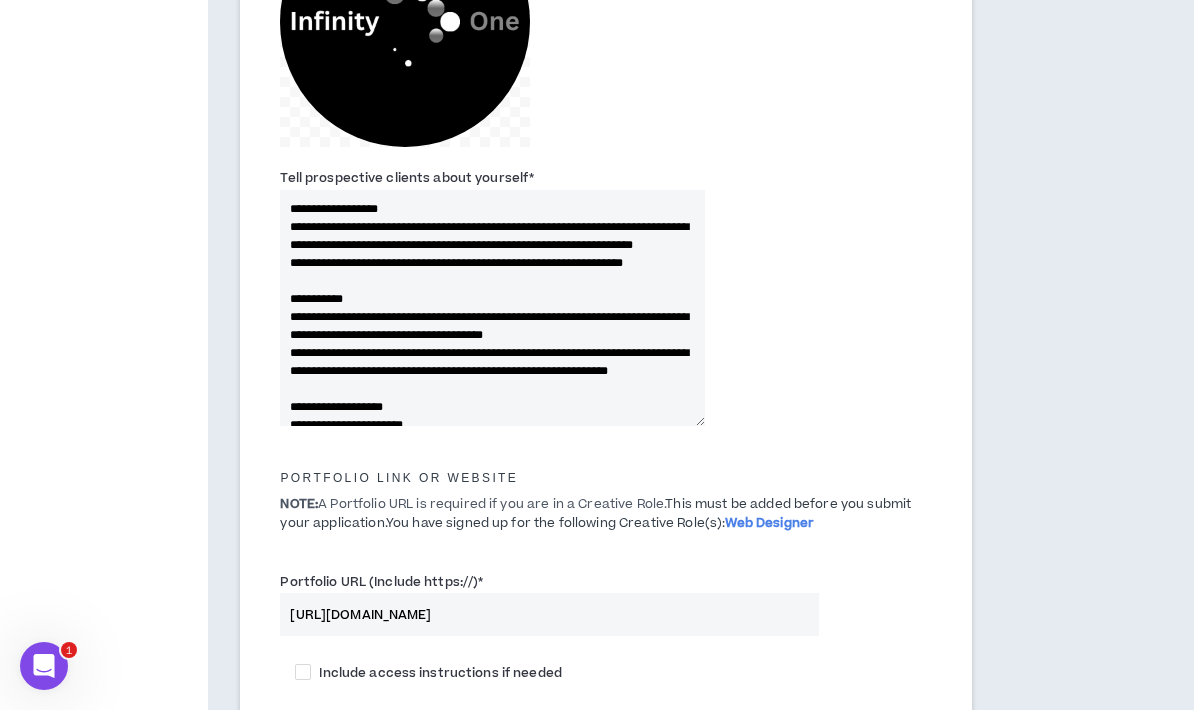 scroll, scrollTop: -6, scrollLeft: 0, axis: vertical 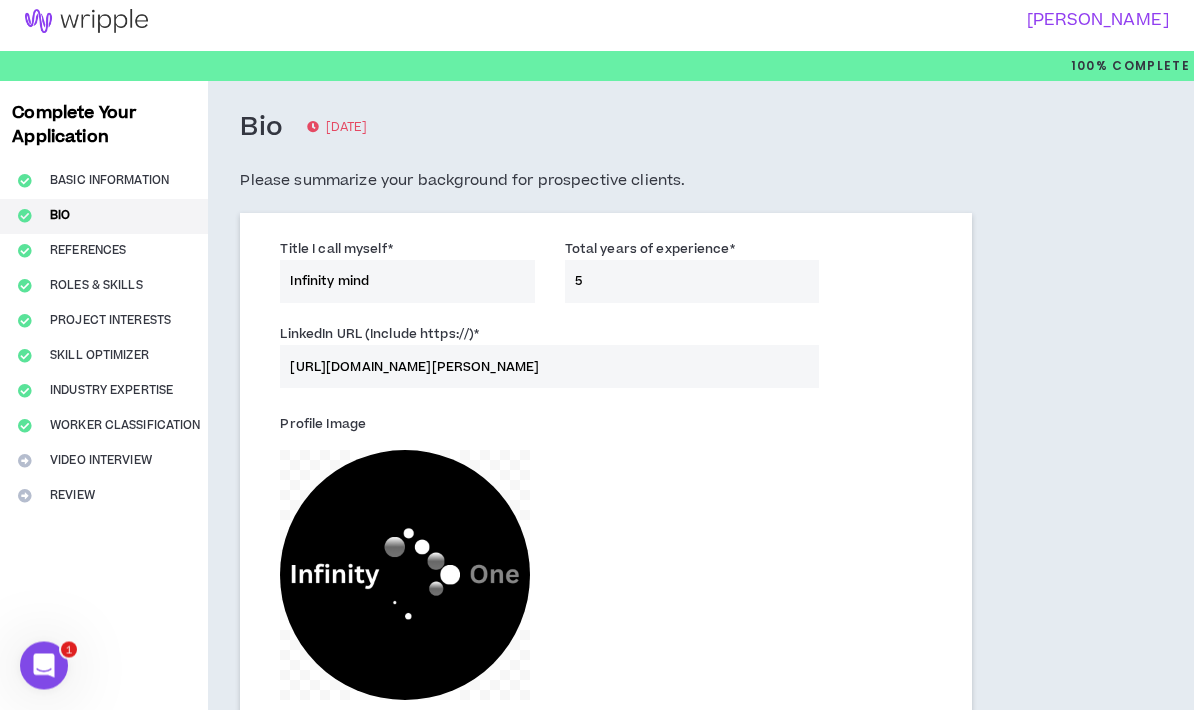 click on "Title I call myself  *" at bounding box center [336, 250] 